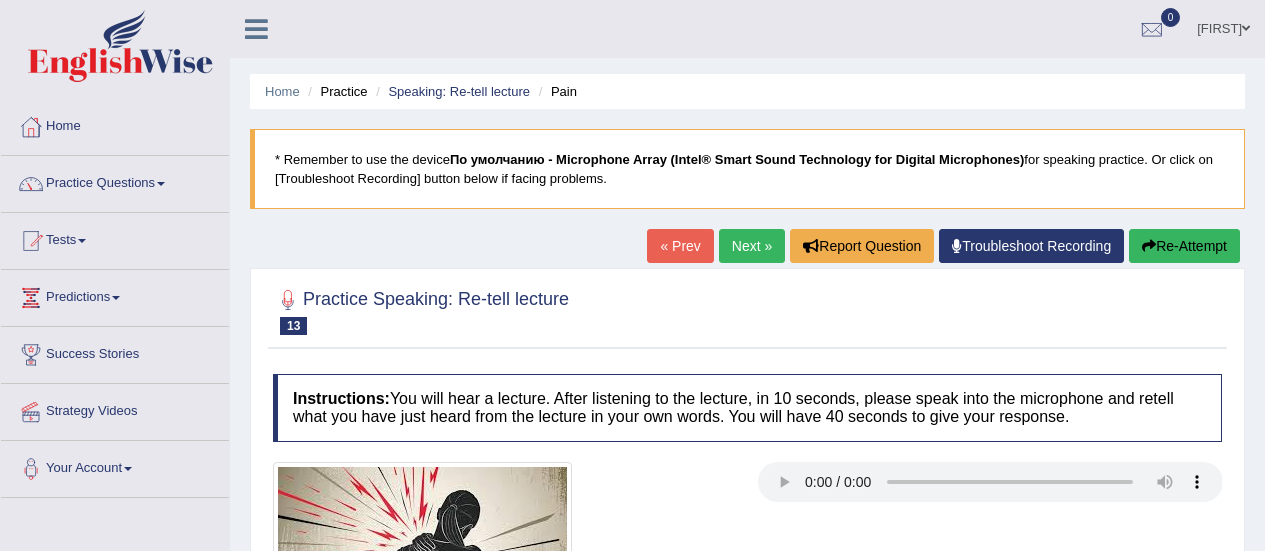 scroll, scrollTop: 169, scrollLeft: 0, axis: vertical 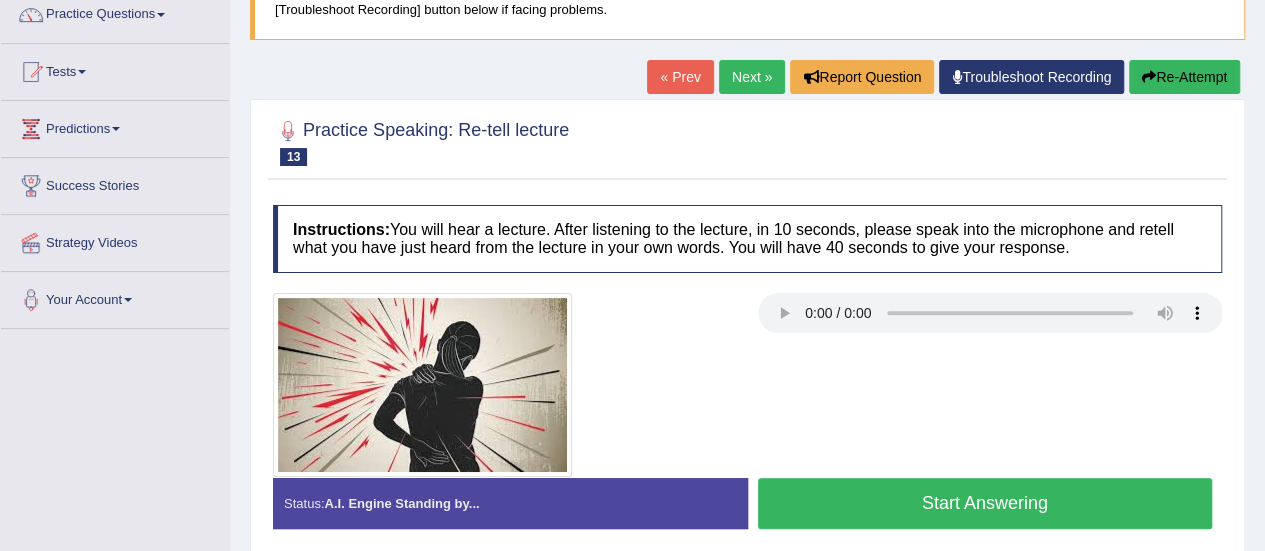 type 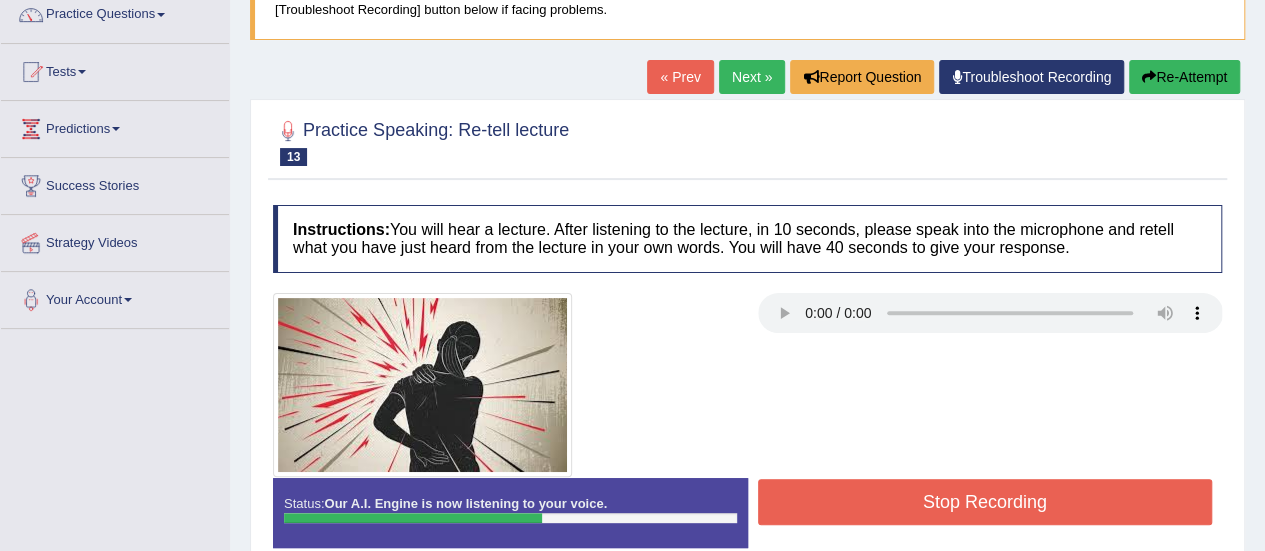 click on "Stop Recording" at bounding box center (985, 502) 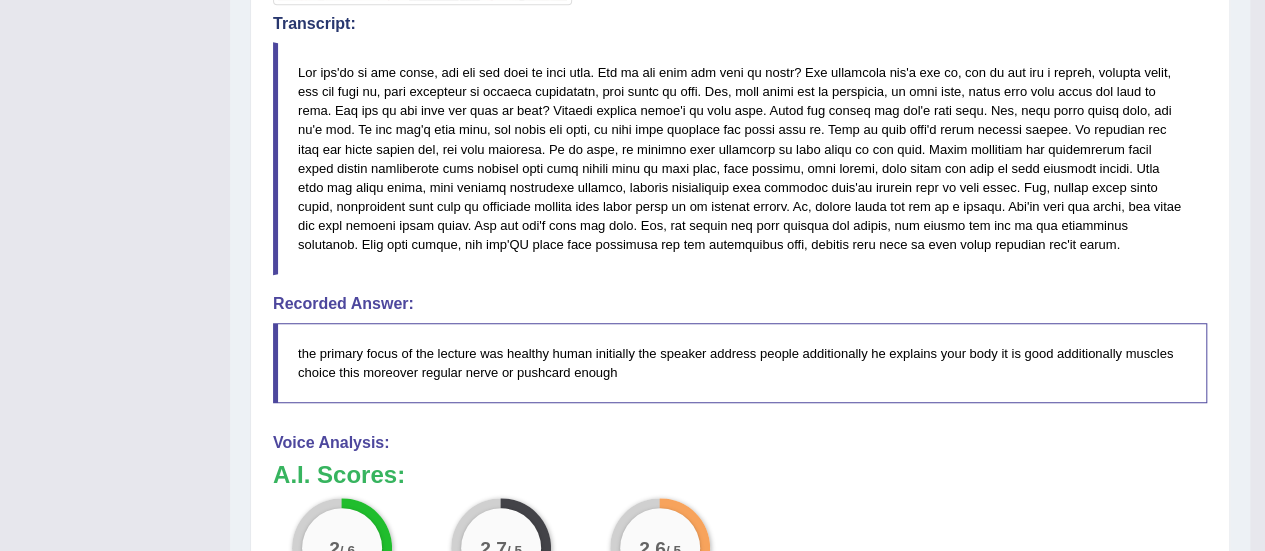 scroll, scrollTop: 638, scrollLeft: 0, axis: vertical 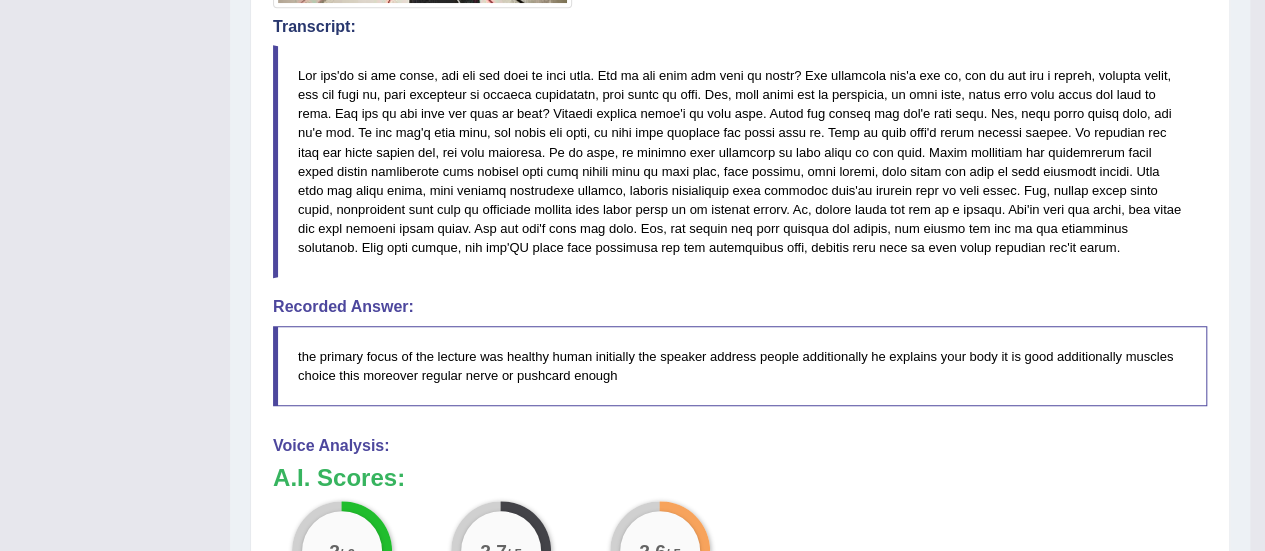 drag, startPoint x: 912, startPoint y: 70, endPoint x: 859, endPoint y: 76, distance: 53.338543 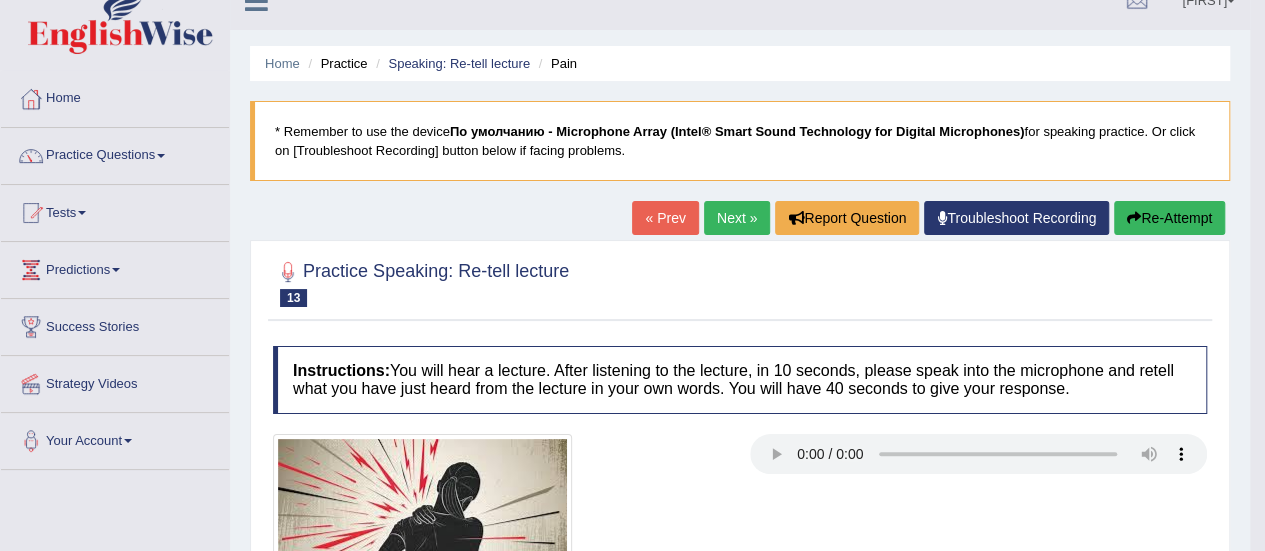 scroll, scrollTop: 0, scrollLeft: 0, axis: both 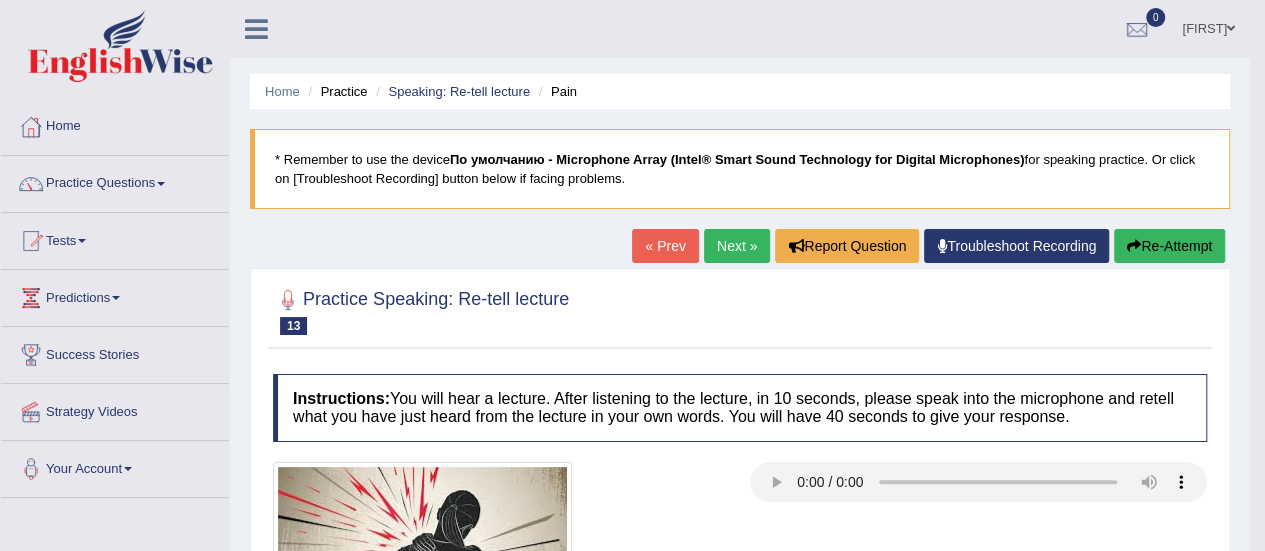 click on "Next »" at bounding box center (737, 246) 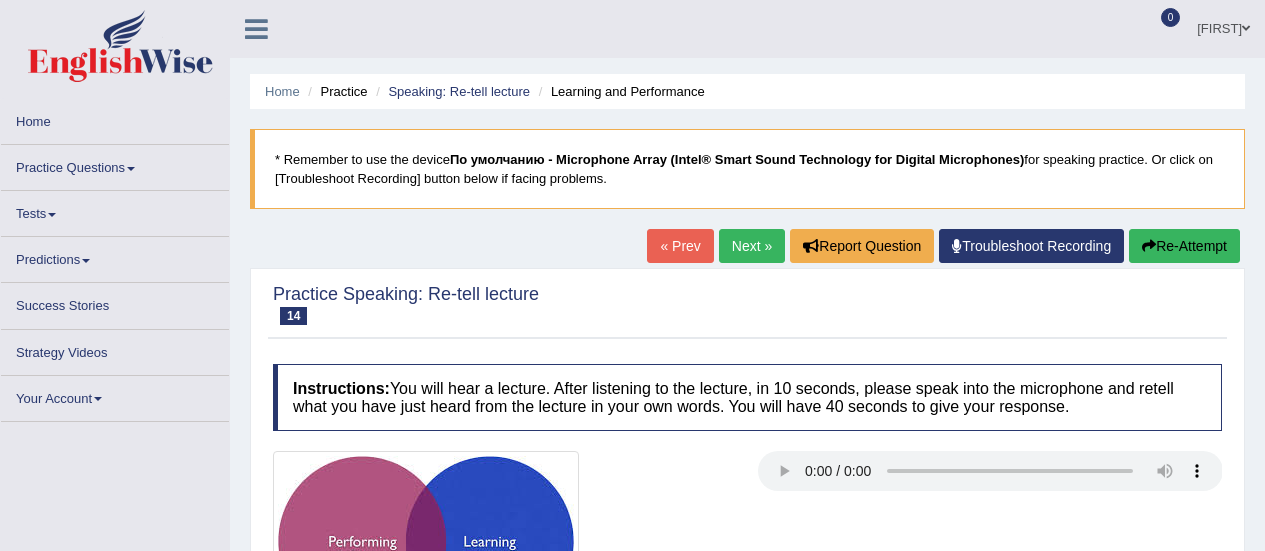 scroll, scrollTop: 0, scrollLeft: 0, axis: both 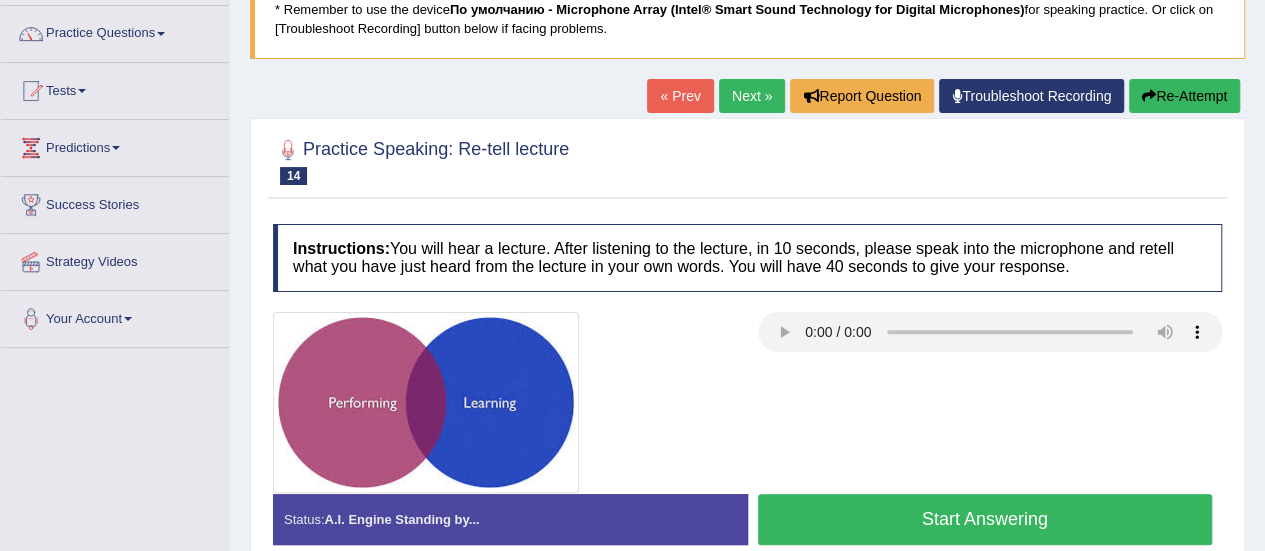 click on "Start Answering" at bounding box center (985, 519) 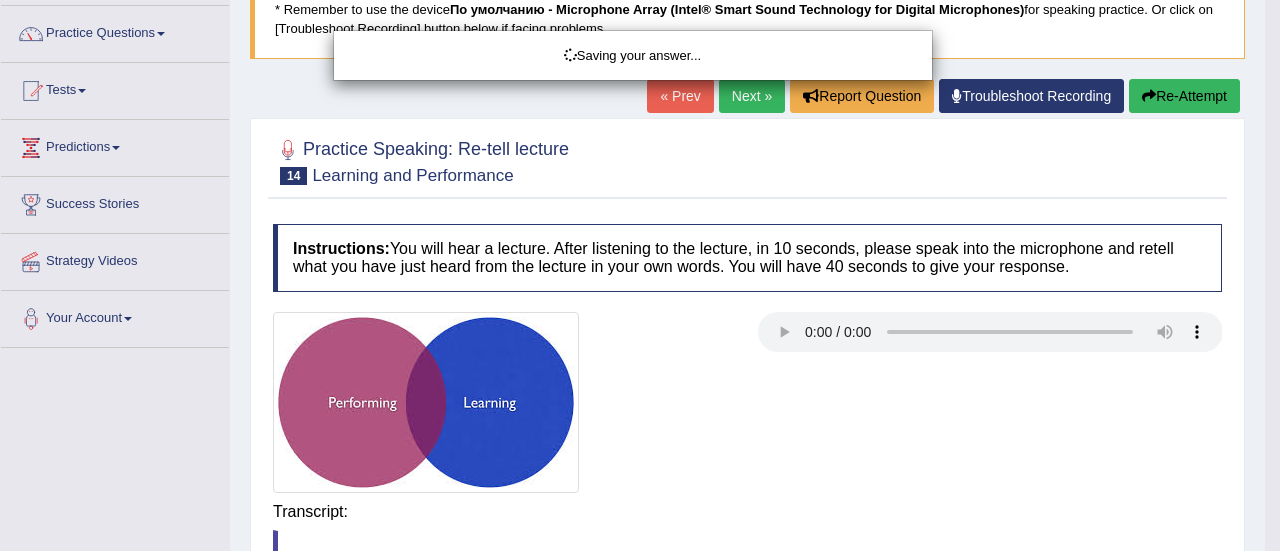 click on "Toggle navigation
Home
Practice Questions   Speaking Practice Read Aloud
Repeat Sentence
Describe Image
Re-tell Lecture
Answer Short Question
Summarize Group Discussion
Respond To A Situation
Writing Practice  Summarize Written Text
Write Essay
Reading Practice  Reading & Writing: Fill In The Blanks
Choose Multiple Answers
Re-order Paragraphs
Fill In The Blanks
Choose Single Answer
Listening Practice  Summarize Spoken Text
Highlight Incorrect Words
Highlight Correct Summary
Select Missing Word
Choose Single Answer
Choose Multiple Answers
Fill In The Blanks
Write From Dictation
Pronunciation
Tests  Take Practice Sectional Test" at bounding box center [640, 125] 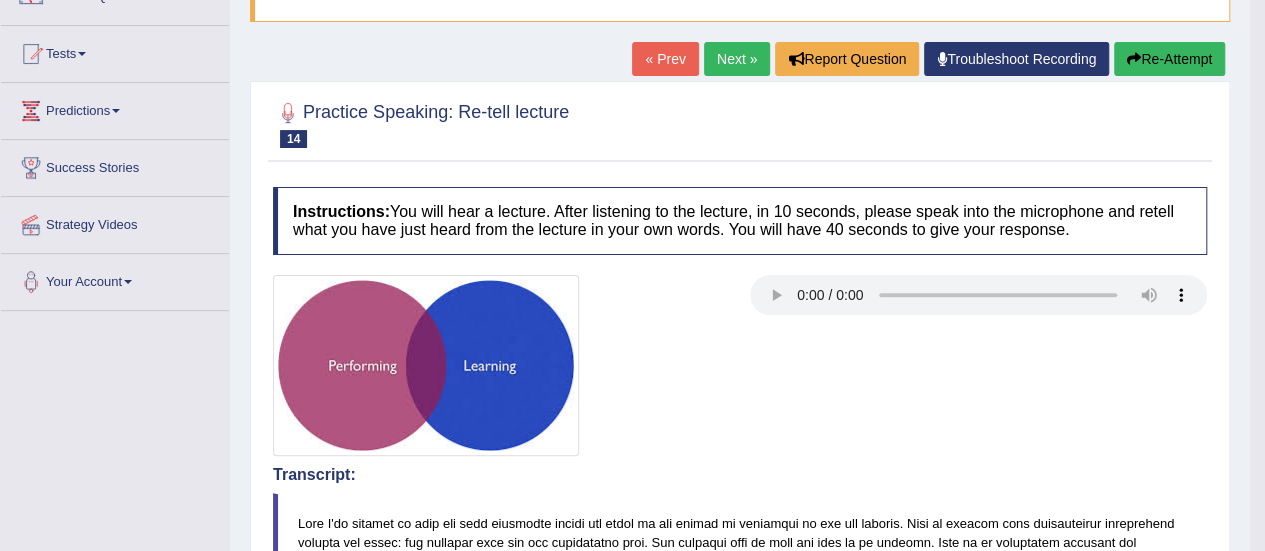 scroll, scrollTop: 53, scrollLeft: 0, axis: vertical 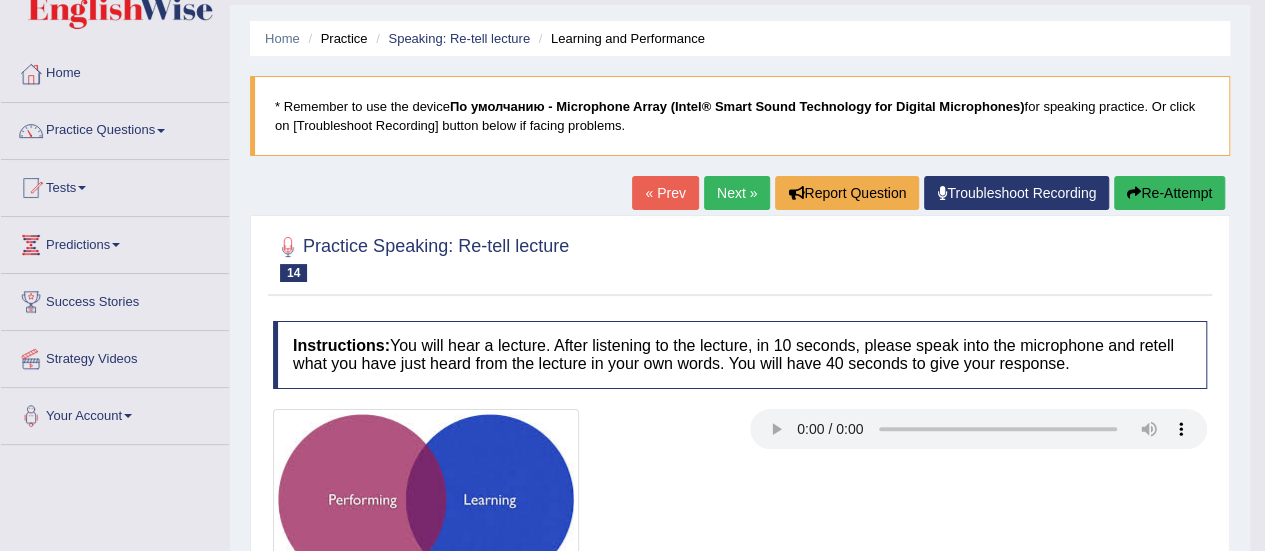 click on "Next »" at bounding box center (737, 193) 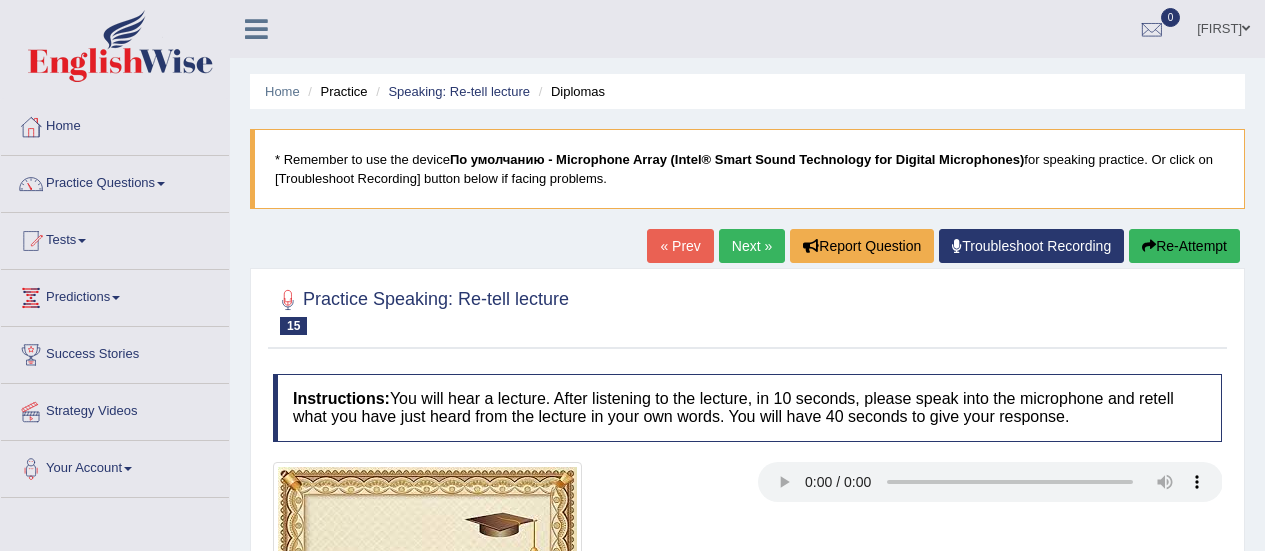scroll, scrollTop: 0, scrollLeft: 0, axis: both 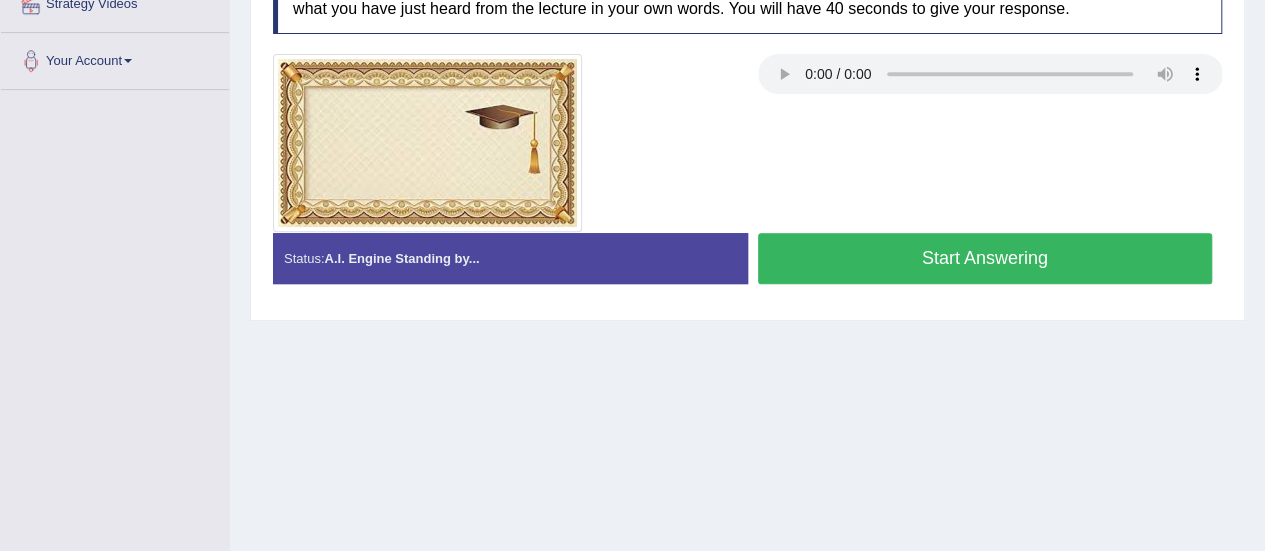 click at bounding box center (747, 143) 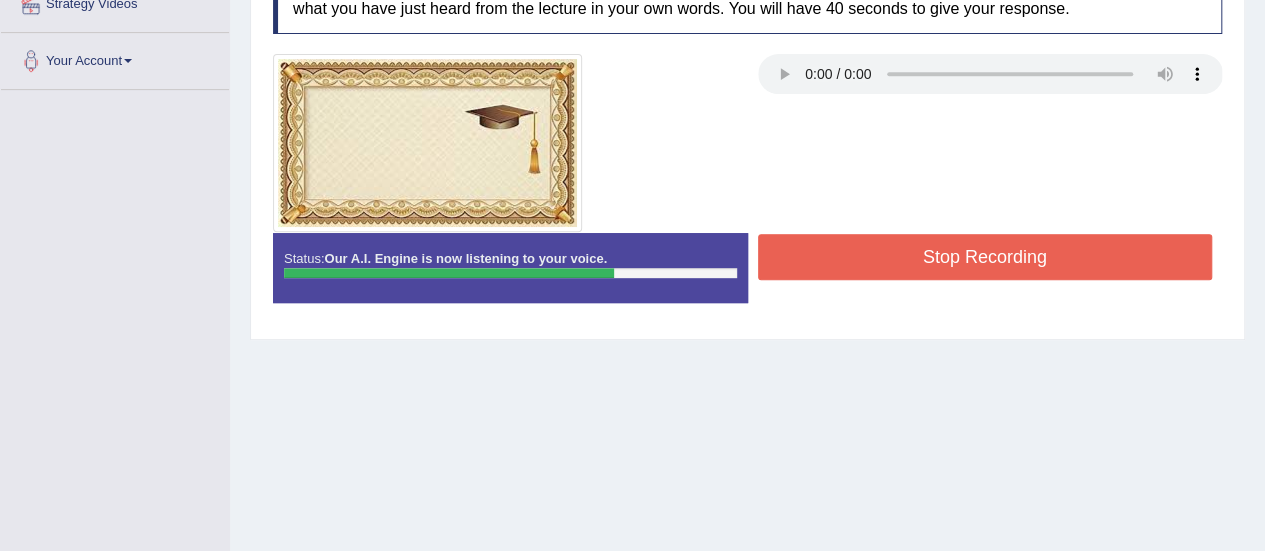 click on "Stop Recording" at bounding box center (985, 257) 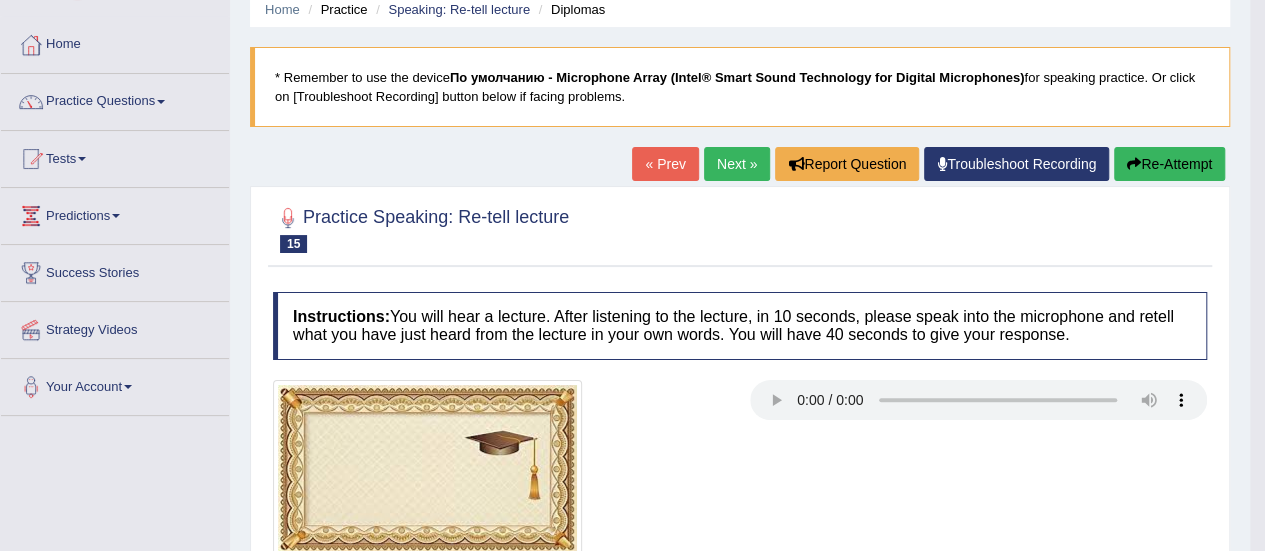 scroll, scrollTop: 0, scrollLeft: 0, axis: both 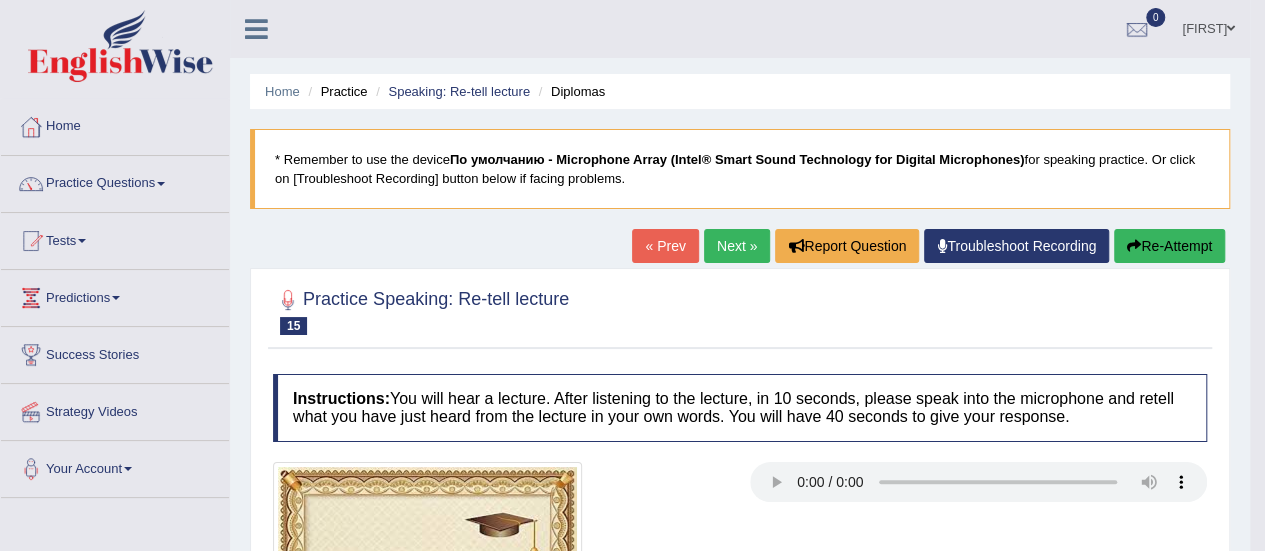 click on "Next »" at bounding box center (737, 246) 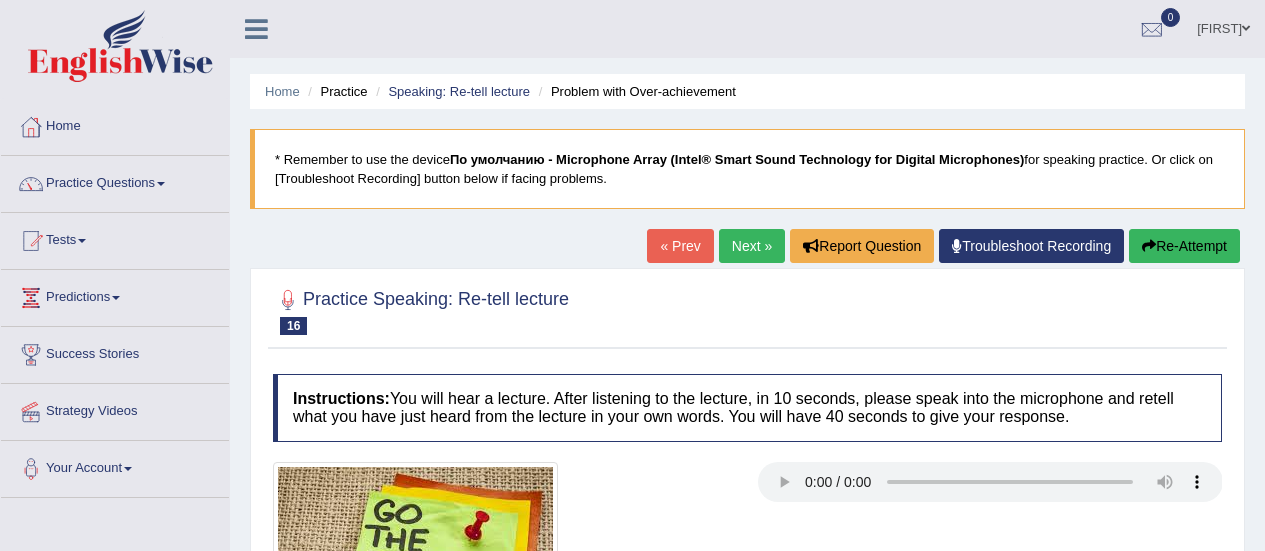 scroll, scrollTop: 0, scrollLeft: 0, axis: both 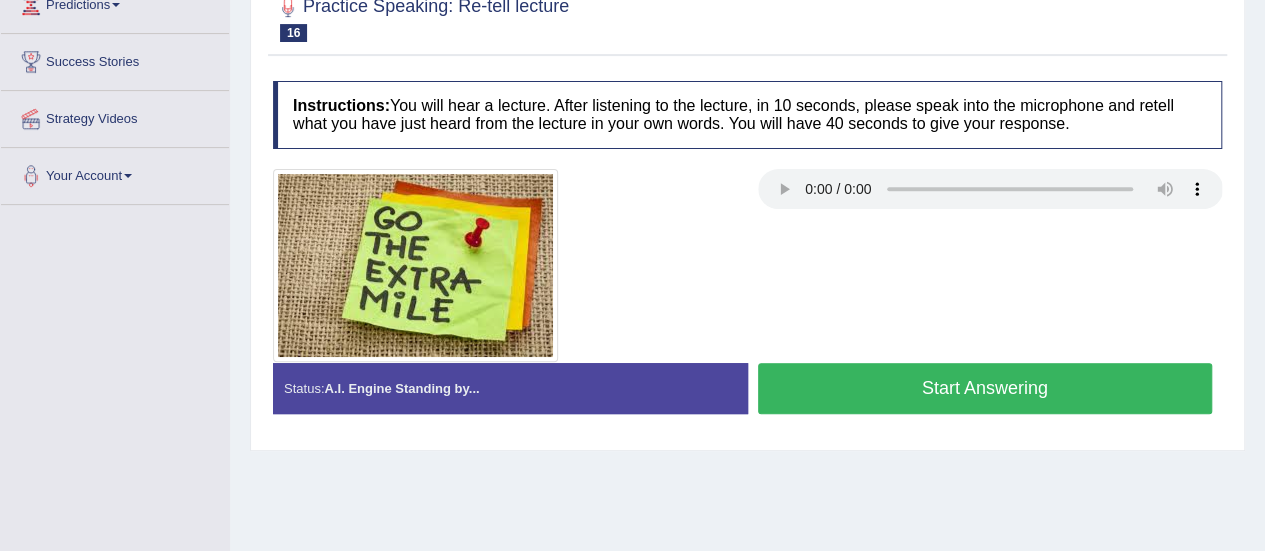 click on "Start Answering" at bounding box center [985, 388] 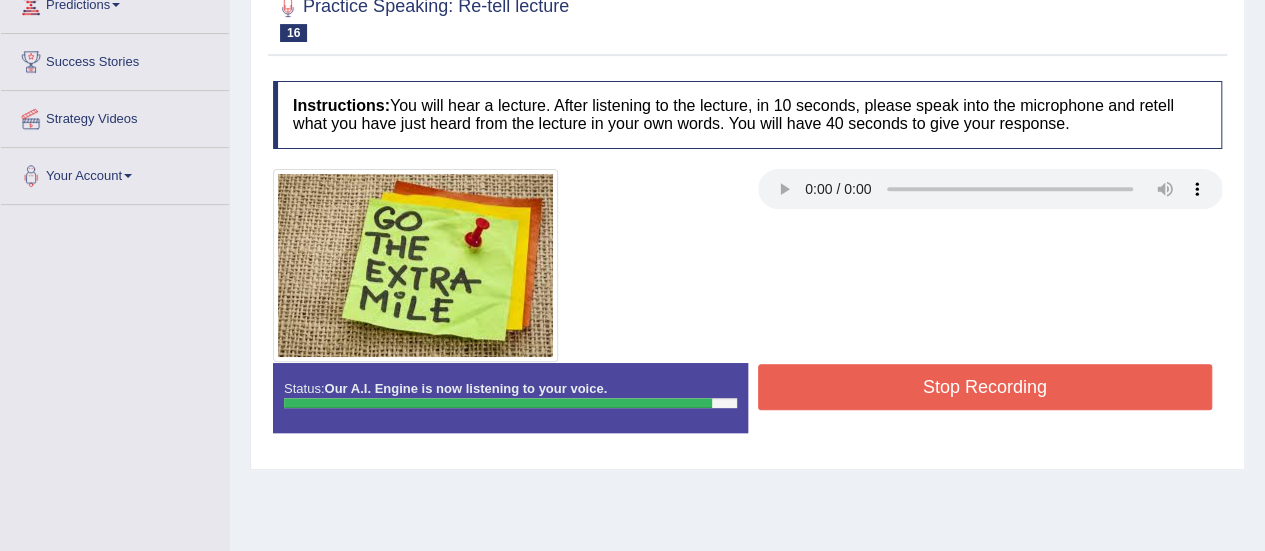click on "Stop Recording" at bounding box center (985, 387) 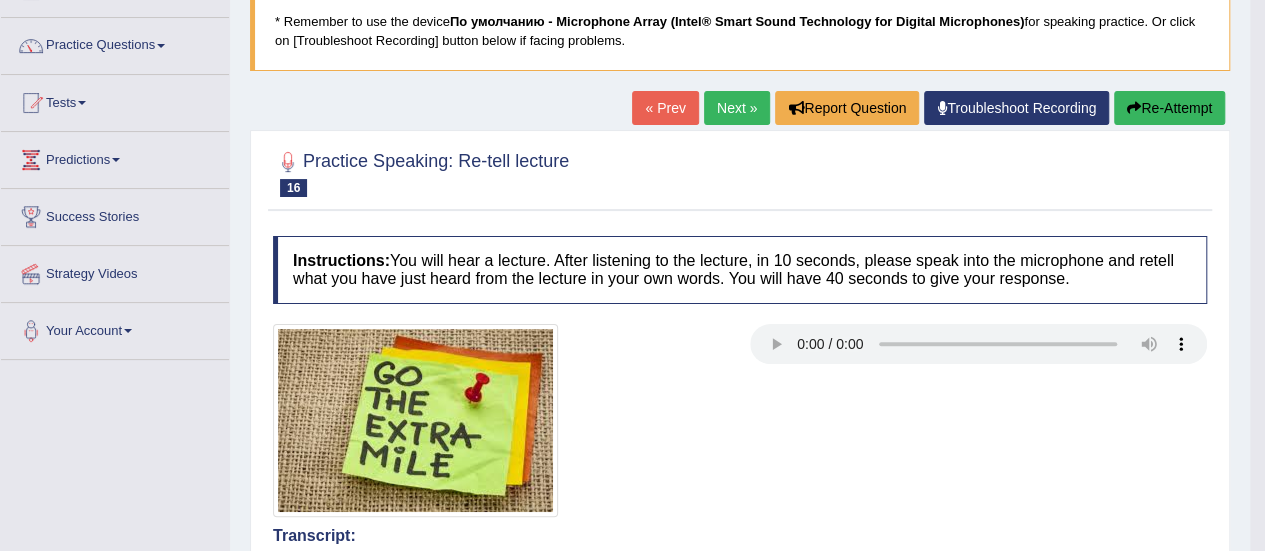scroll, scrollTop: 117, scrollLeft: 0, axis: vertical 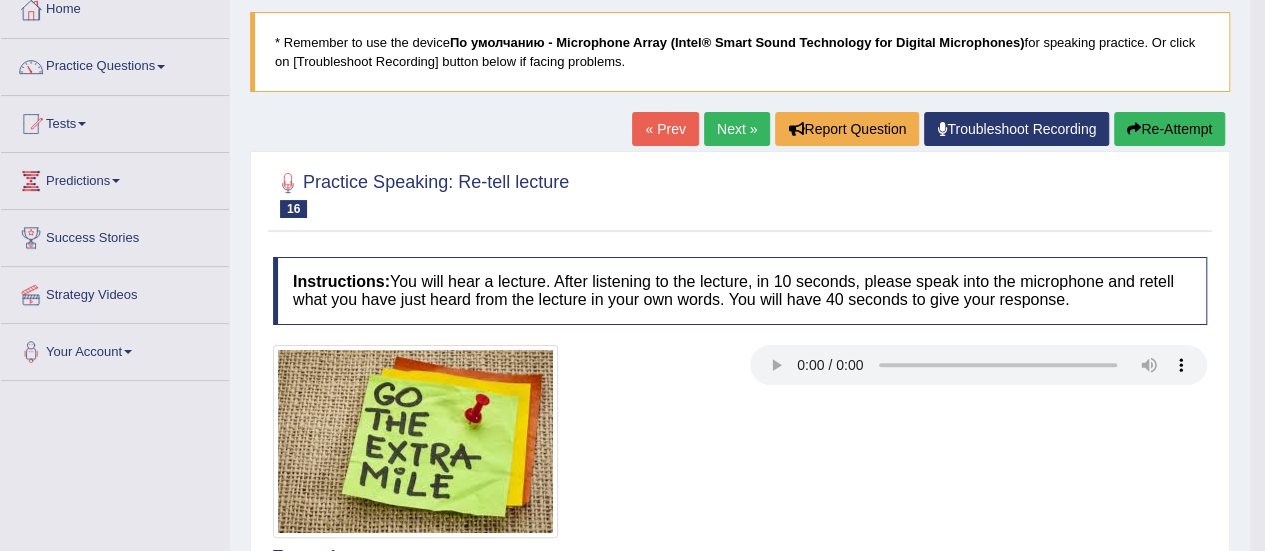 click on "Next »" at bounding box center [737, 129] 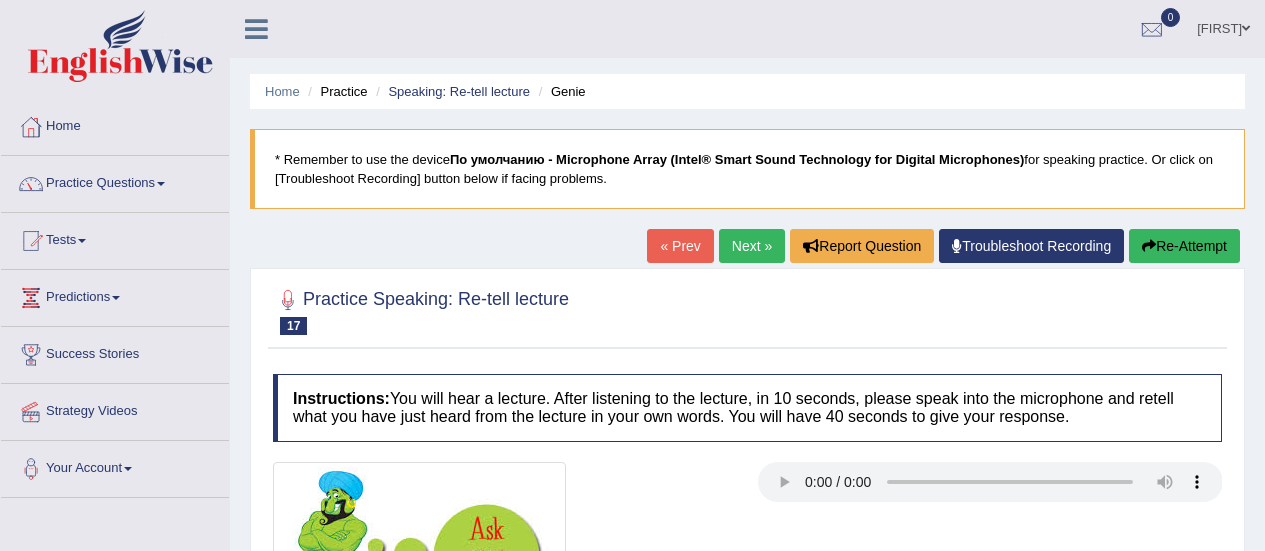 scroll, scrollTop: 0, scrollLeft: 0, axis: both 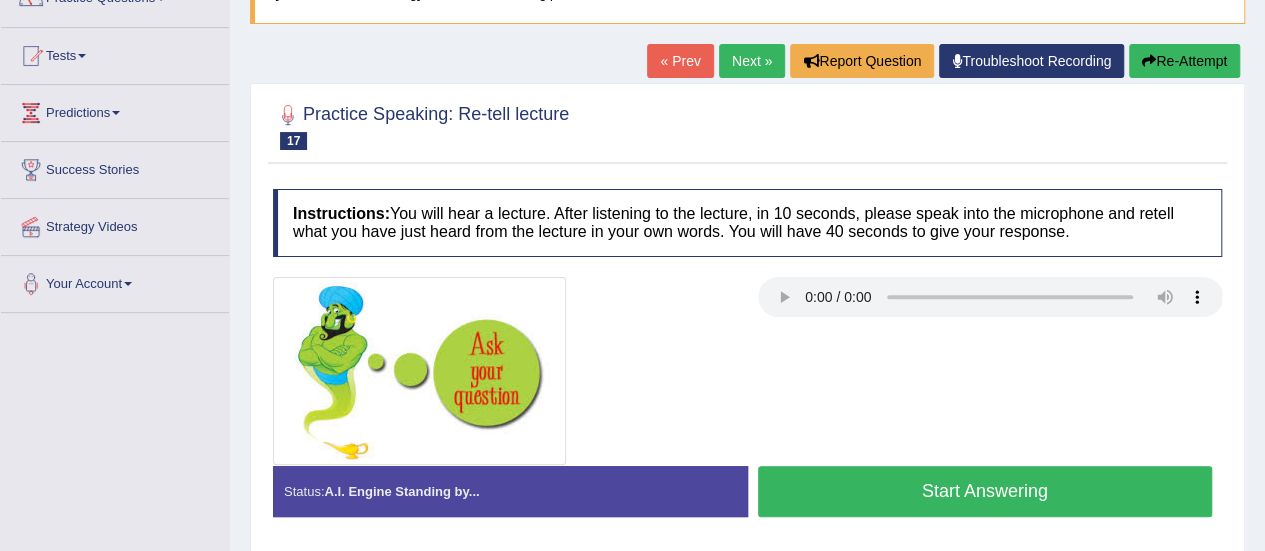 click on "Start Answering" at bounding box center (985, 491) 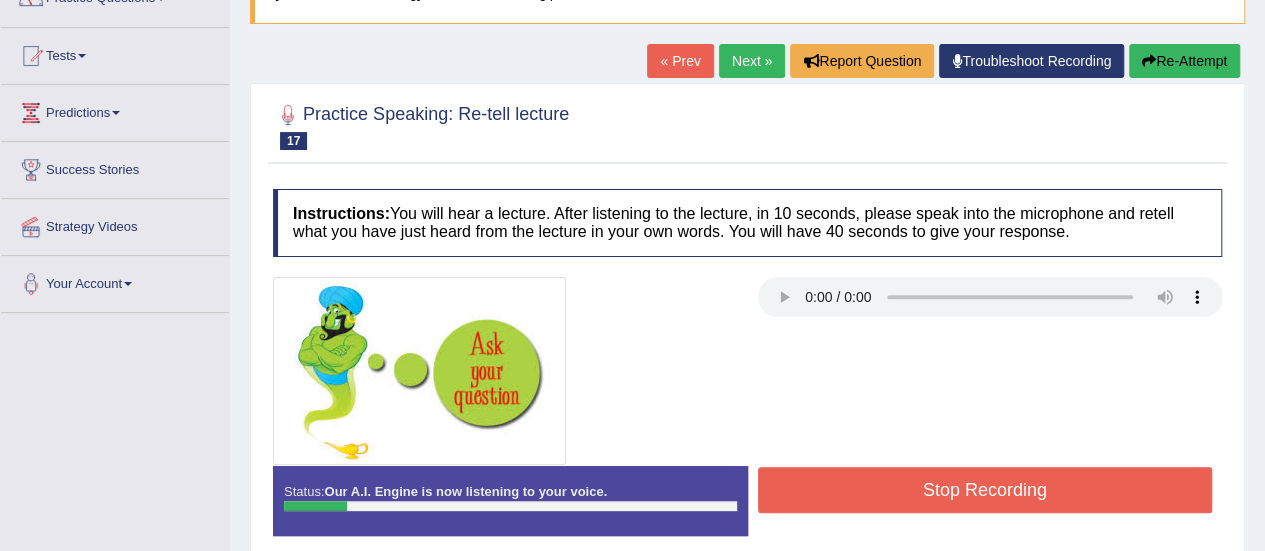 click on "Stop Recording" at bounding box center [985, 490] 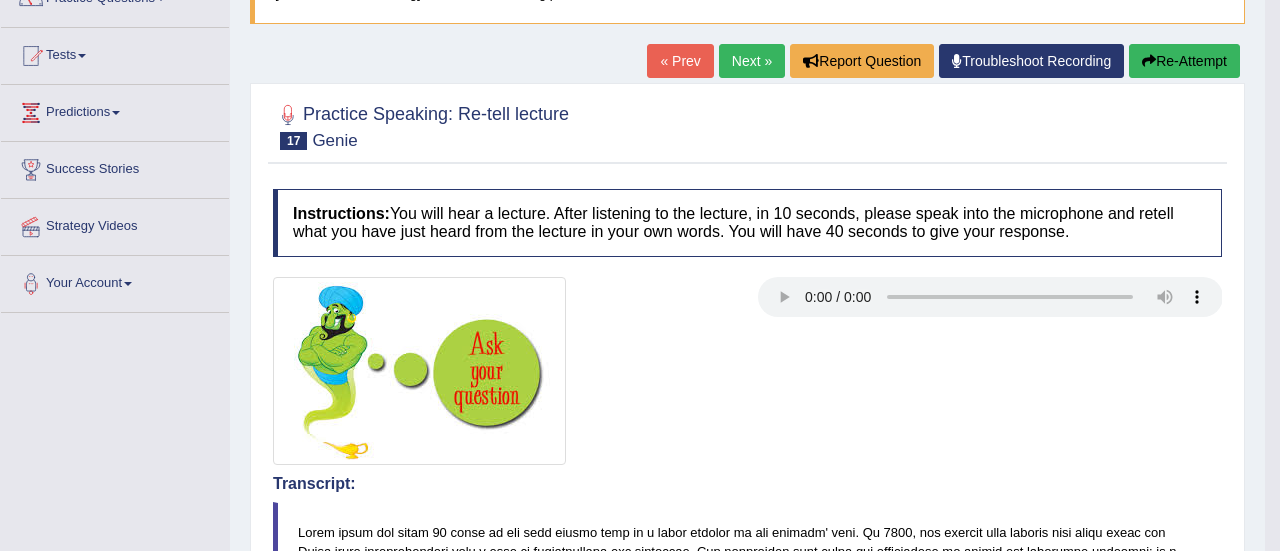 click on "Toggle navigation
Home
Practice Questions   Speaking Practice Read Aloud
Repeat Sentence
Describe Image
Re-tell Lecture
Answer Short Question
Summarize Group Discussion
Respond To A Situation
Writing Practice  Summarize Written Text
Write Essay
Reading Practice  Reading & Writing: Fill In The Blanks
Choose Multiple Answers
Re-order Paragraphs
Fill In The Blanks
Choose Single Answer
Listening Practice  Summarize Spoken Text
Highlight Incorrect Words
Highlight Correct Summary
Select Missing Word
Choose Single Answer
Choose Multiple Answers
Fill In The Blanks
Write From Dictation
Pronunciation
Tests  Take Practice Sectional Test" at bounding box center [640, 90] 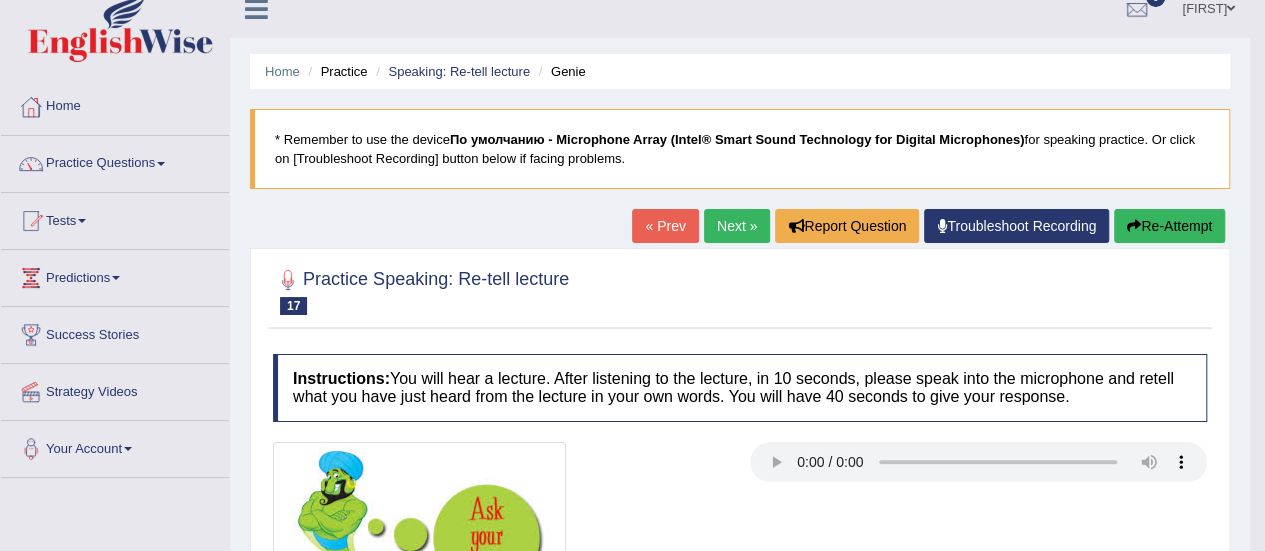 scroll, scrollTop: 11, scrollLeft: 0, axis: vertical 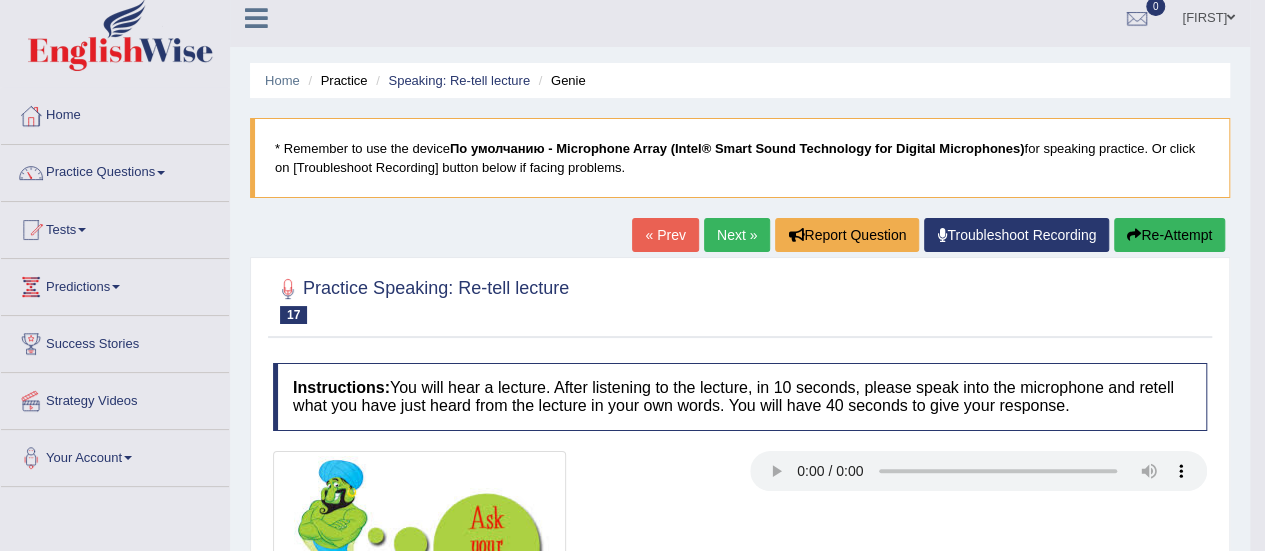 click on "Re-Attempt" at bounding box center [1169, 235] 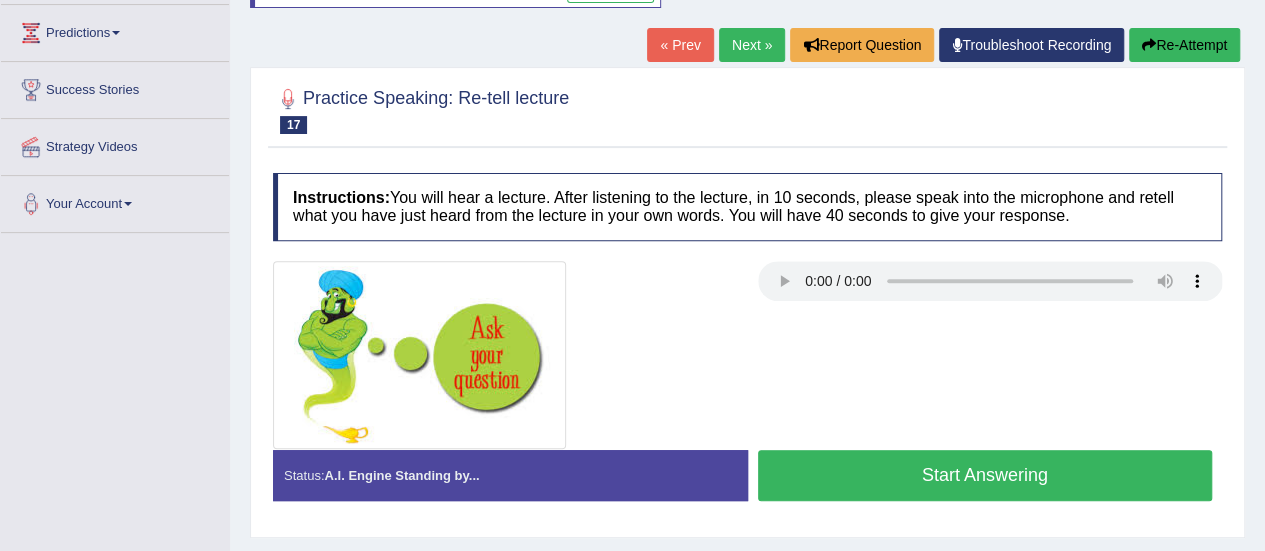 scroll, scrollTop: 0, scrollLeft: 0, axis: both 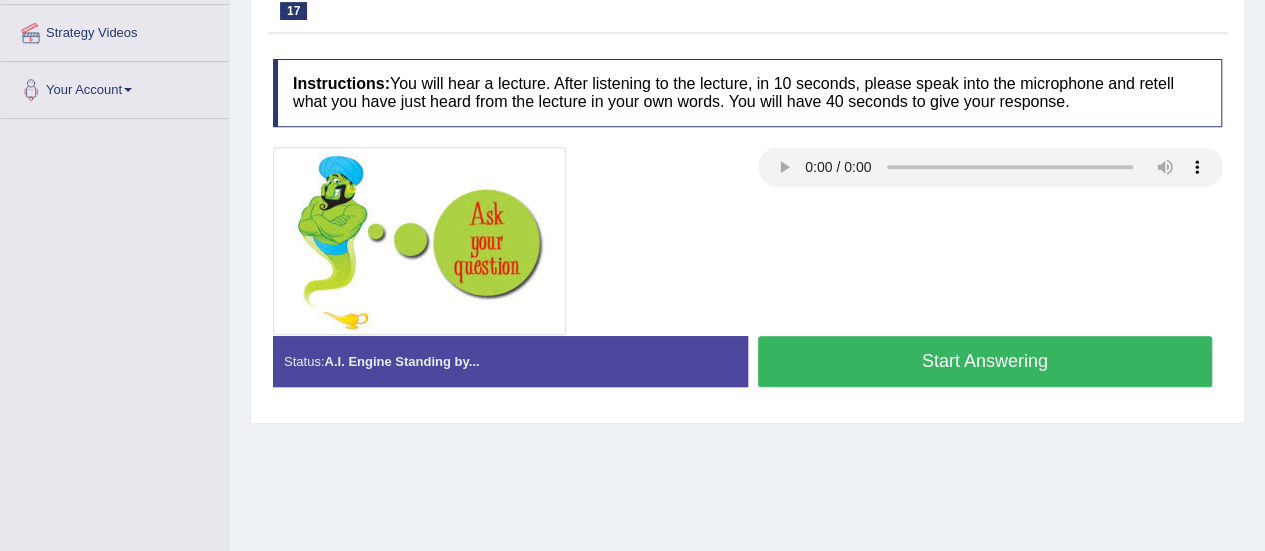 click on "Start Answering" at bounding box center [985, 361] 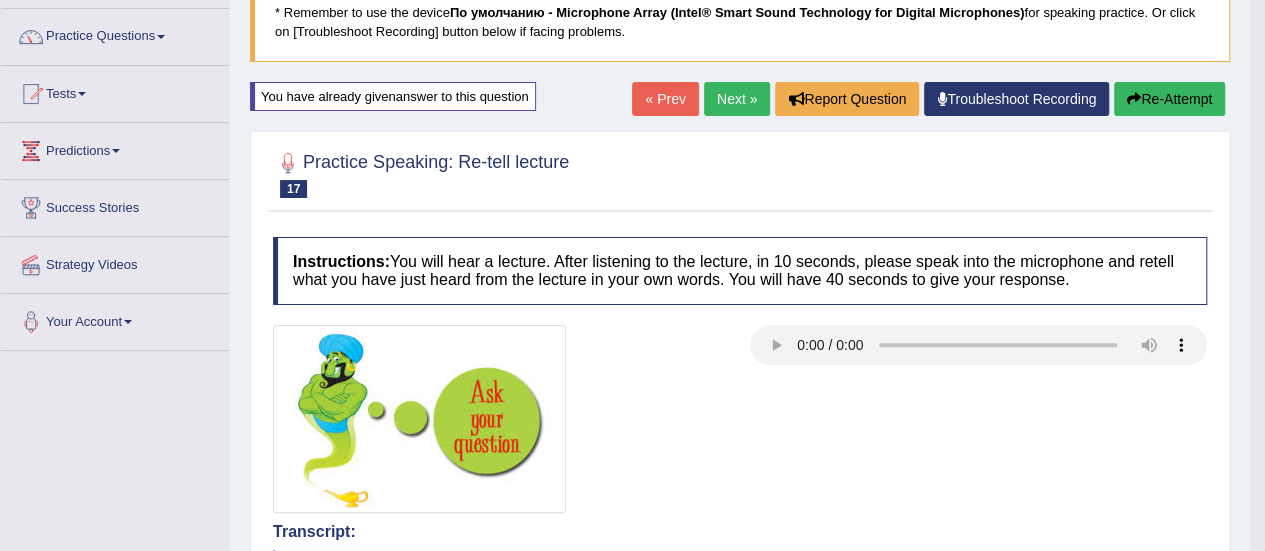 scroll, scrollTop: 97, scrollLeft: 0, axis: vertical 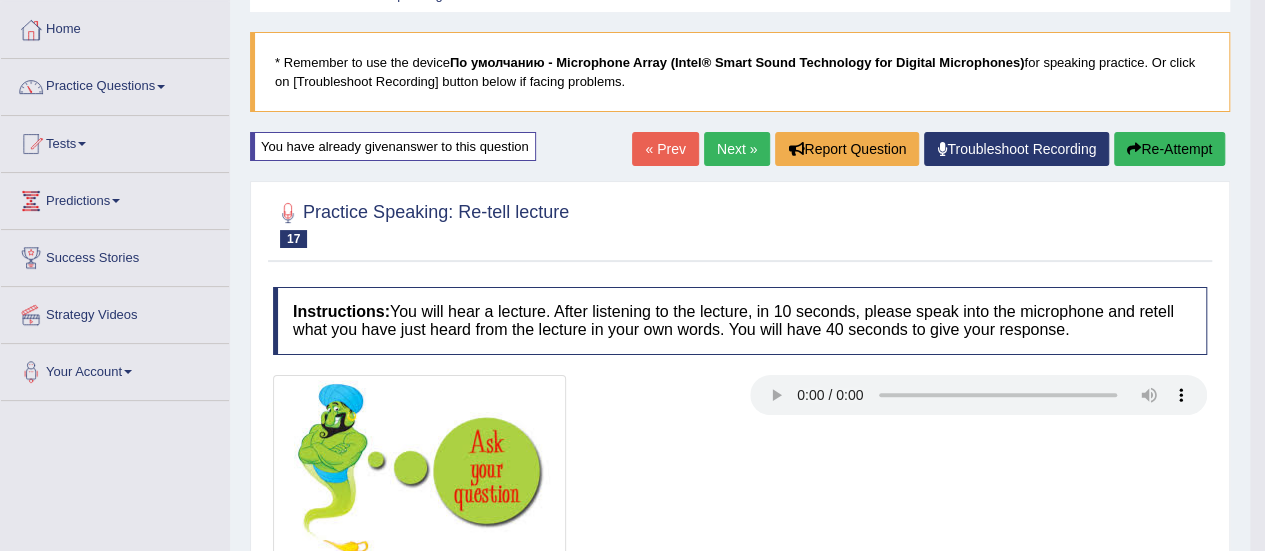 click on "Next »" at bounding box center [737, 149] 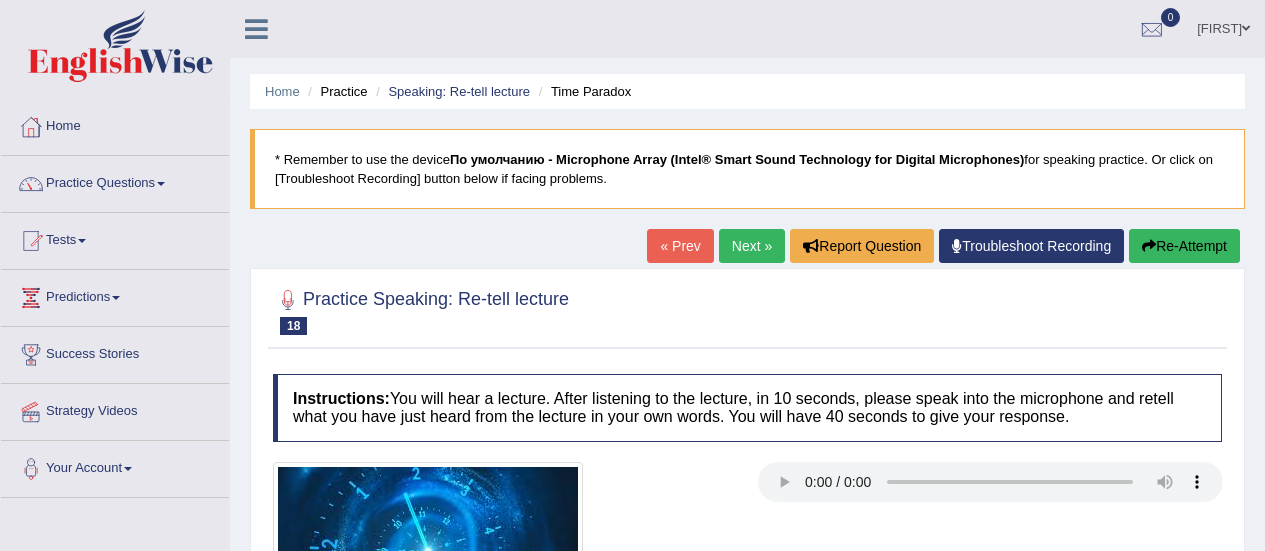 scroll, scrollTop: 0, scrollLeft: 0, axis: both 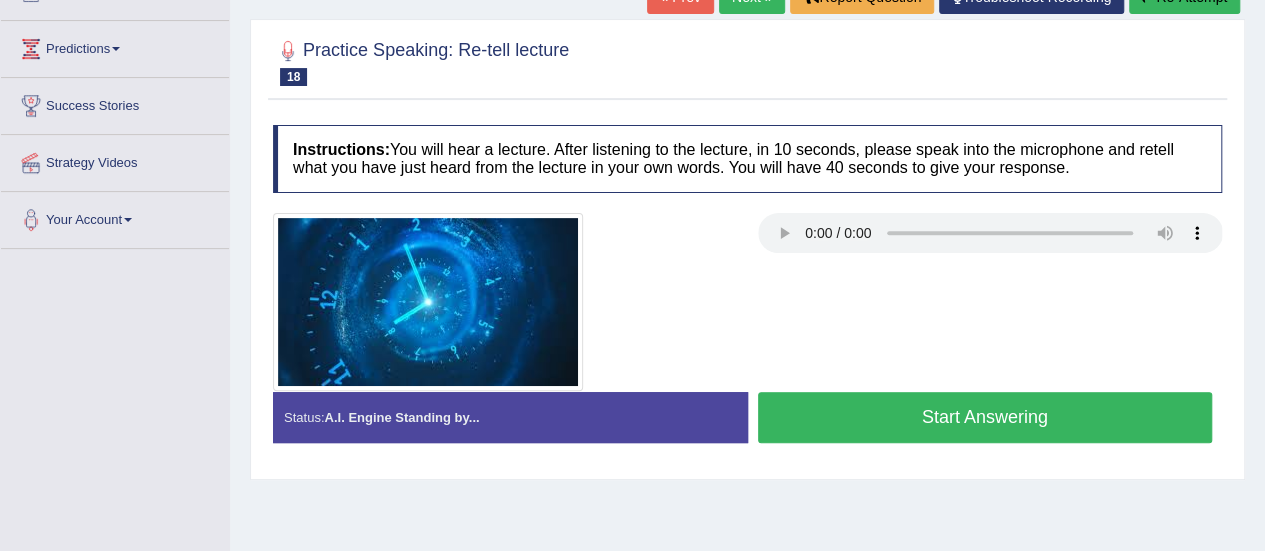 type 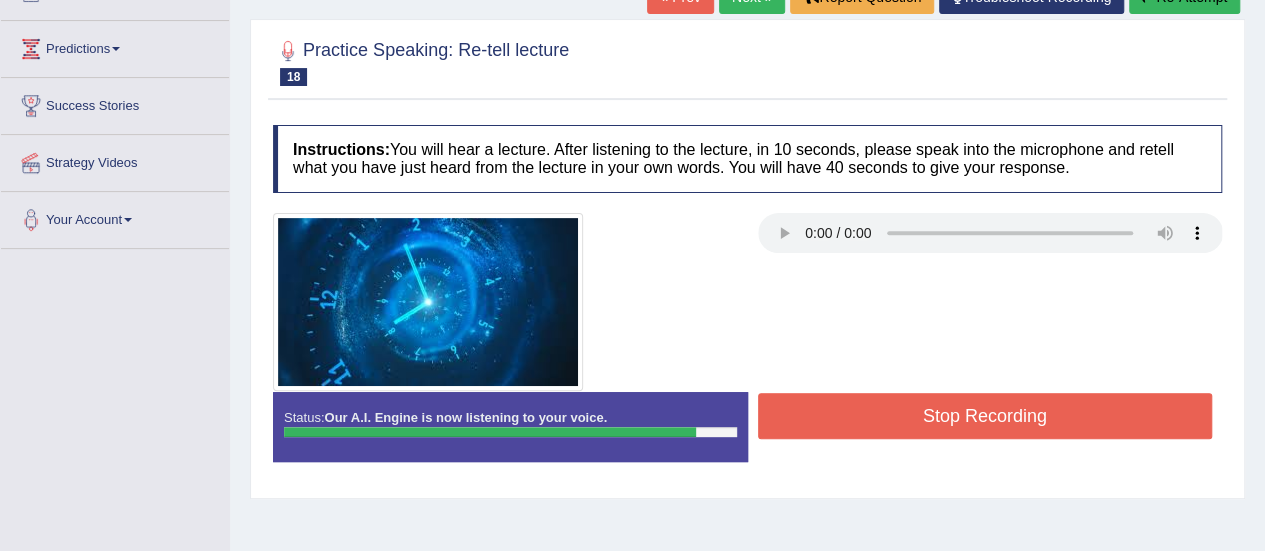 click on "Stop Recording" at bounding box center [985, 416] 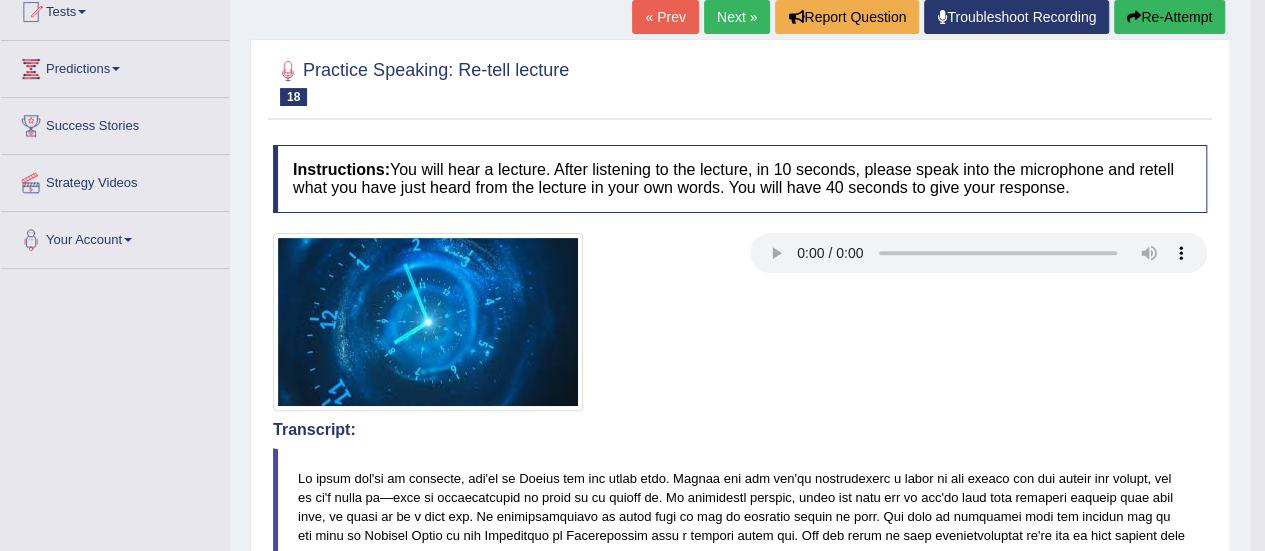 scroll, scrollTop: 227, scrollLeft: 0, axis: vertical 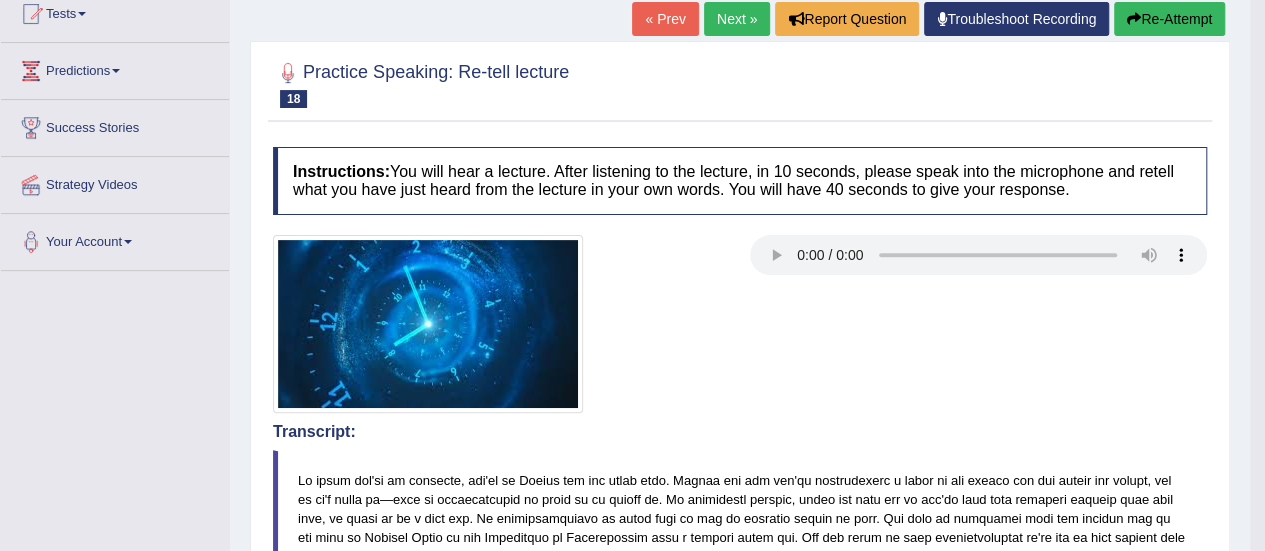 click at bounding box center (1134, 19) 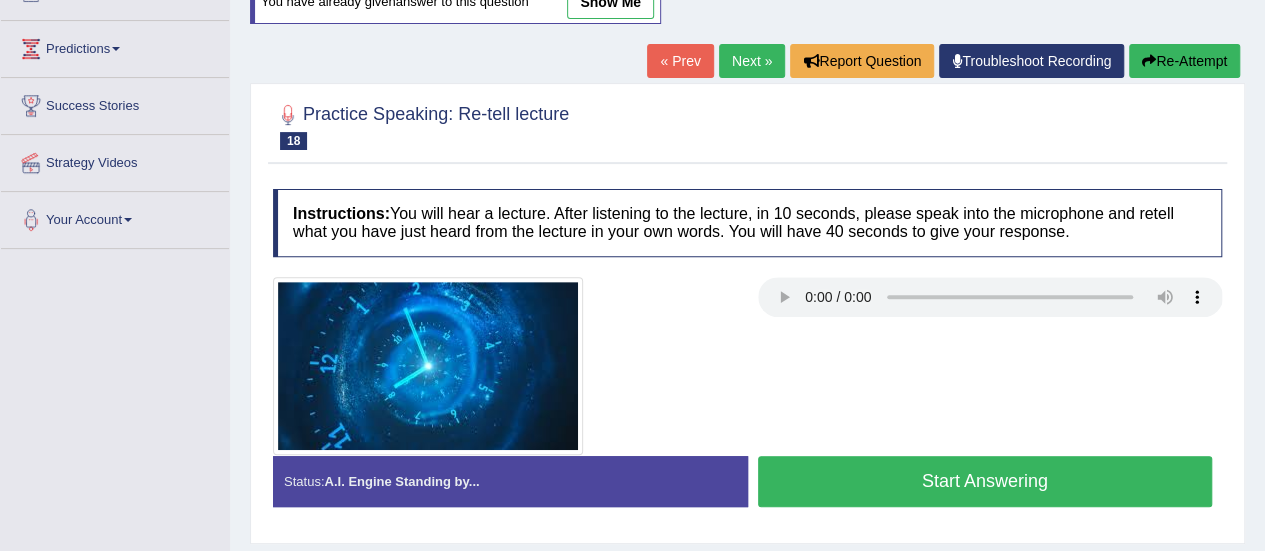 scroll, scrollTop: 0, scrollLeft: 0, axis: both 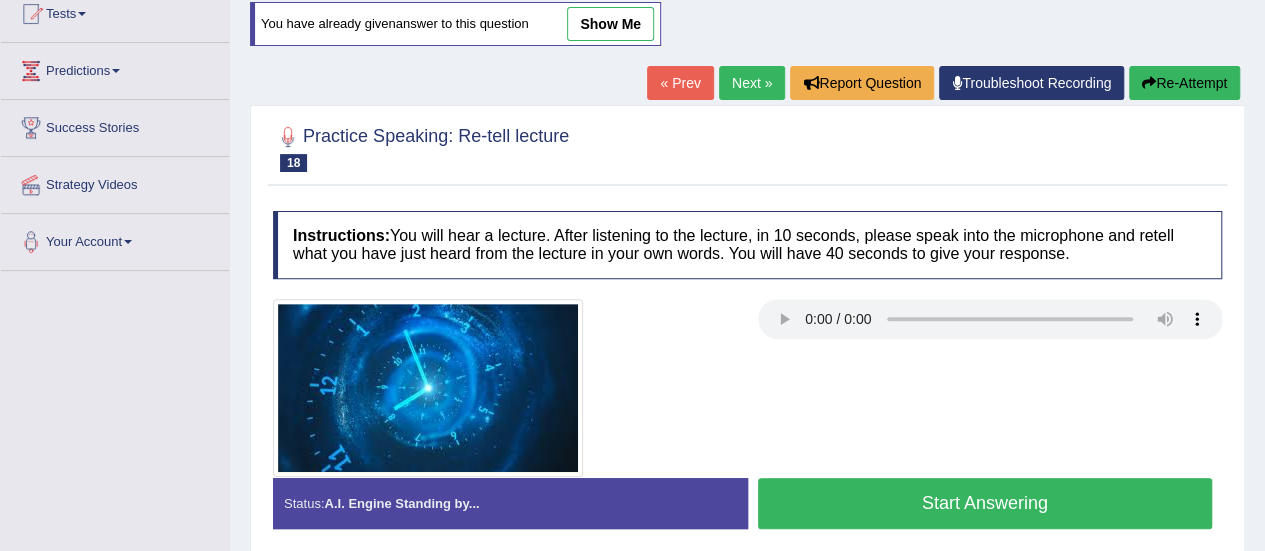 click on "Start Answering" at bounding box center (985, 503) 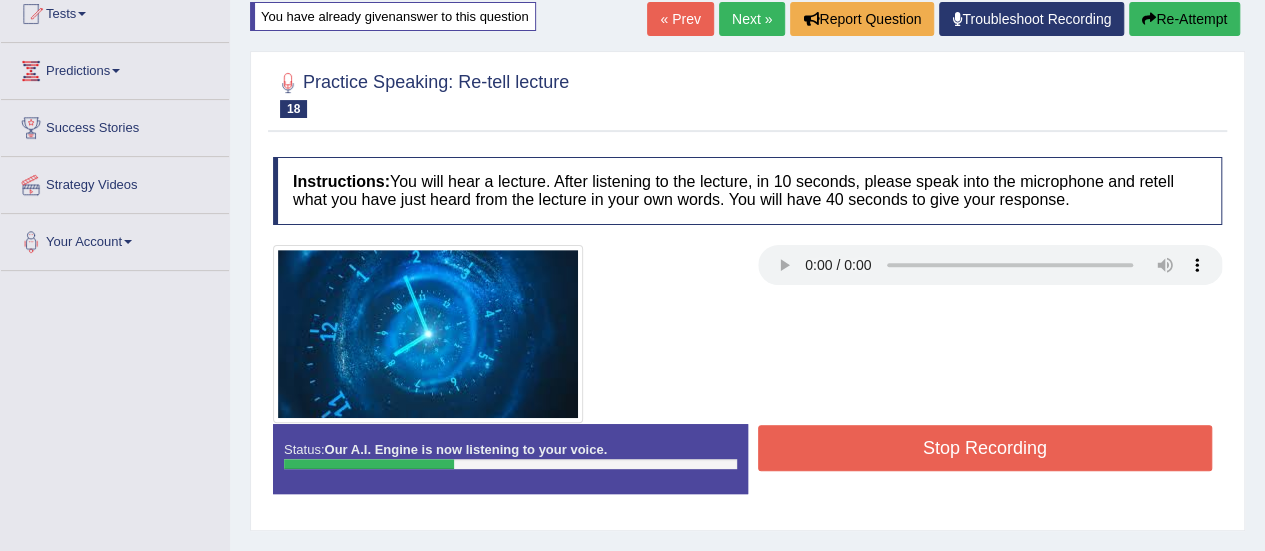 click on "Stop Recording" at bounding box center (985, 448) 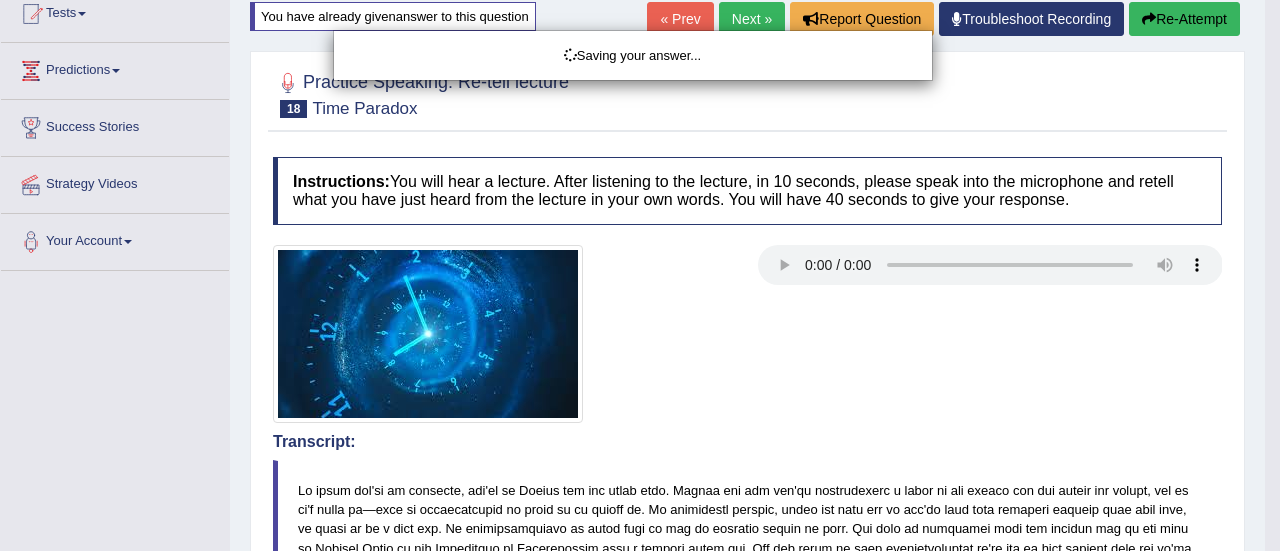 click on "Saving your answer..." at bounding box center (640, 275) 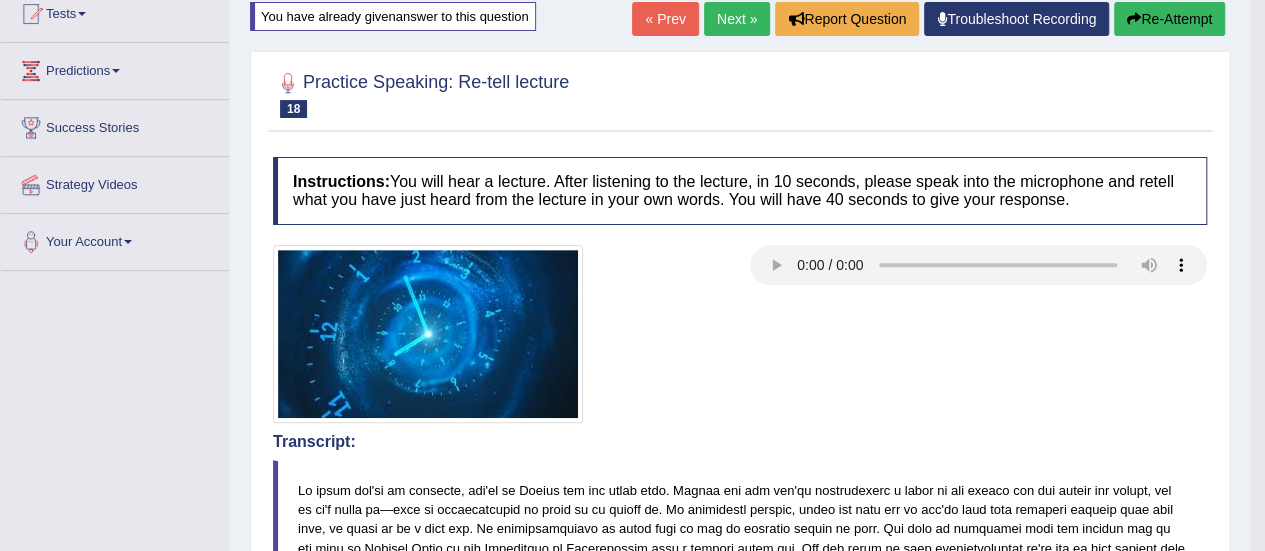 click on "Re-Attempt" at bounding box center [1169, 19] 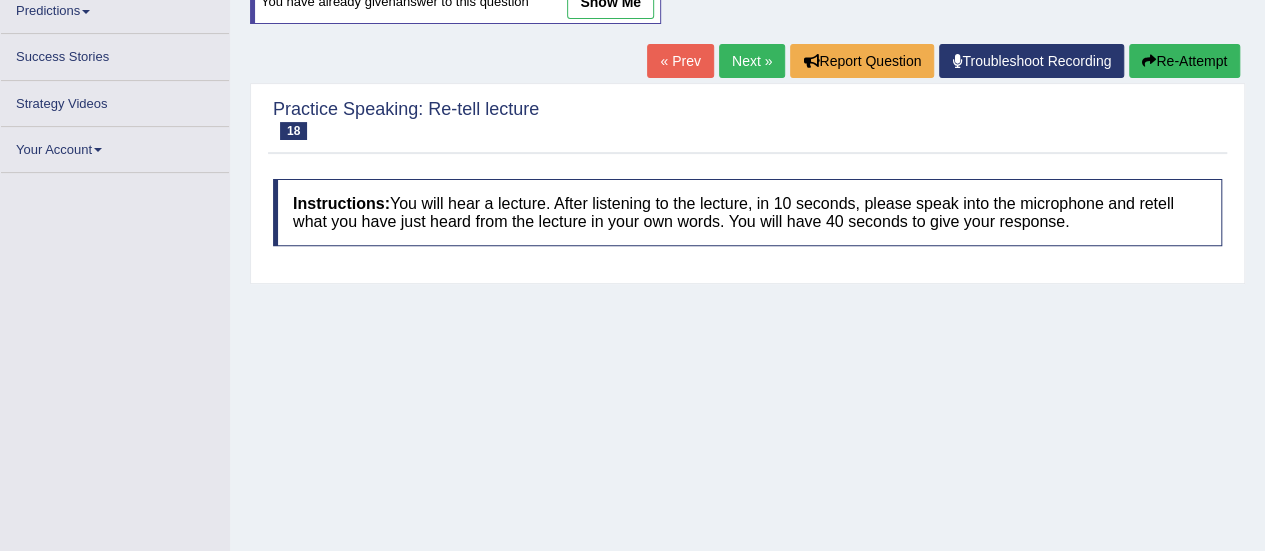scroll, scrollTop: 0, scrollLeft: 0, axis: both 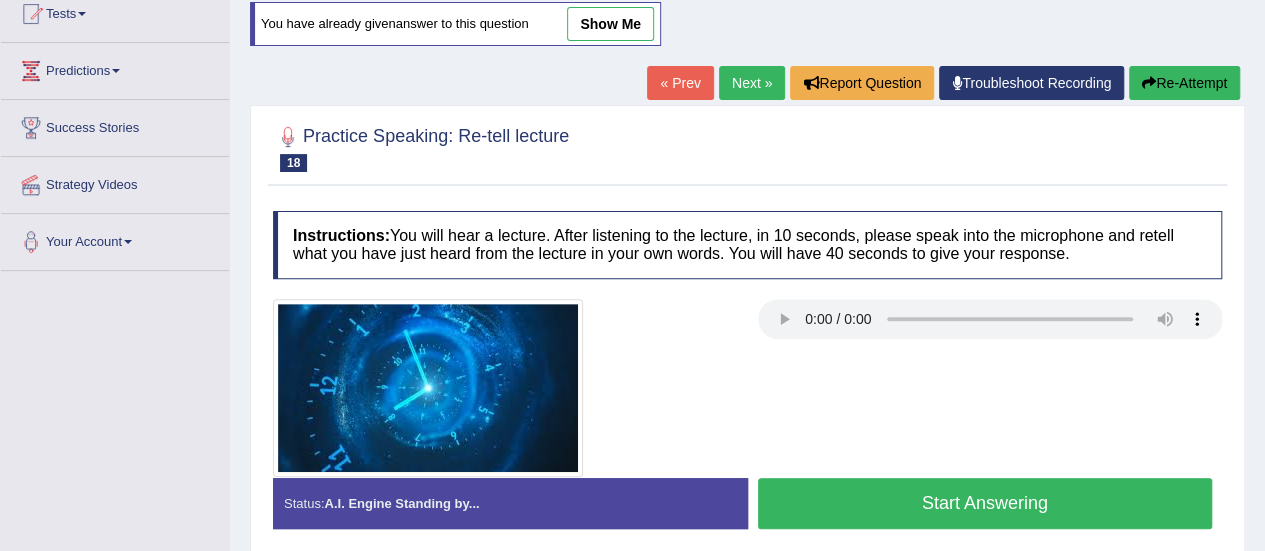 click on "Start Answering" at bounding box center (985, 503) 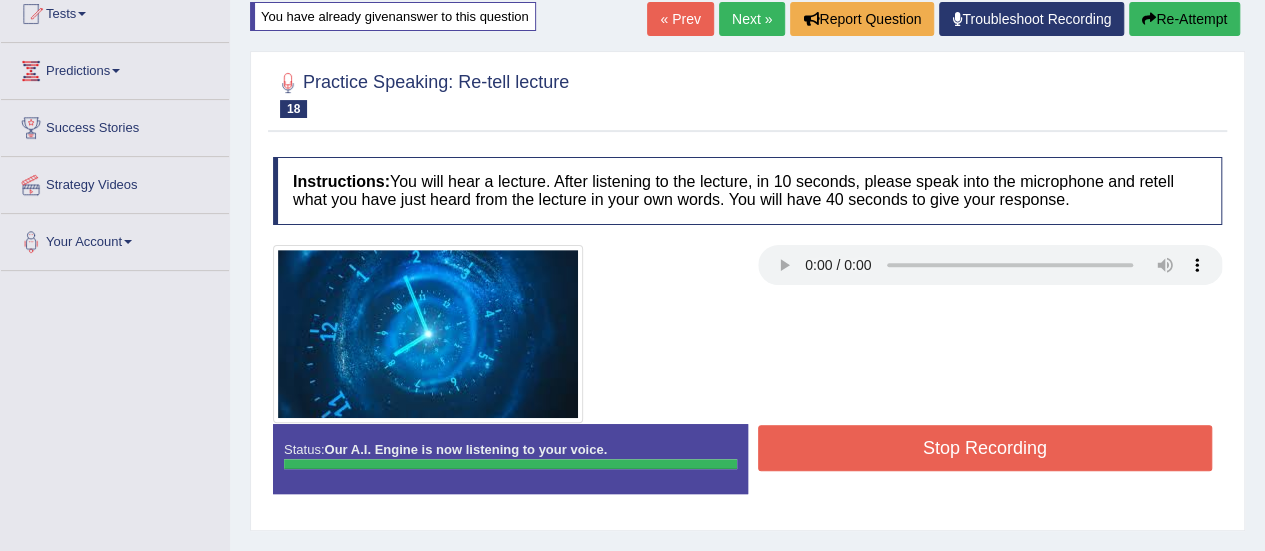click on "Stop Recording" at bounding box center (985, 448) 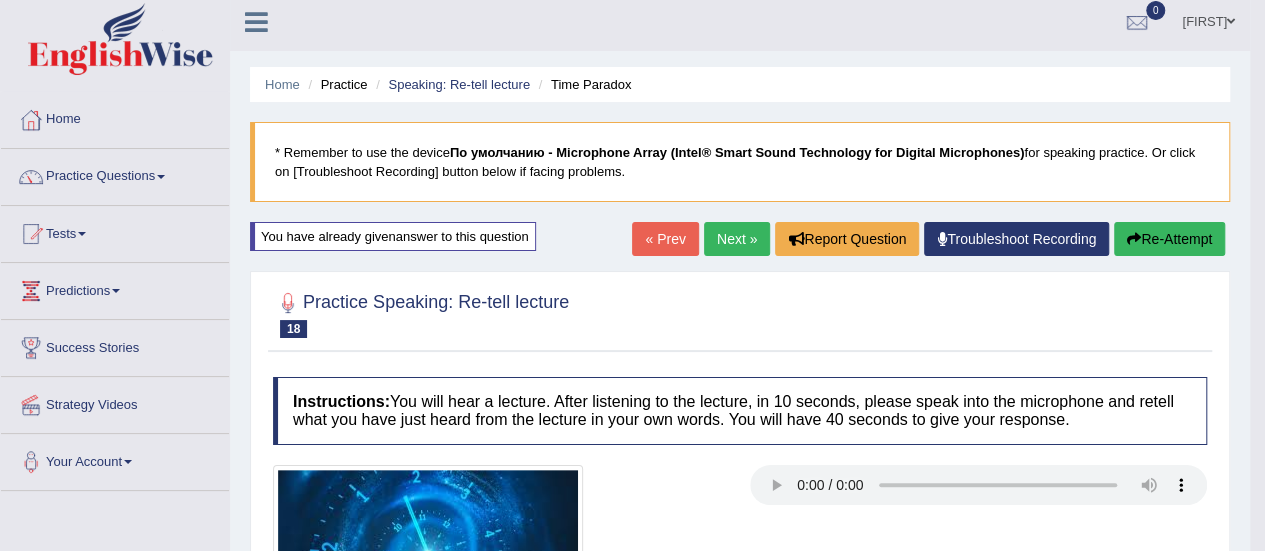 scroll, scrollTop: 0, scrollLeft: 0, axis: both 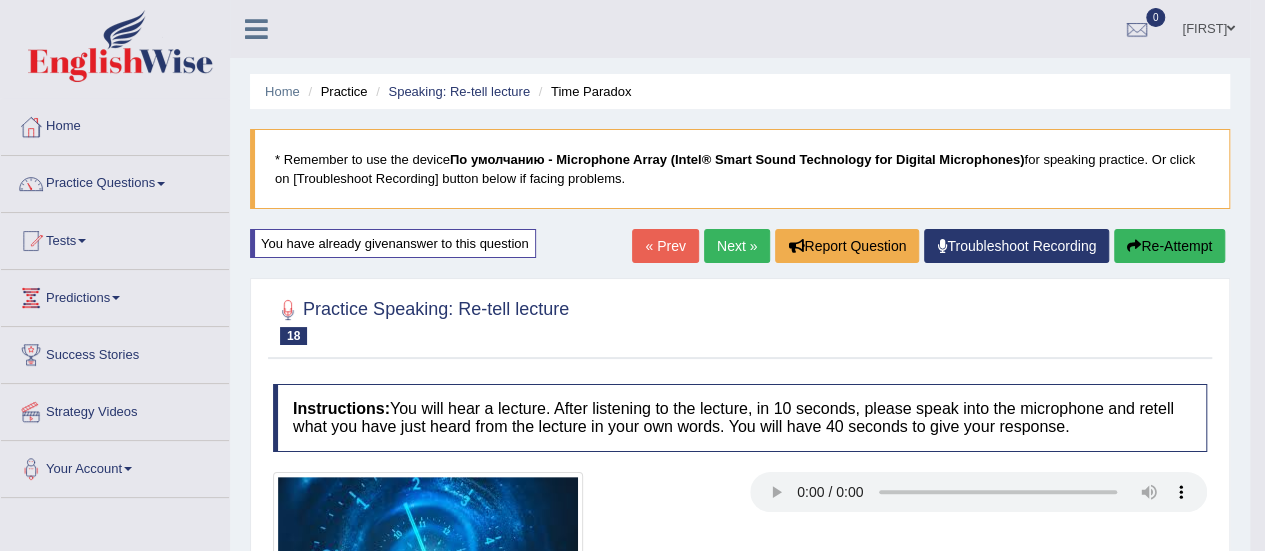 click on "Next »" at bounding box center (737, 246) 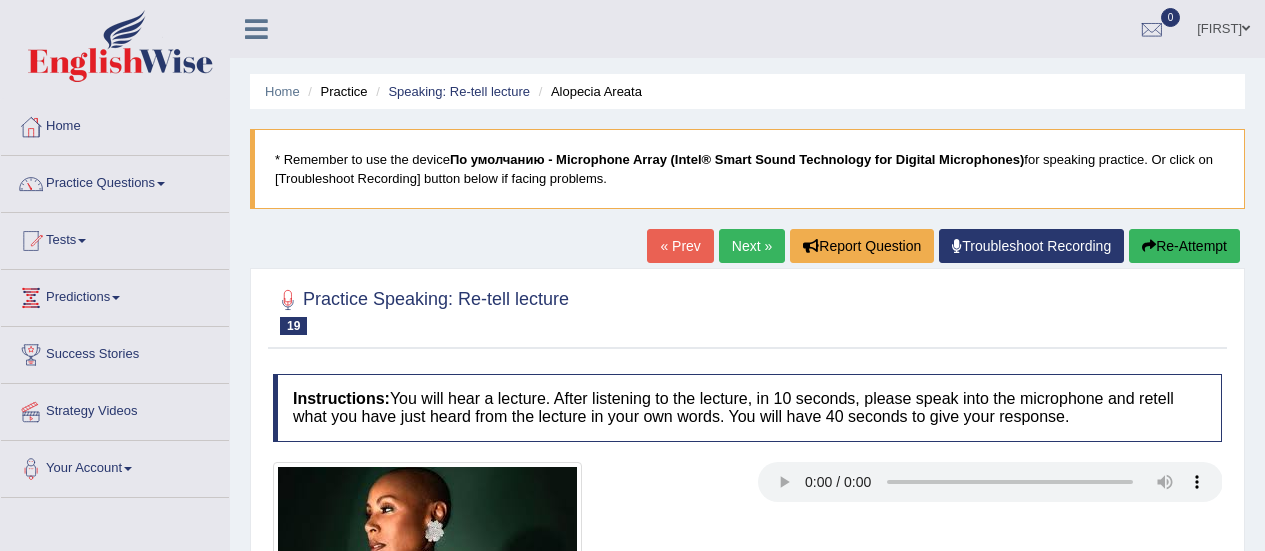 scroll, scrollTop: 0, scrollLeft: 0, axis: both 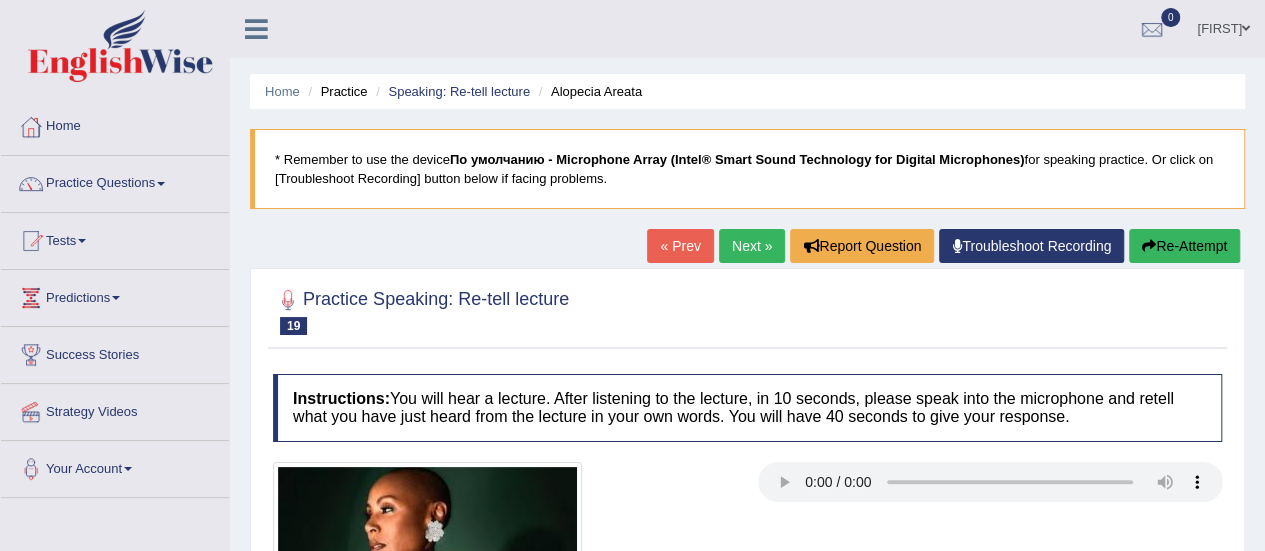 type 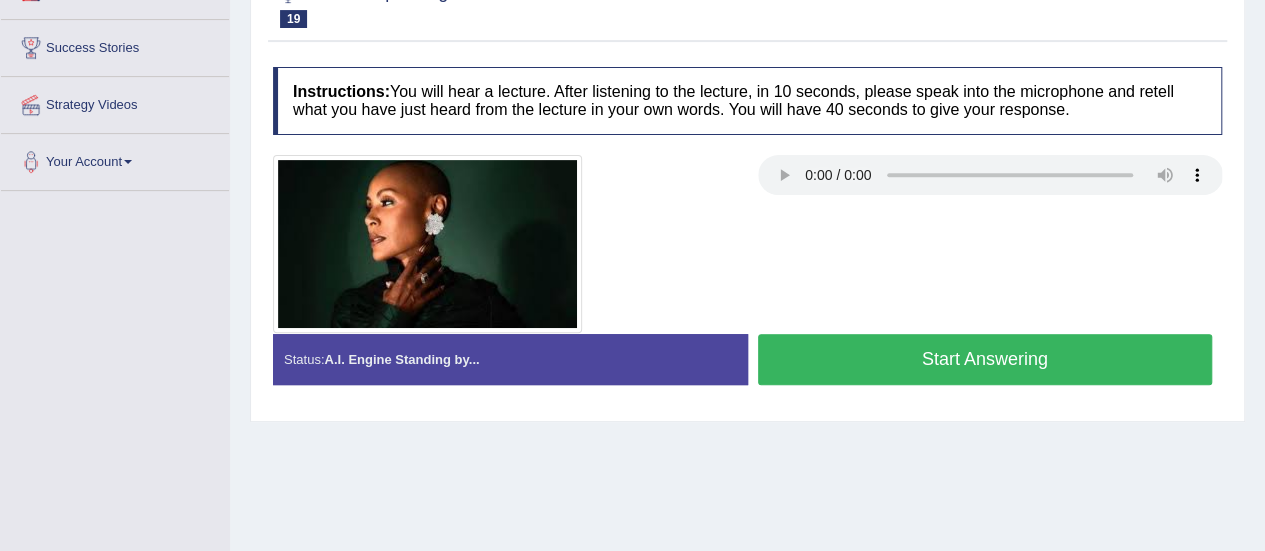 scroll, scrollTop: 314, scrollLeft: 0, axis: vertical 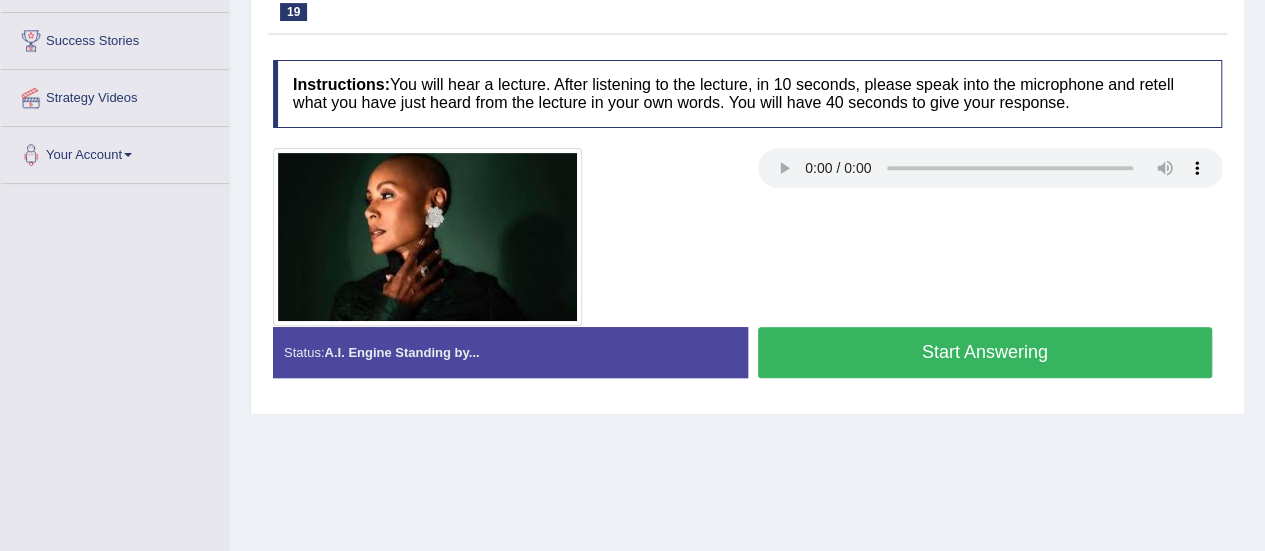 click on "Start Answering" at bounding box center (985, 352) 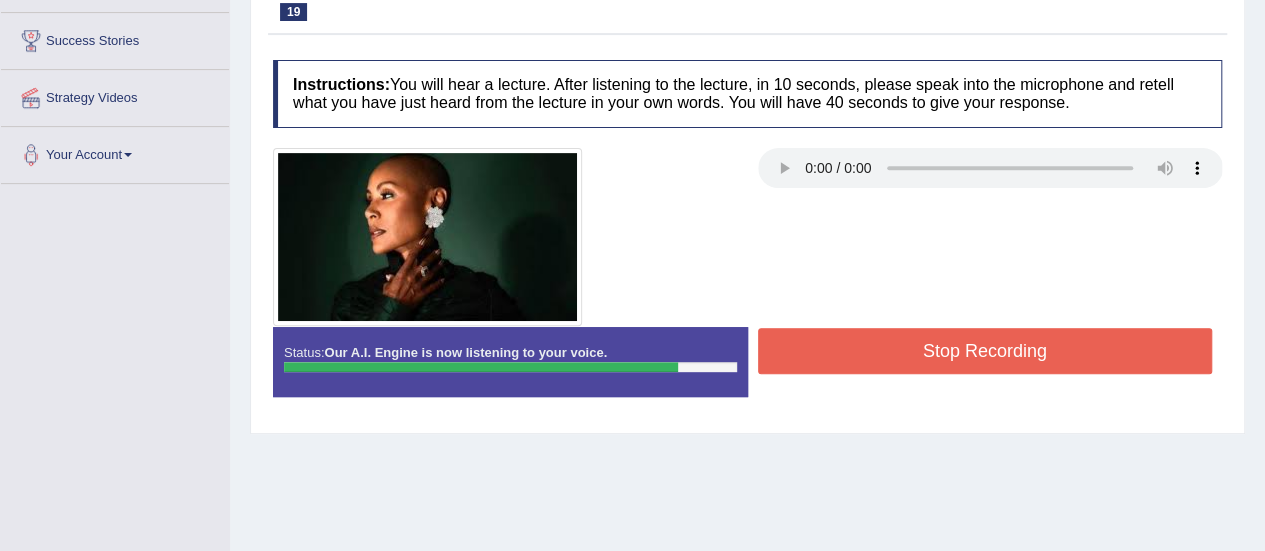 click on "Stop Recording" at bounding box center (985, 351) 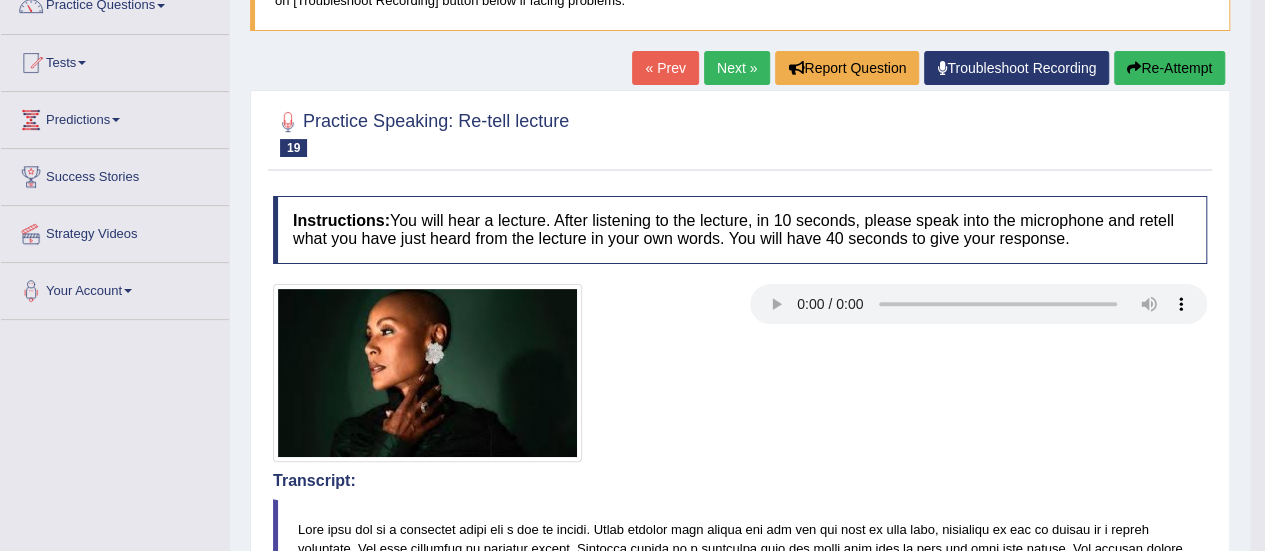 scroll, scrollTop: 179, scrollLeft: 0, axis: vertical 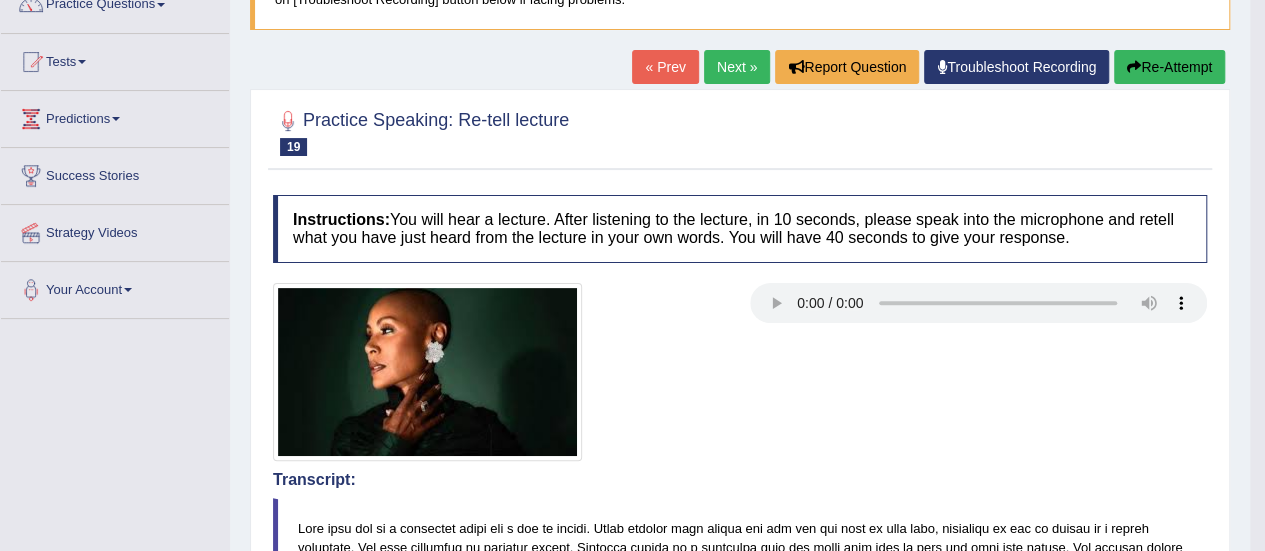 click on "Next »" at bounding box center (737, 67) 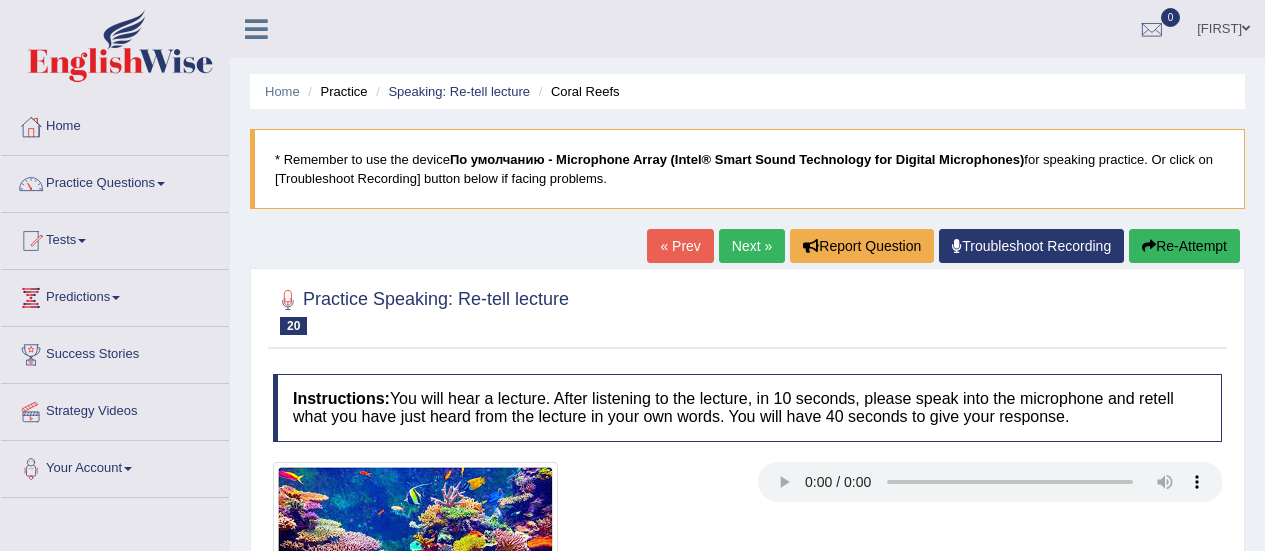 scroll, scrollTop: 0, scrollLeft: 0, axis: both 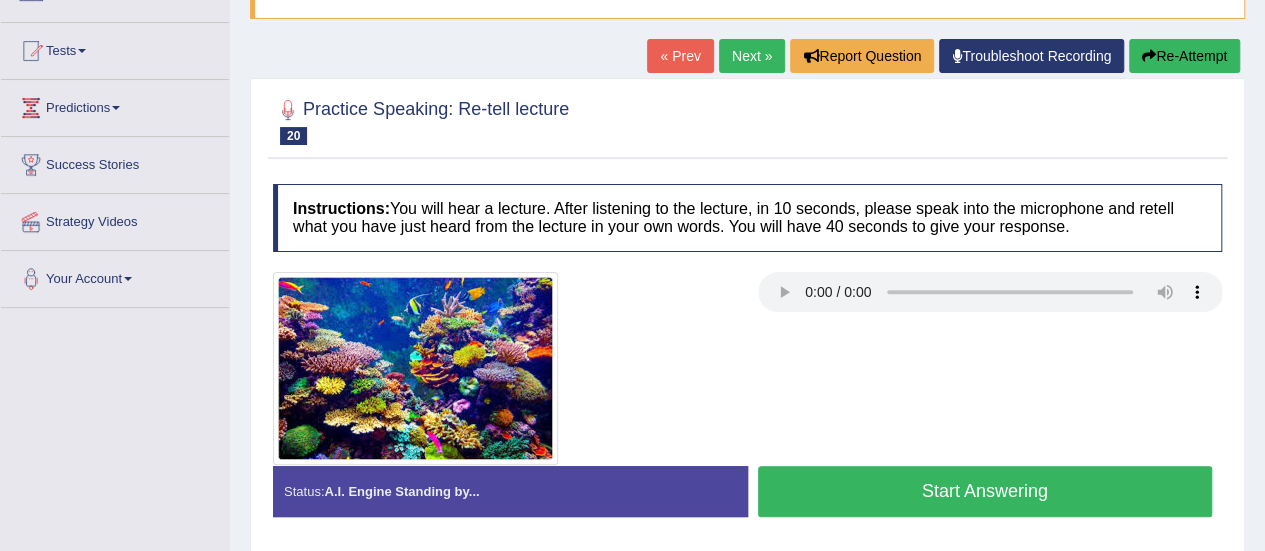 click on "Start Answering" at bounding box center [985, 491] 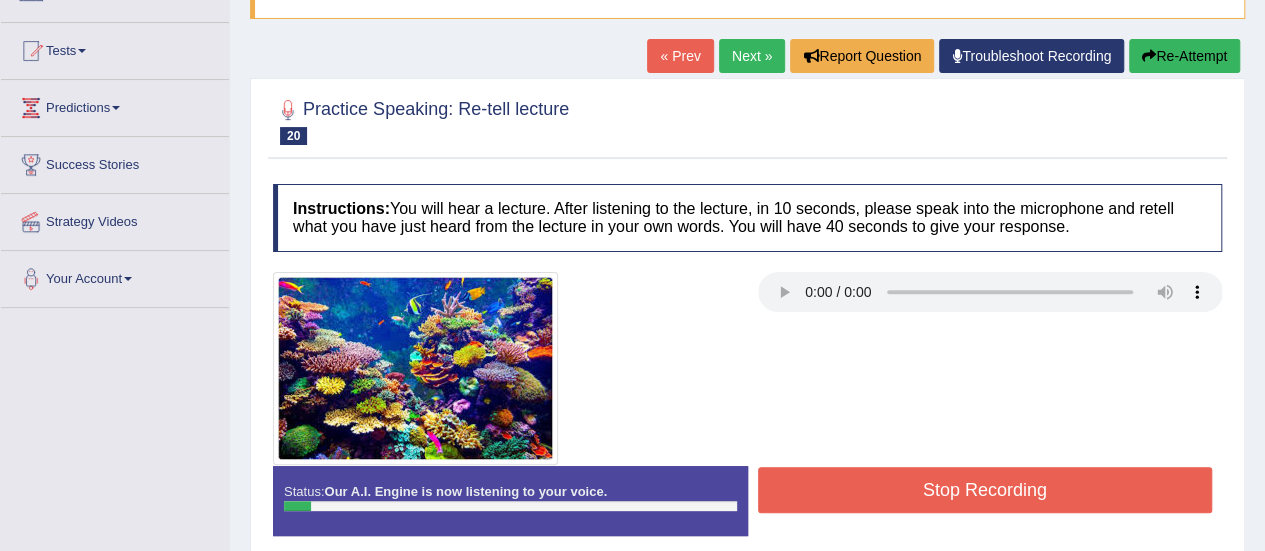 click on "Stop Recording" at bounding box center (985, 490) 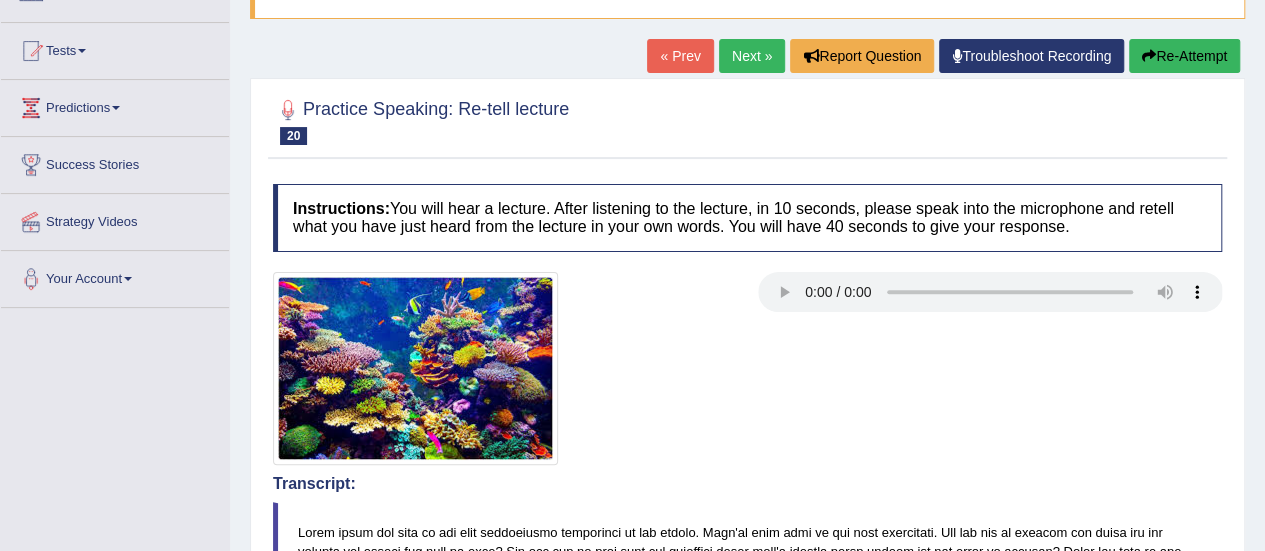 click on "Re-Attempt" at bounding box center [1184, 56] 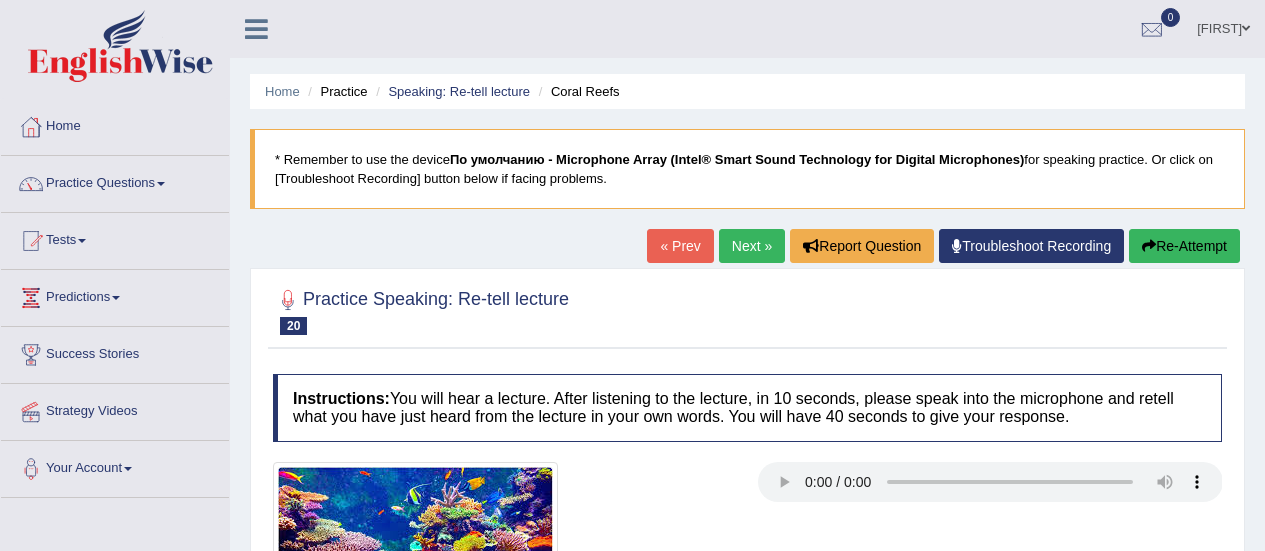 scroll, scrollTop: 190, scrollLeft: 0, axis: vertical 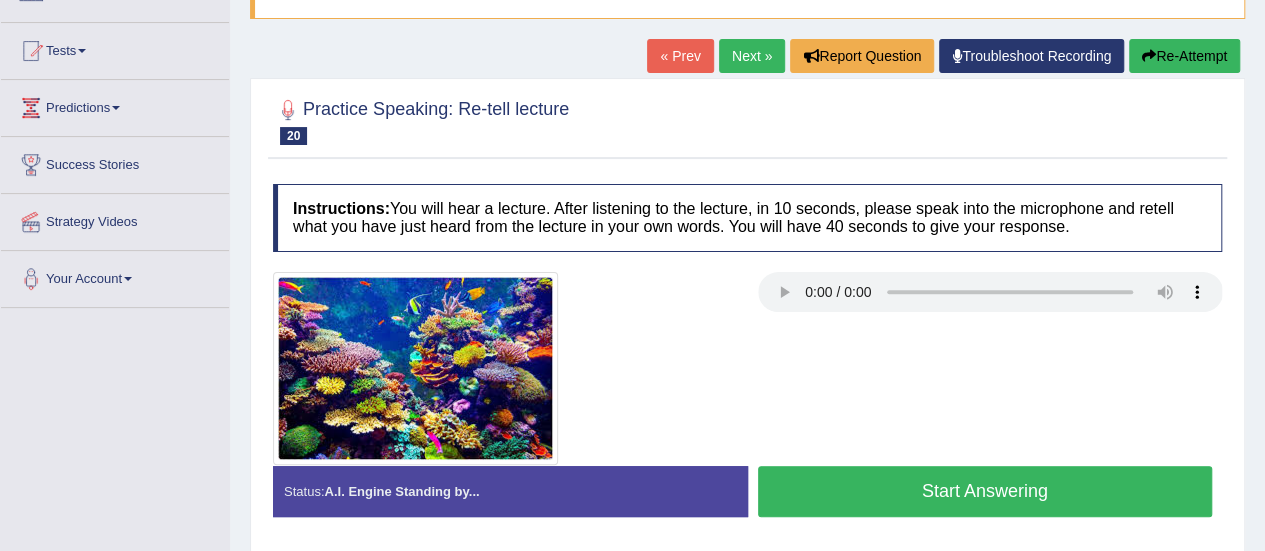 click on "Start Answering" at bounding box center [985, 491] 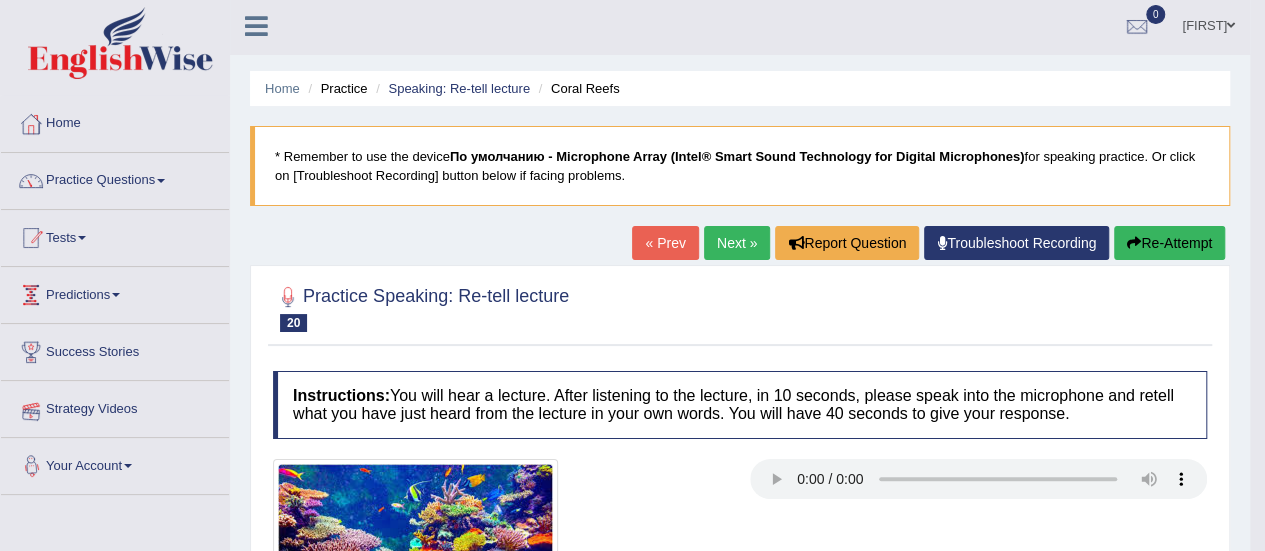 scroll, scrollTop: 0, scrollLeft: 0, axis: both 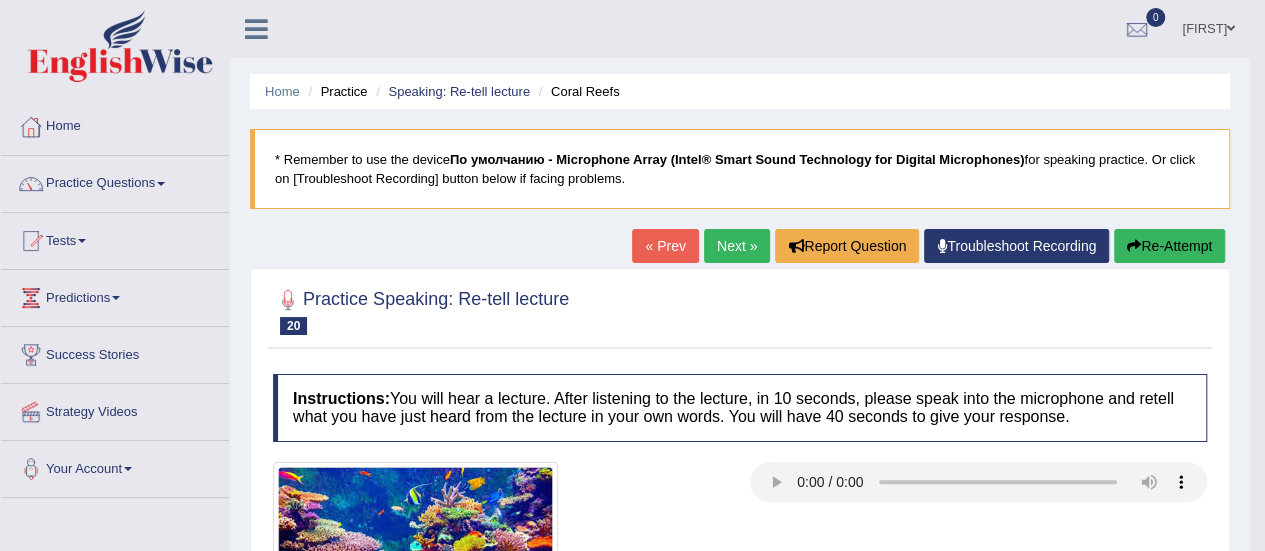 click on "Practice Questions" at bounding box center (115, 181) 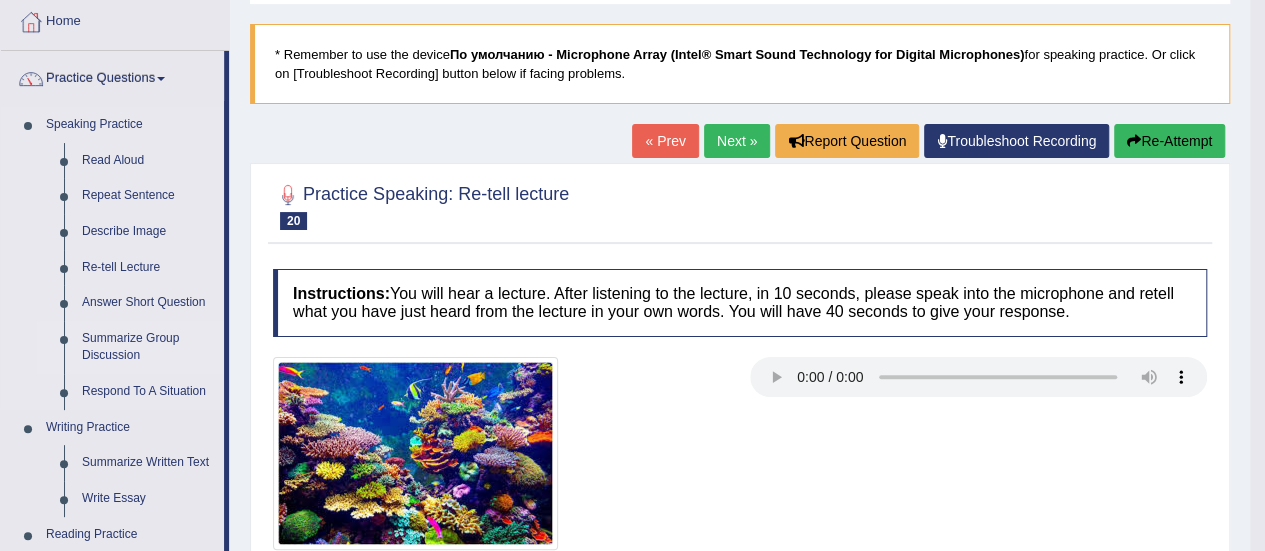 scroll, scrollTop: 104, scrollLeft: 0, axis: vertical 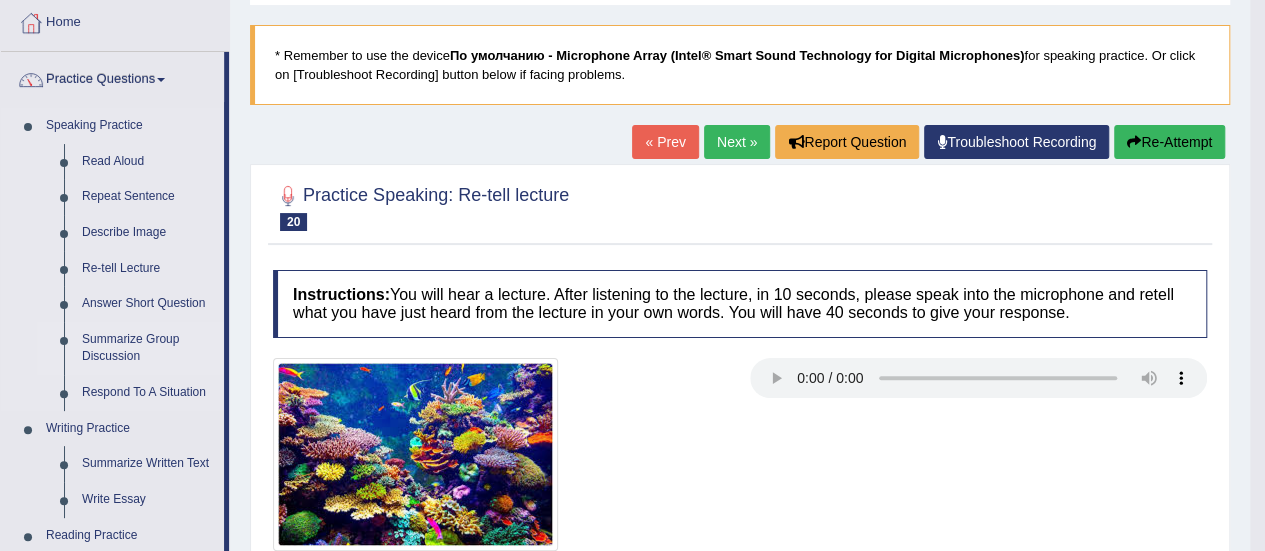 click on "Summarize Group Discussion" at bounding box center (148, 348) 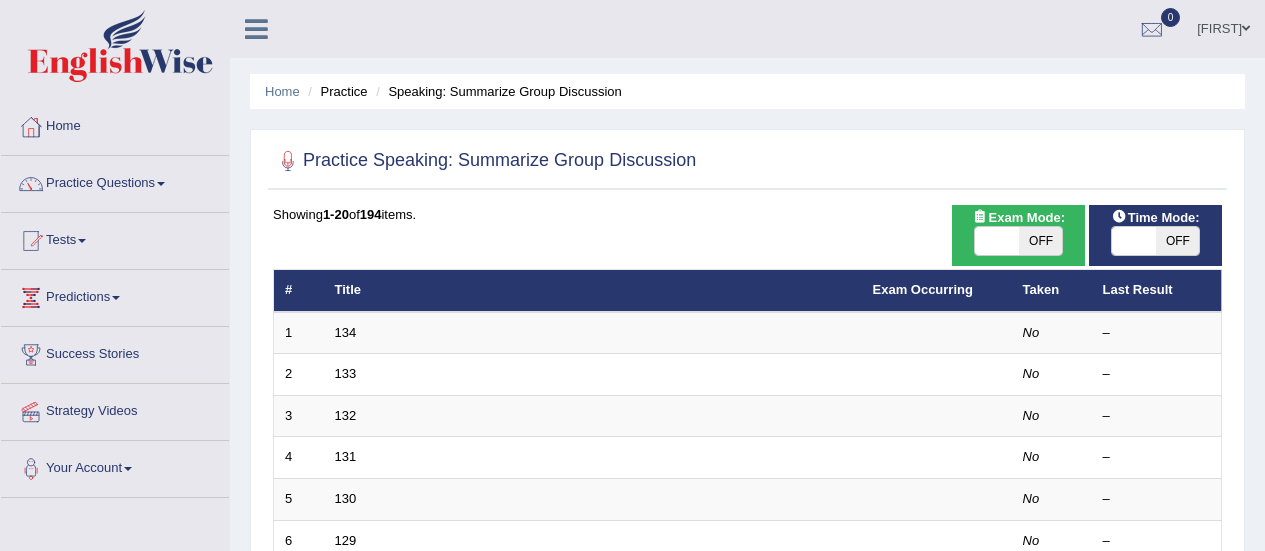 scroll, scrollTop: 0, scrollLeft: 0, axis: both 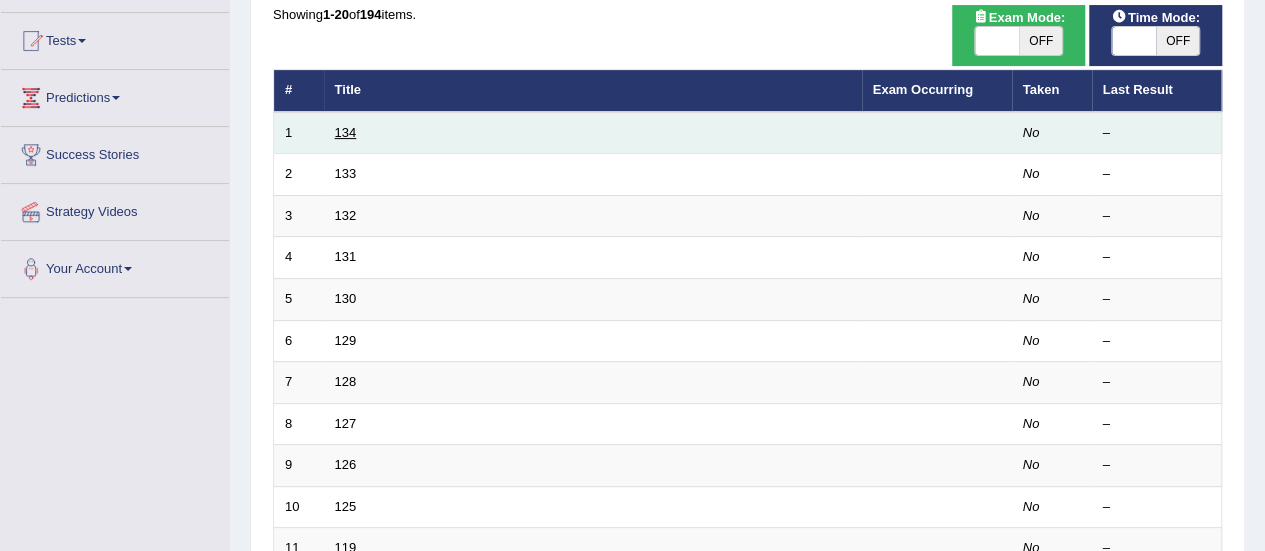 click on "134" at bounding box center (346, 132) 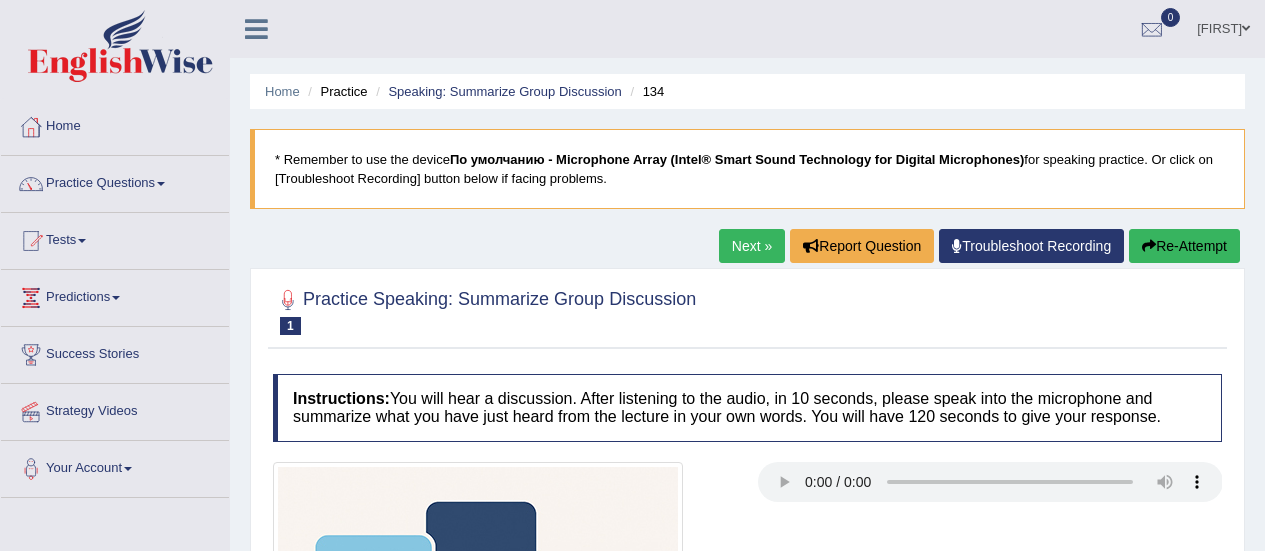 scroll, scrollTop: 0, scrollLeft: 0, axis: both 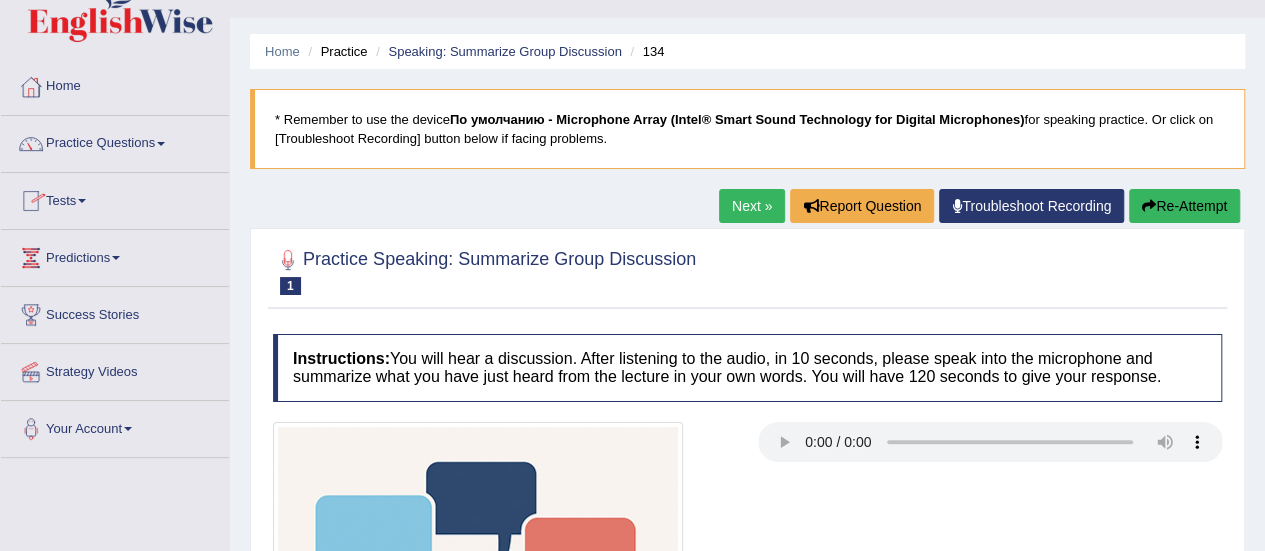 click on "Next »" at bounding box center (752, 206) 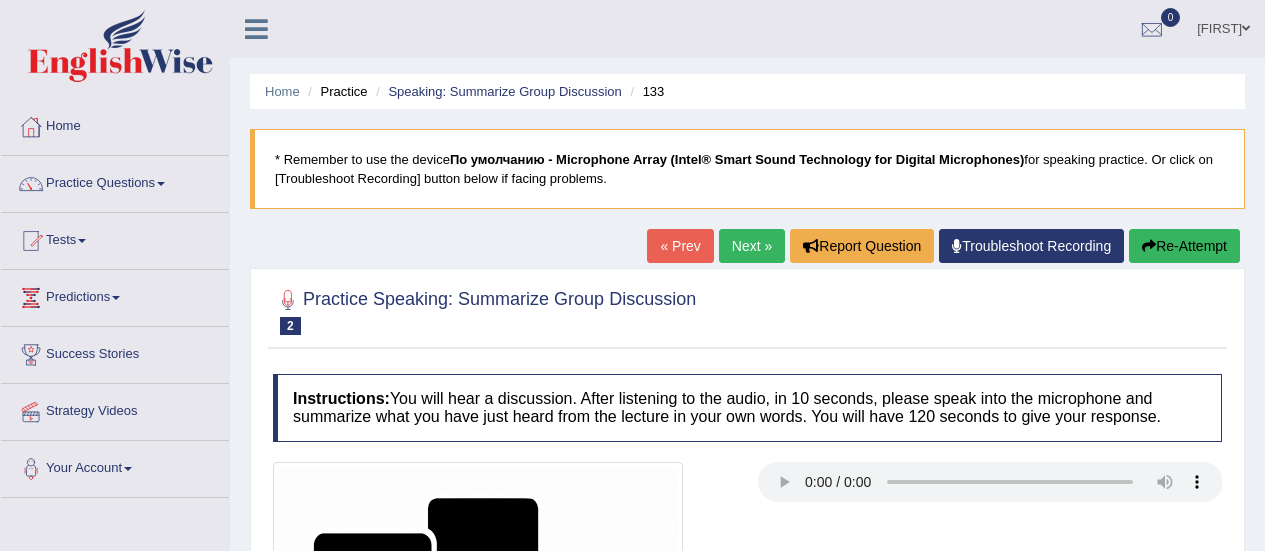 scroll, scrollTop: 0, scrollLeft: 0, axis: both 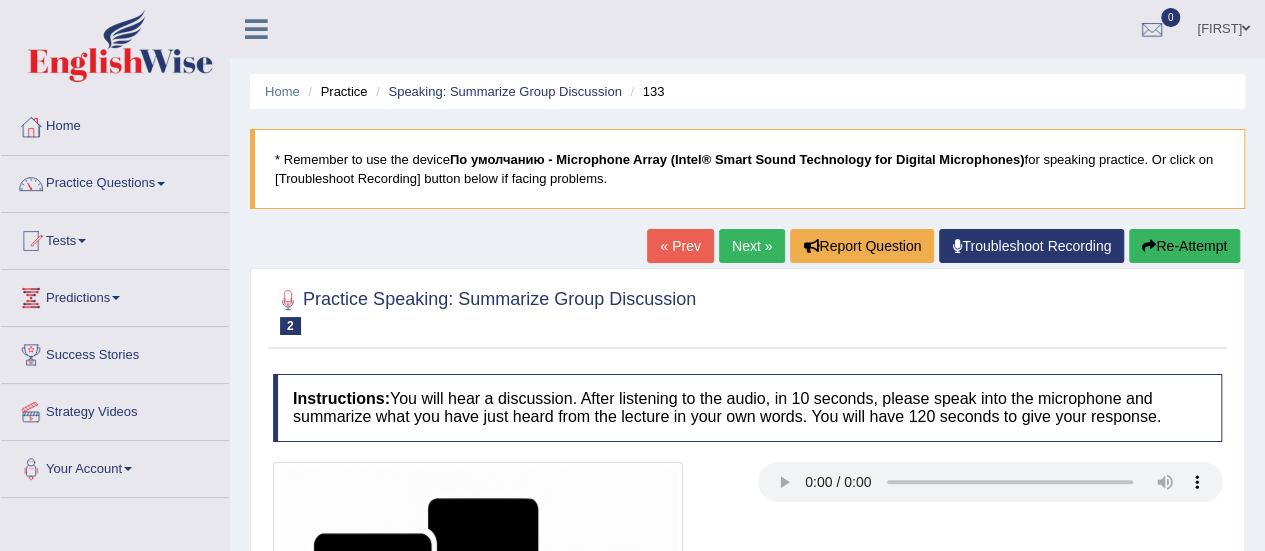 click on "Next »" at bounding box center (752, 246) 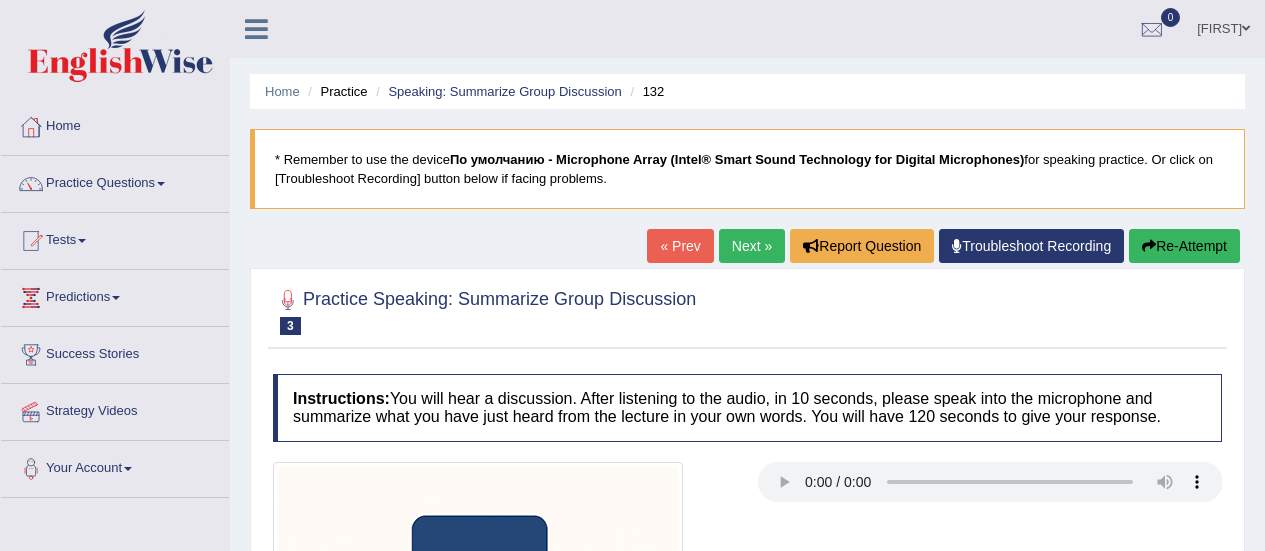 scroll, scrollTop: 0, scrollLeft: 0, axis: both 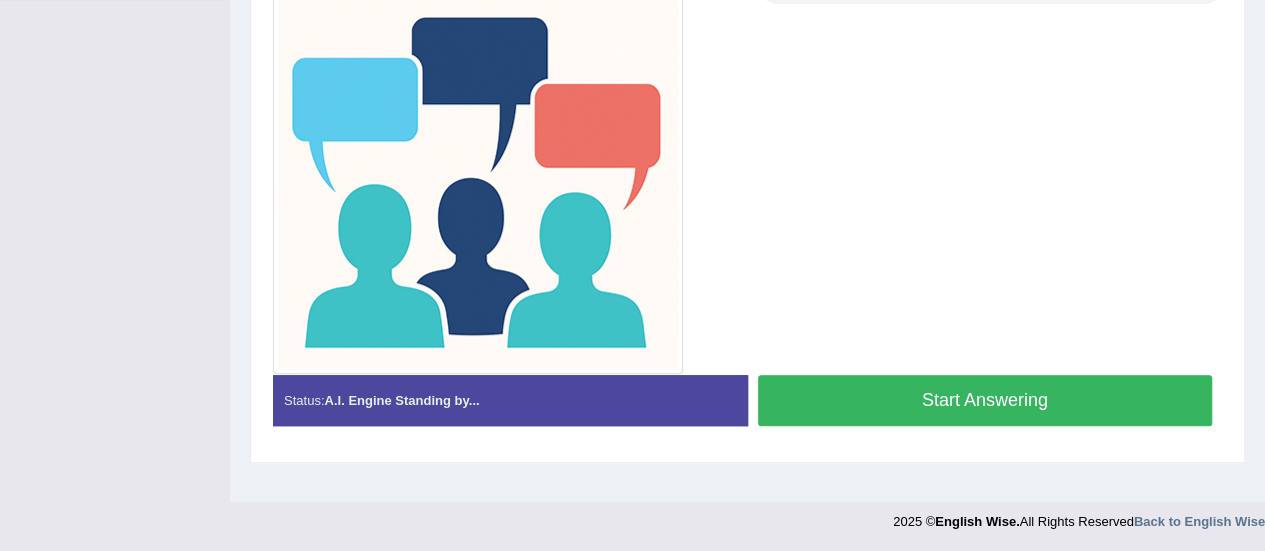 click on "Start Answering" at bounding box center [985, 400] 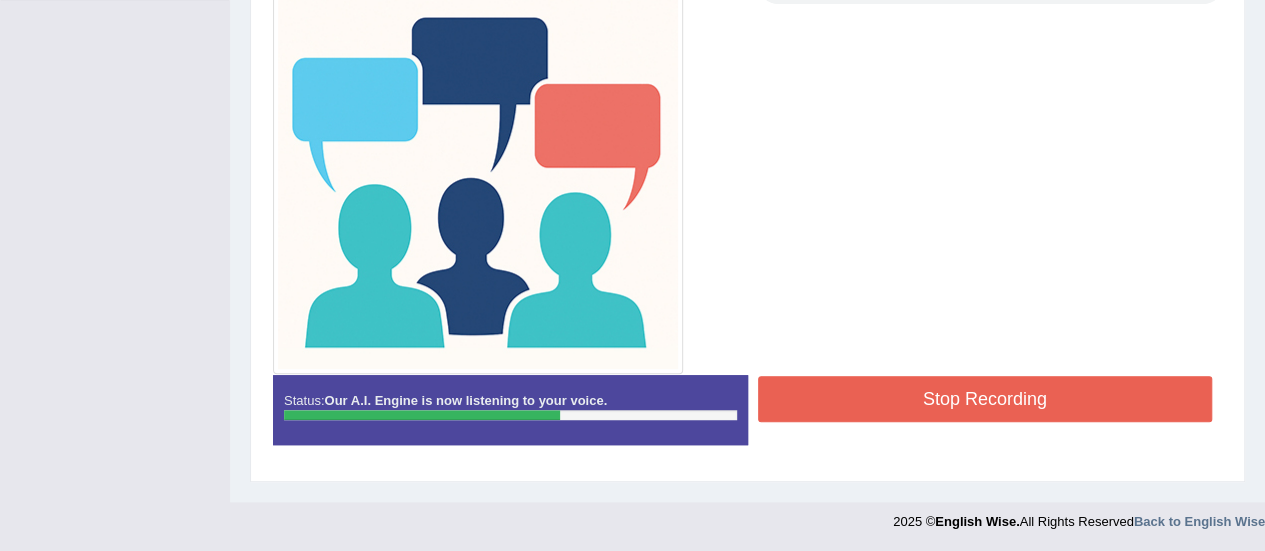 click on "Stop Recording" at bounding box center [985, 399] 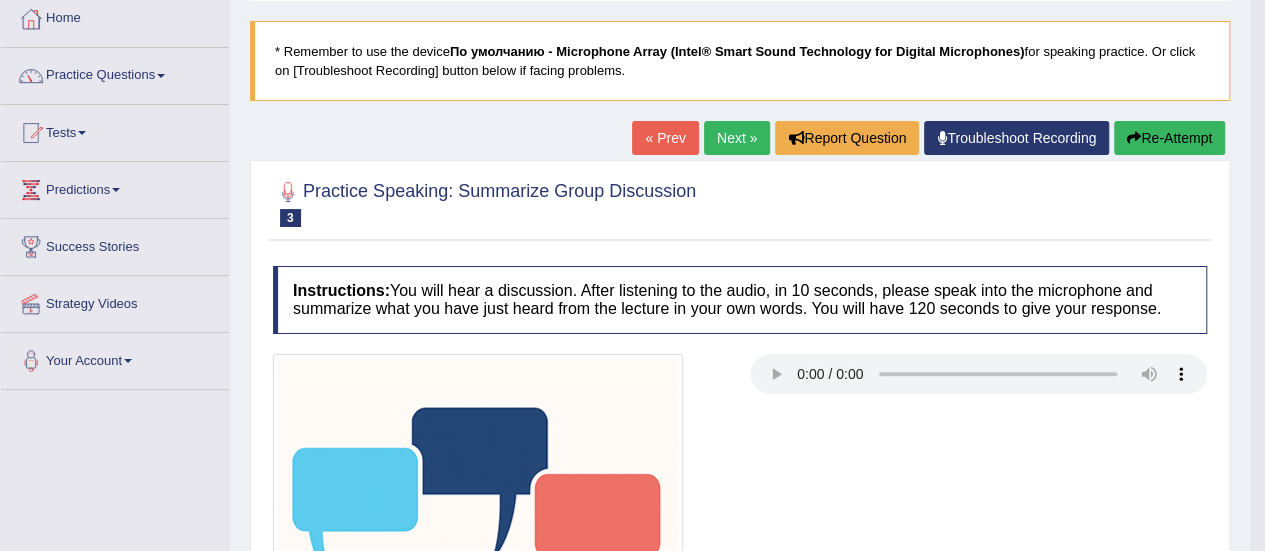 scroll, scrollTop: 107, scrollLeft: 0, axis: vertical 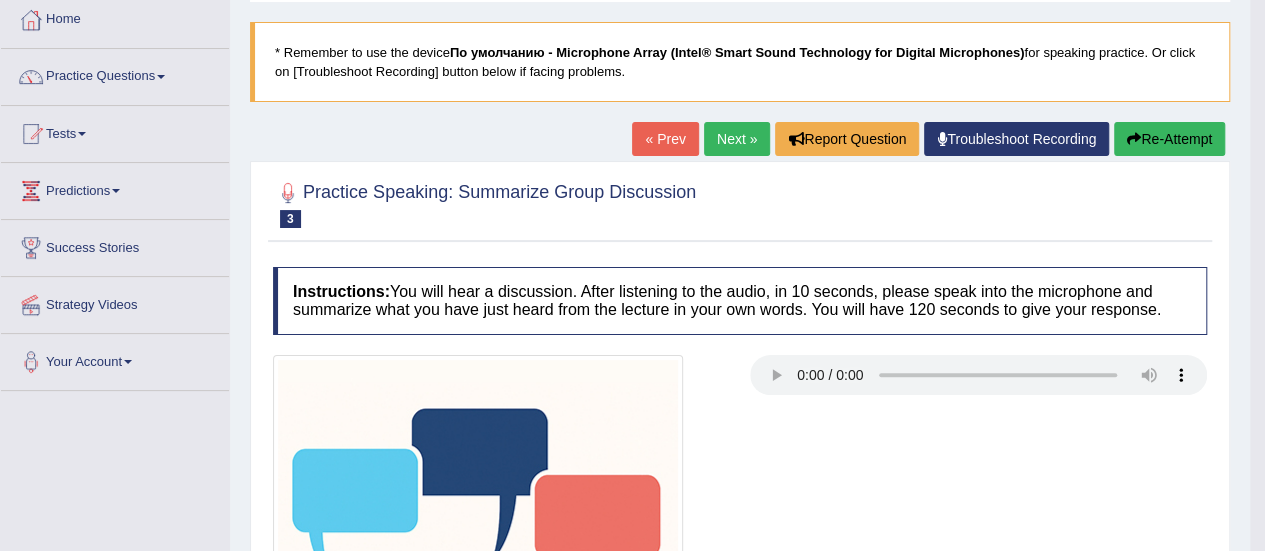 click on "Next »" at bounding box center [737, 139] 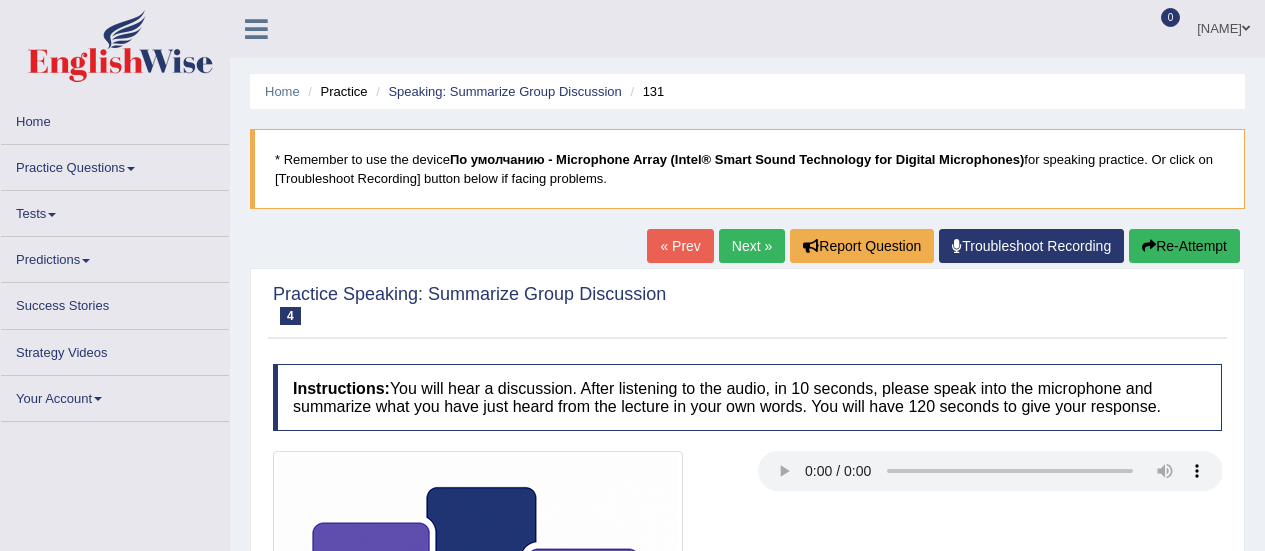 scroll, scrollTop: 0, scrollLeft: 0, axis: both 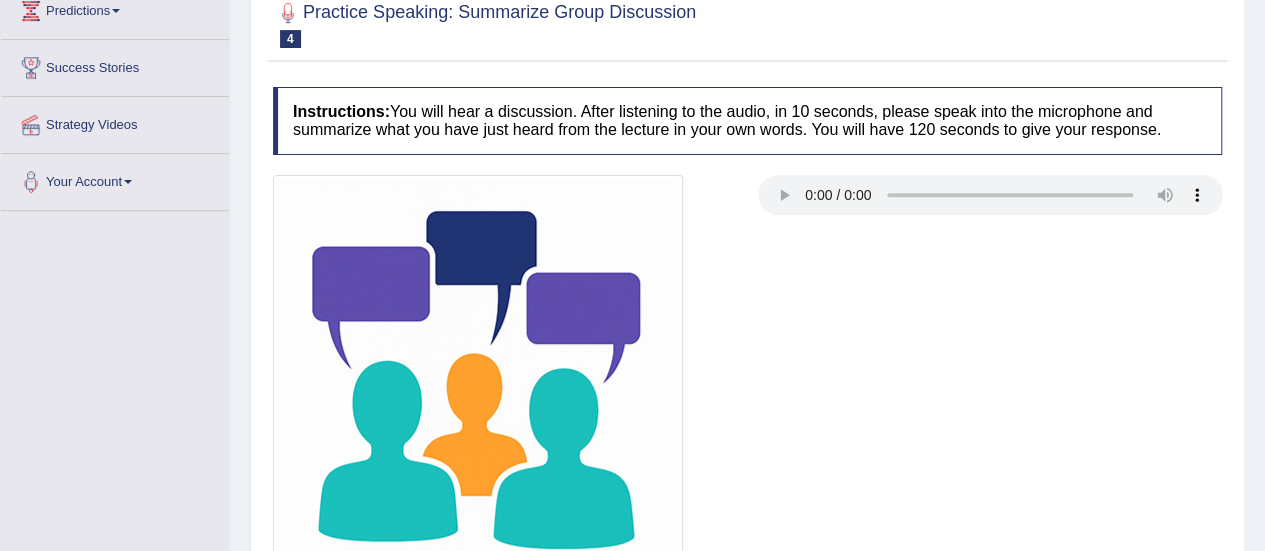 type 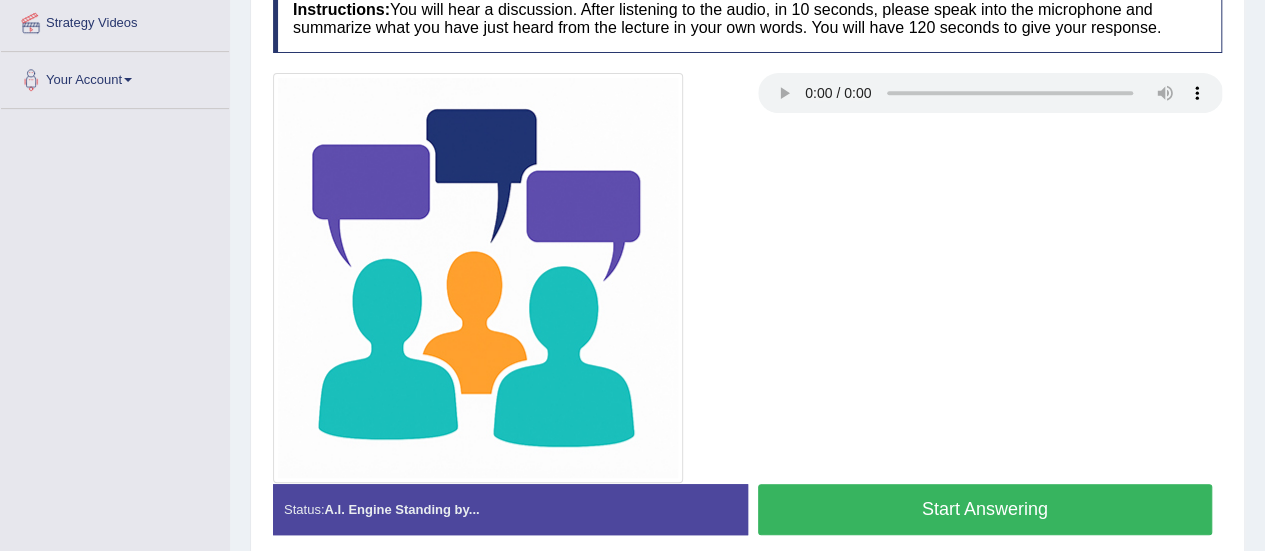 scroll, scrollTop: 498, scrollLeft: 0, axis: vertical 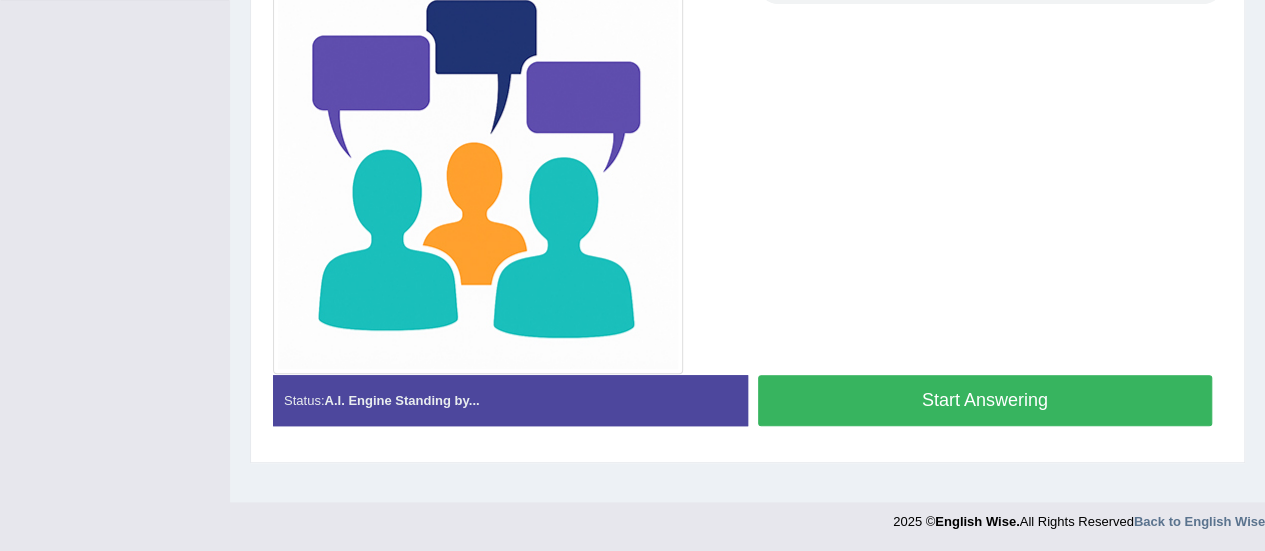 click on "Start Answering" at bounding box center (985, 400) 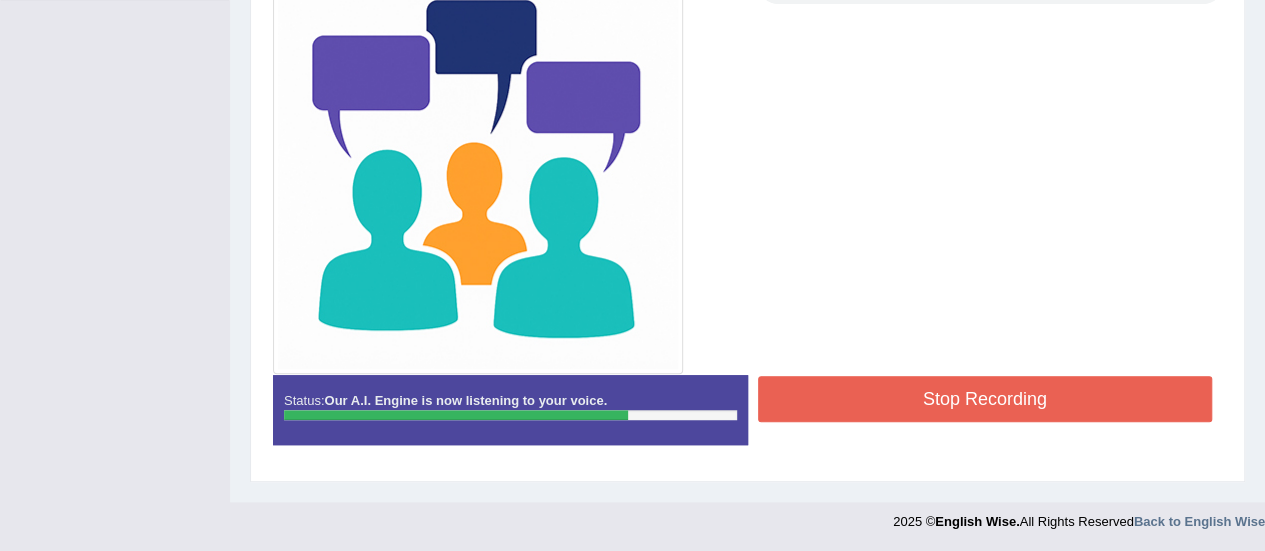 click on "Stop Recording" at bounding box center (985, 399) 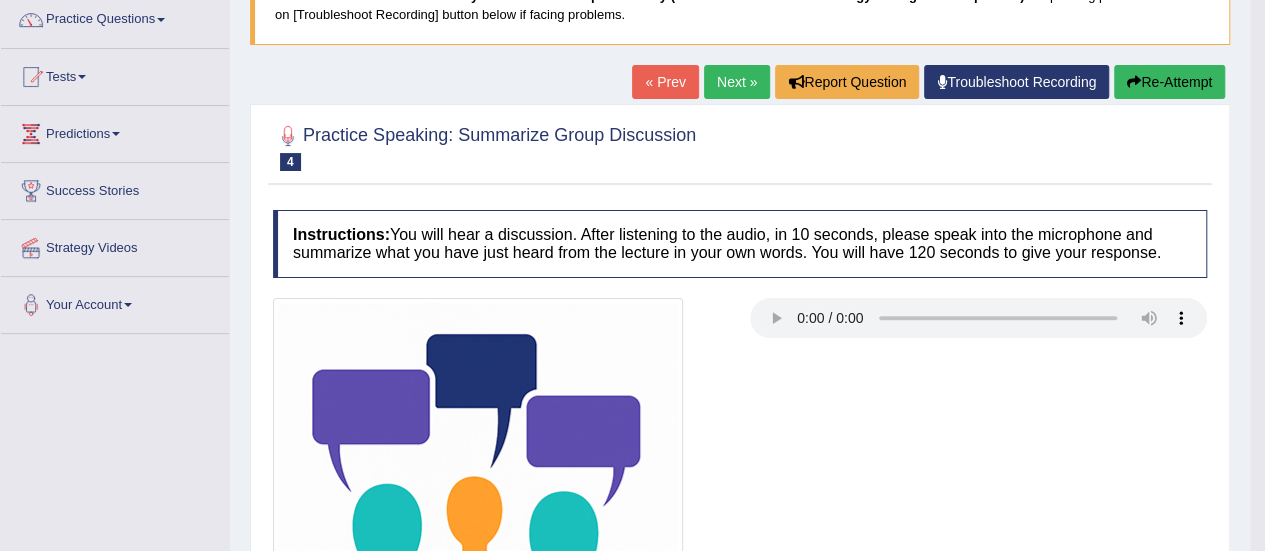 scroll, scrollTop: 154, scrollLeft: 0, axis: vertical 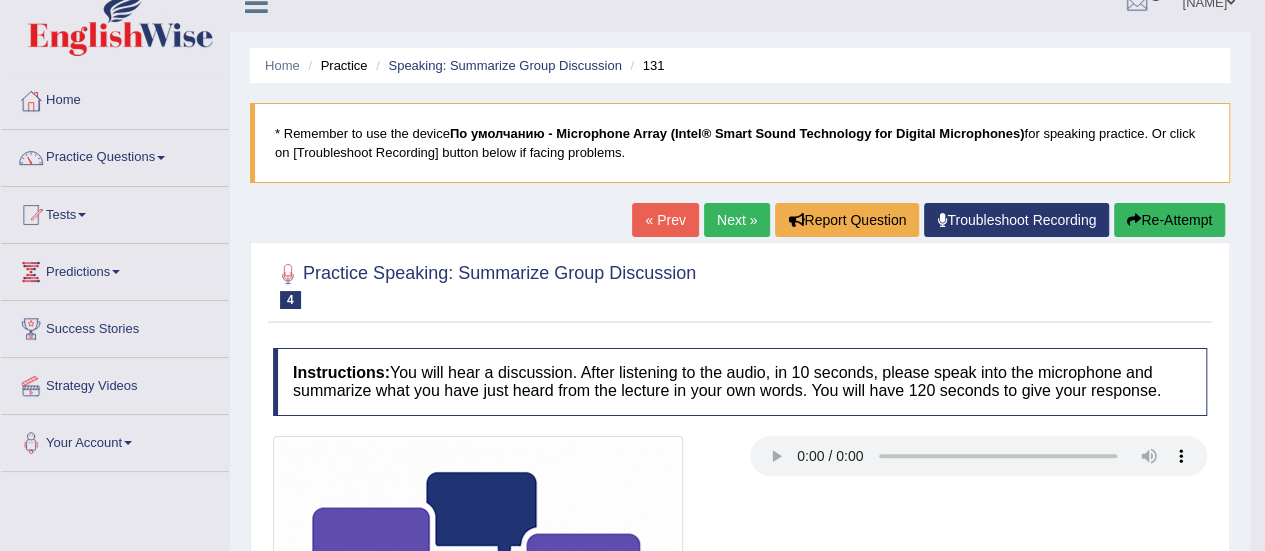 click on "Re-Attempt" at bounding box center [1169, 220] 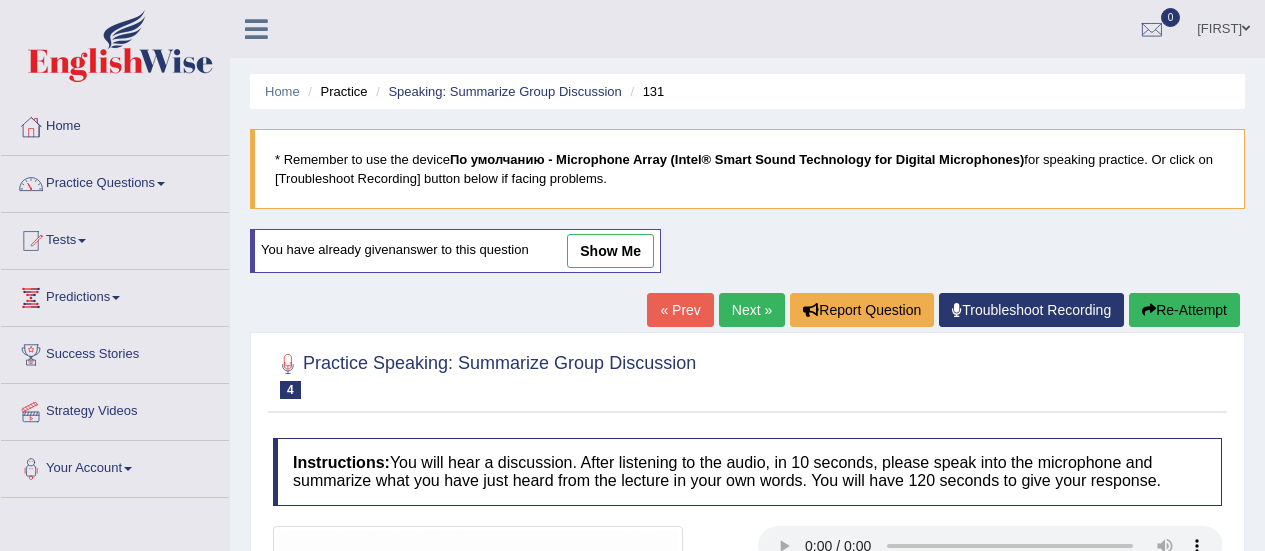scroll, scrollTop: 26, scrollLeft: 0, axis: vertical 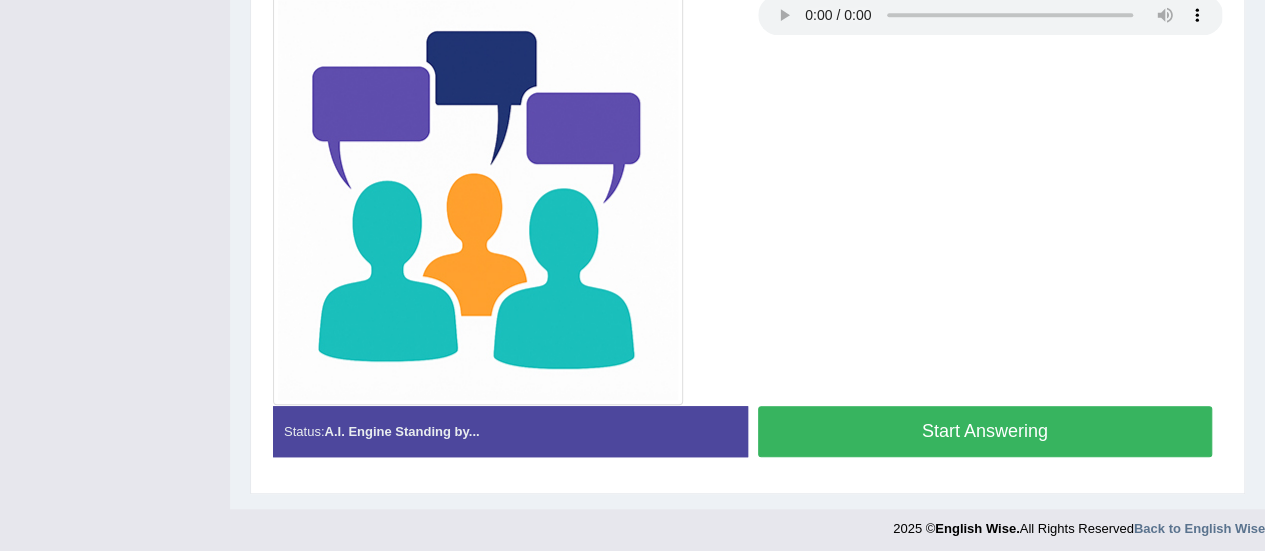 click on "Start Answering" at bounding box center (985, 431) 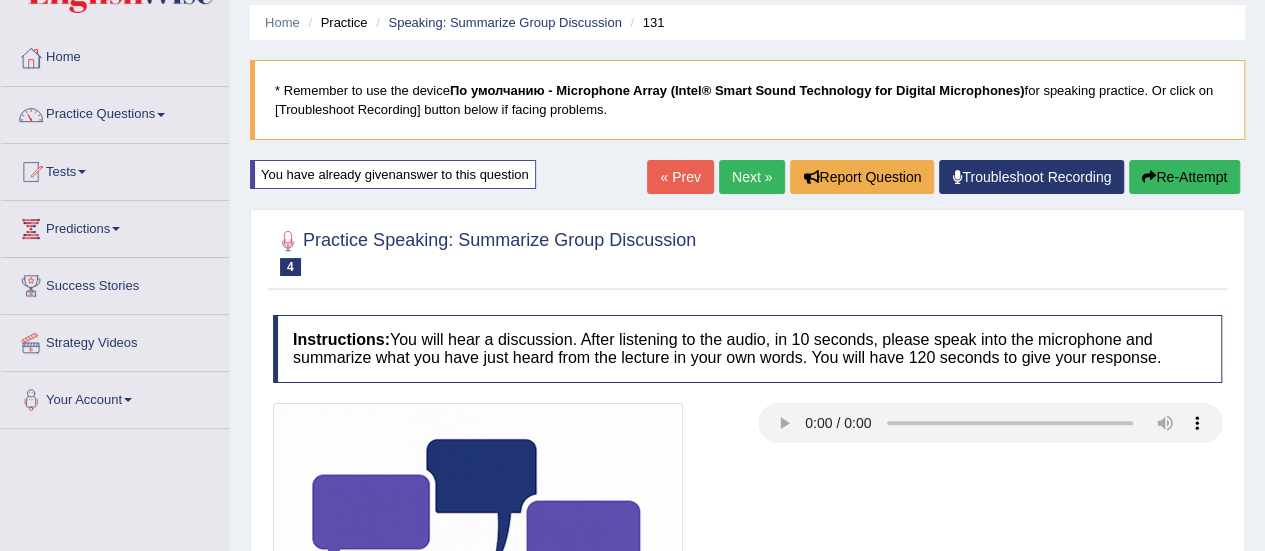 scroll, scrollTop: 0, scrollLeft: 0, axis: both 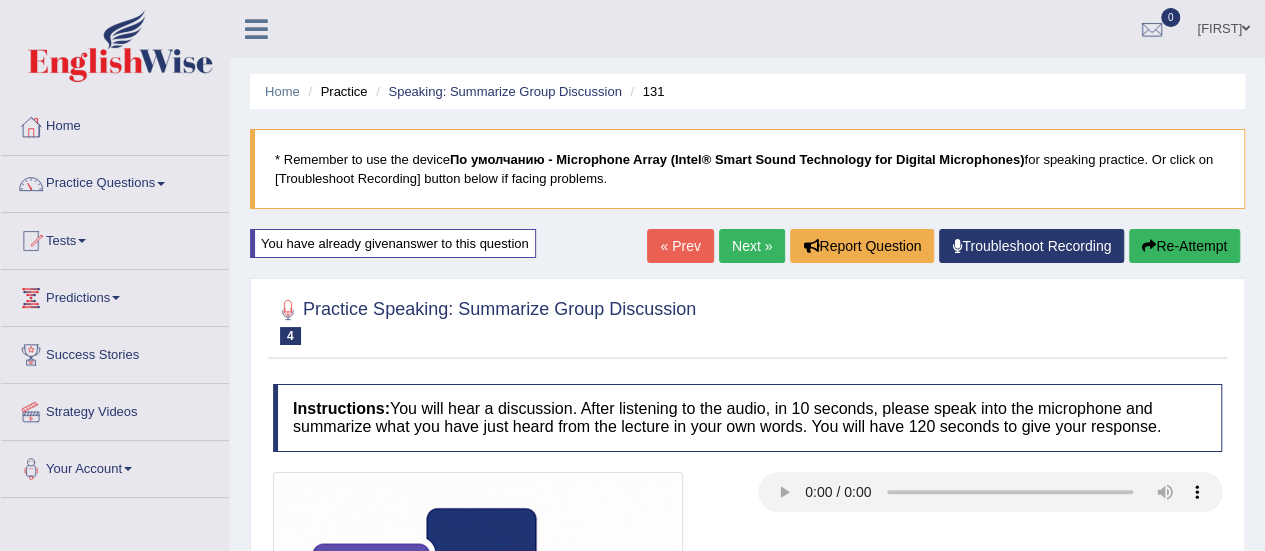 click on "Re-Attempt" at bounding box center [1184, 246] 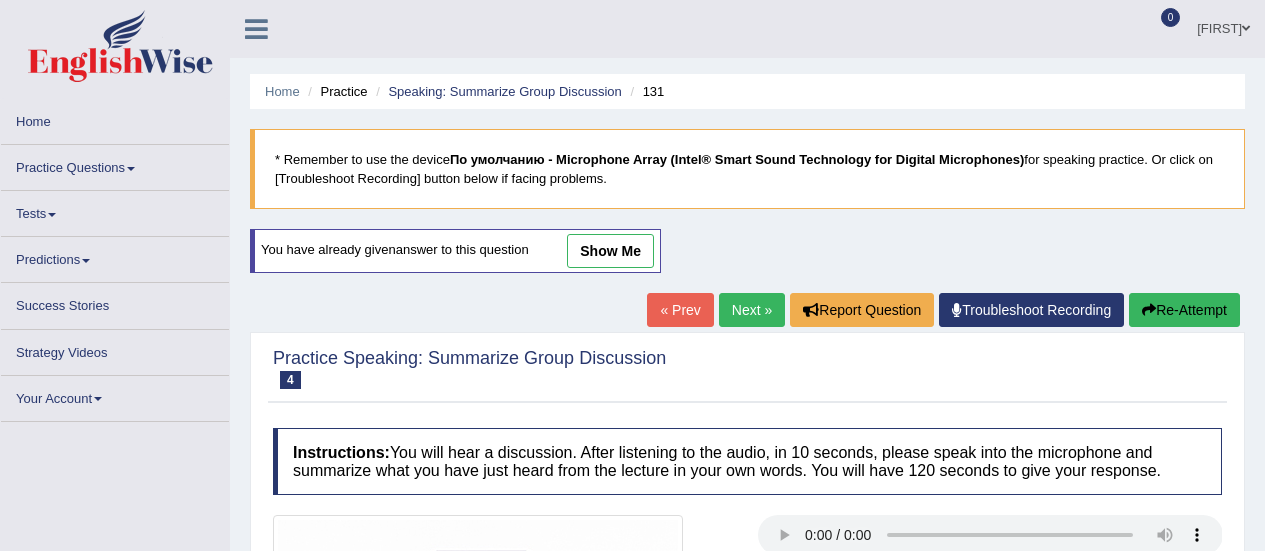 scroll, scrollTop: 0, scrollLeft: 0, axis: both 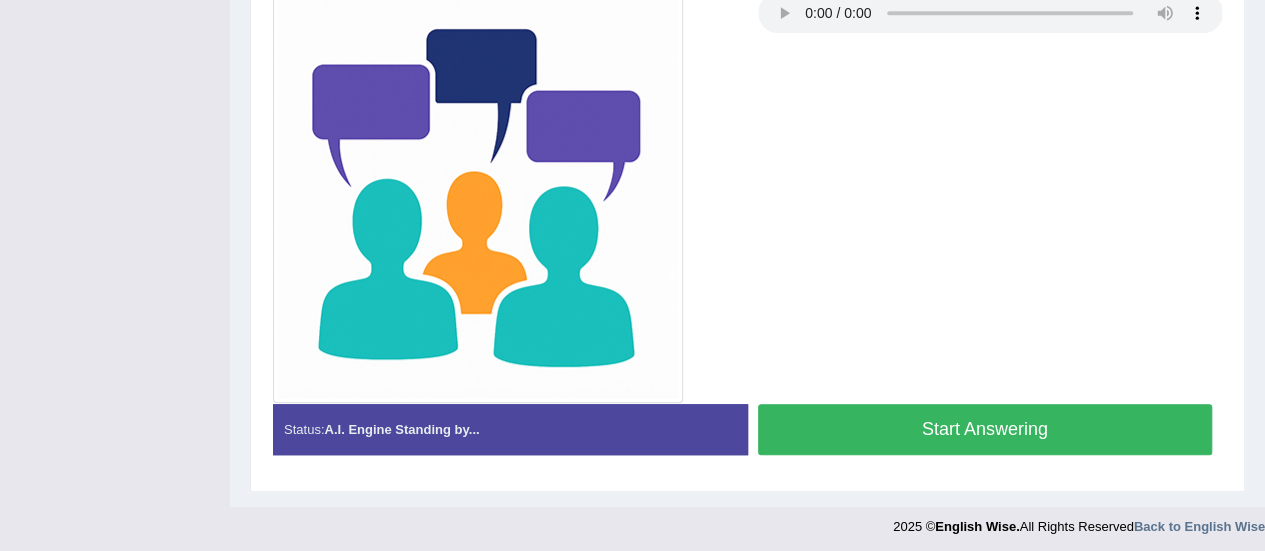 click on "Start Answering" at bounding box center [985, 429] 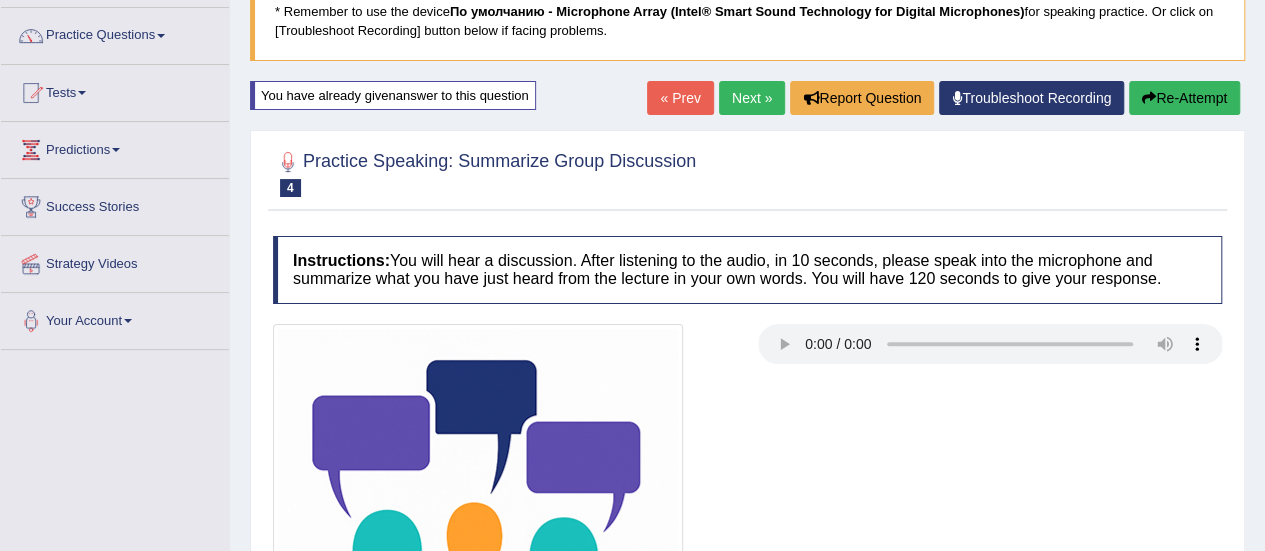 scroll, scrollTop: 0, scrollLeft: 0, axis: both 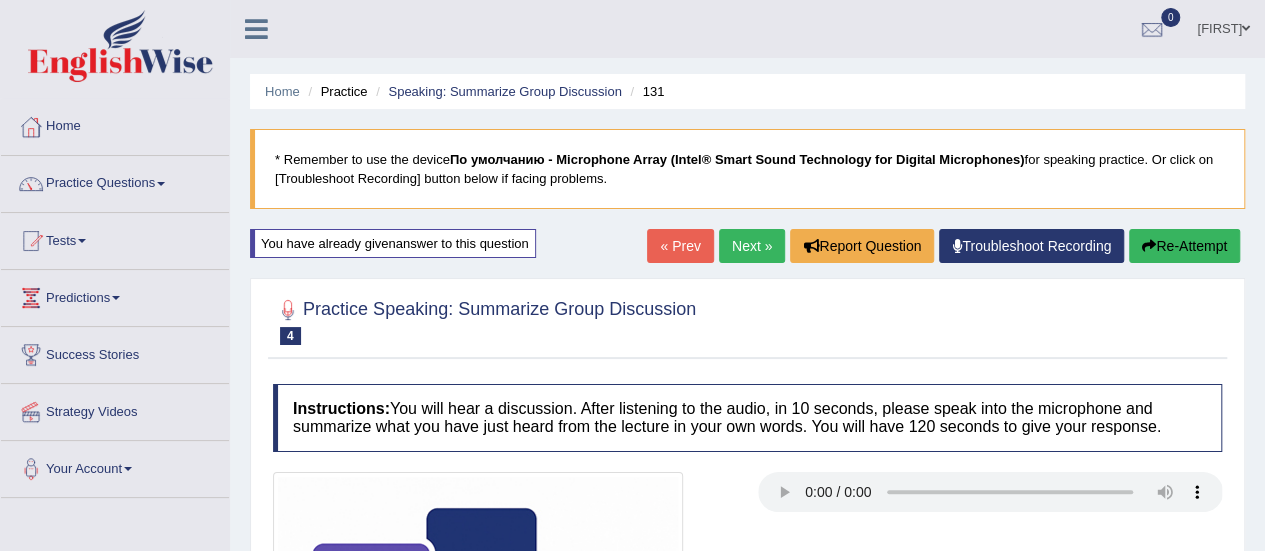 click on "Re-Attempt" at bounding box center (1184, 246) 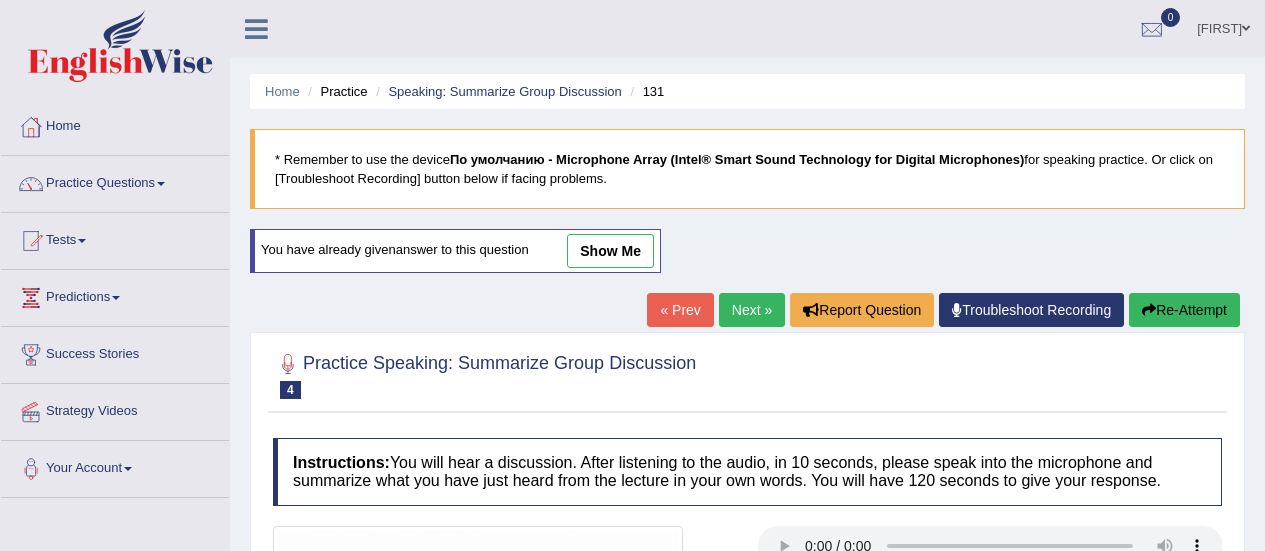 scroll, scrollTop: 0, scrollLeft: 0, axis: both 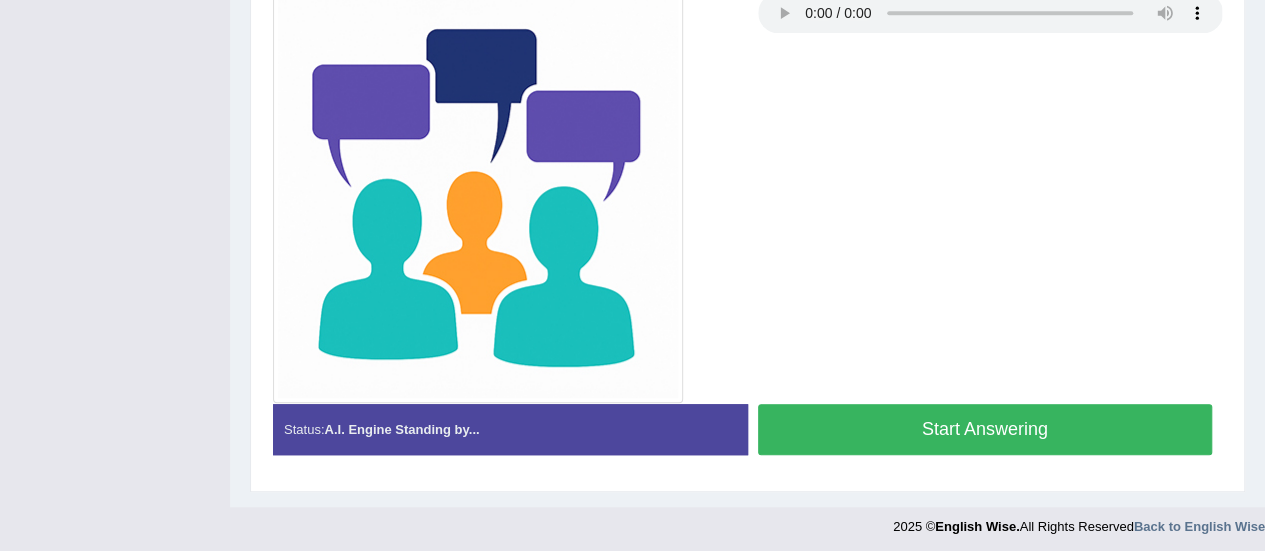 click on "Start Answering" at bounding box center (985, 429) 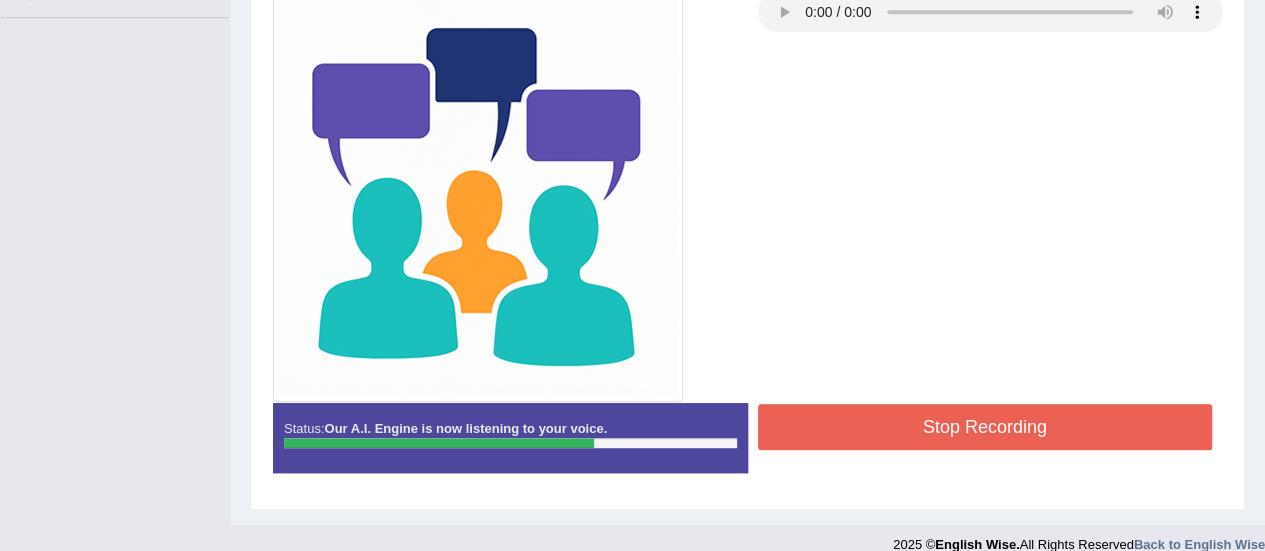 click on "Stop Recording" at bounding box center (985, 427) 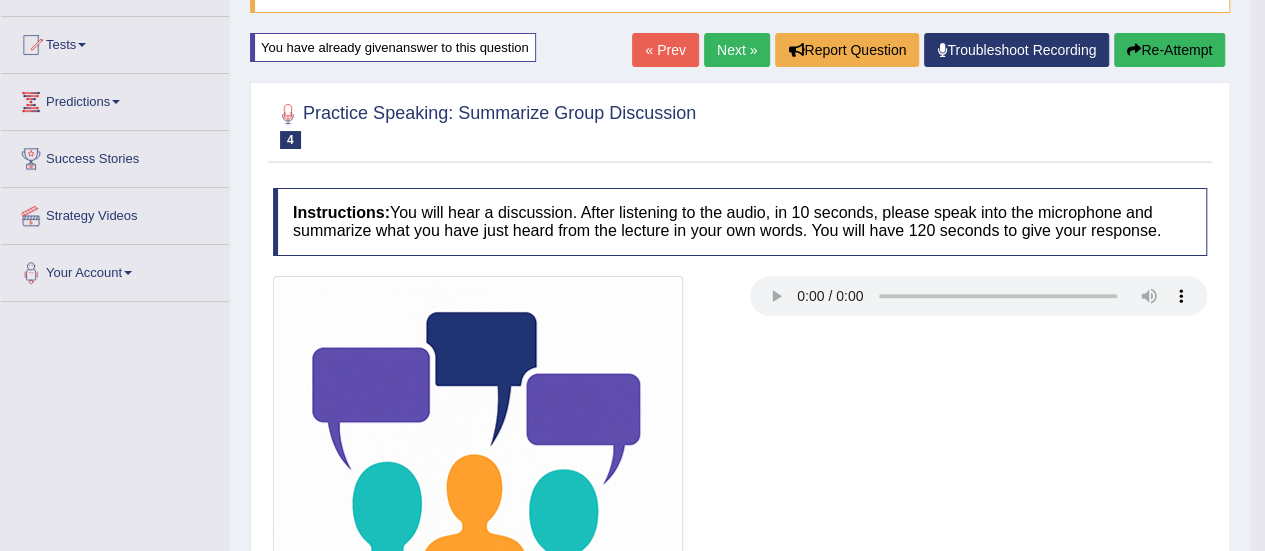scroll, scrollTop: 168, scrollLeft: 0, axis: vertical 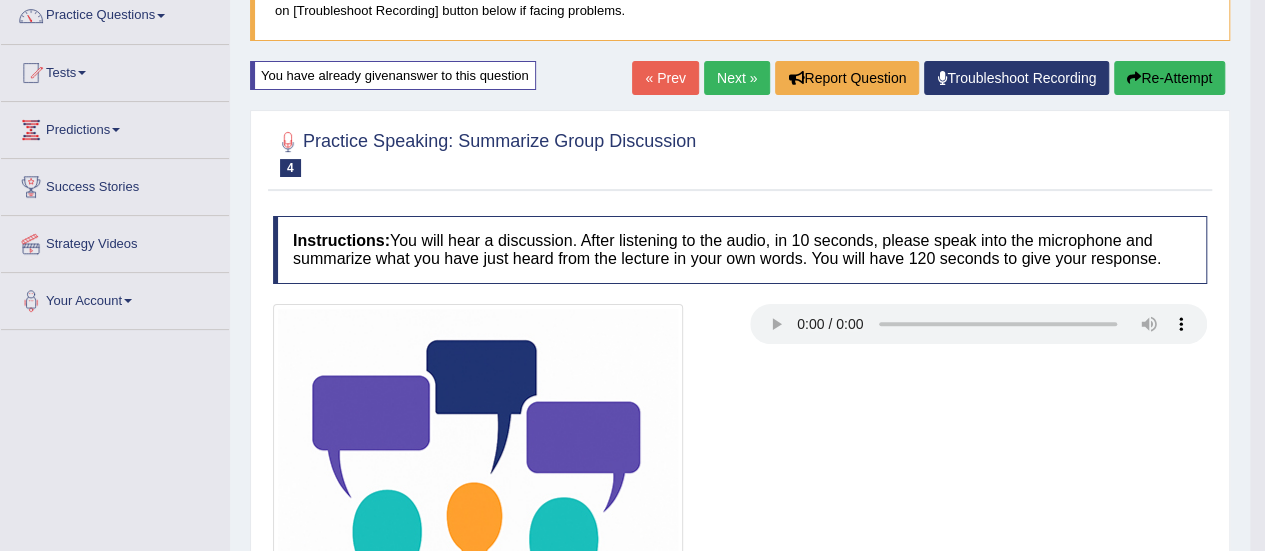 click on "Re-Attempt" at bounding box center [1169, 78] 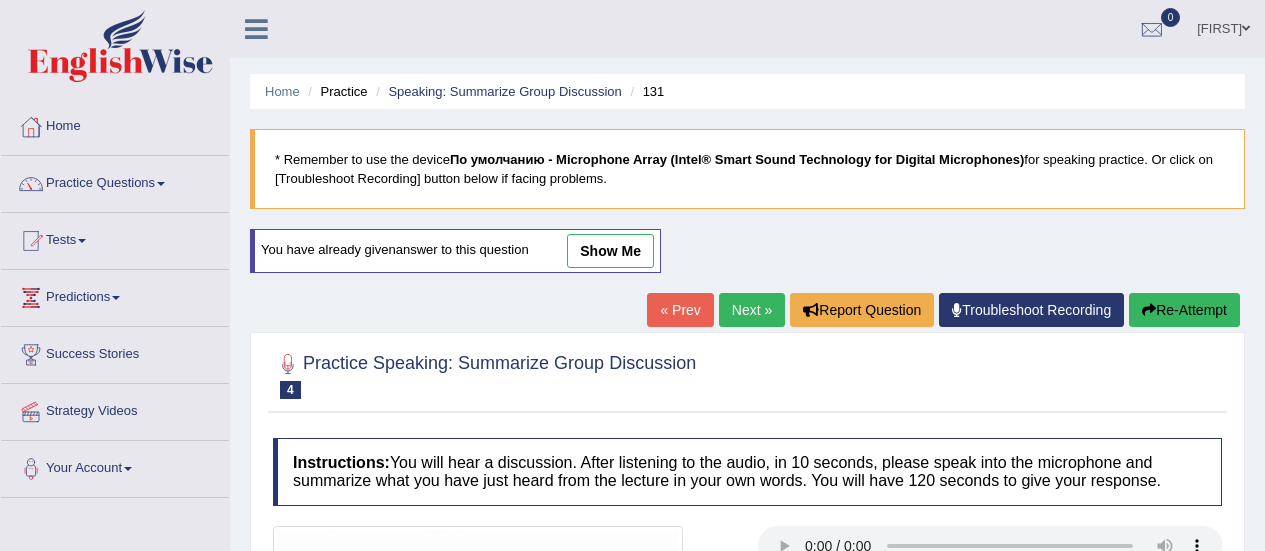 scroll, scrollTop: 174, scrollLeft: 0, axis: vertical 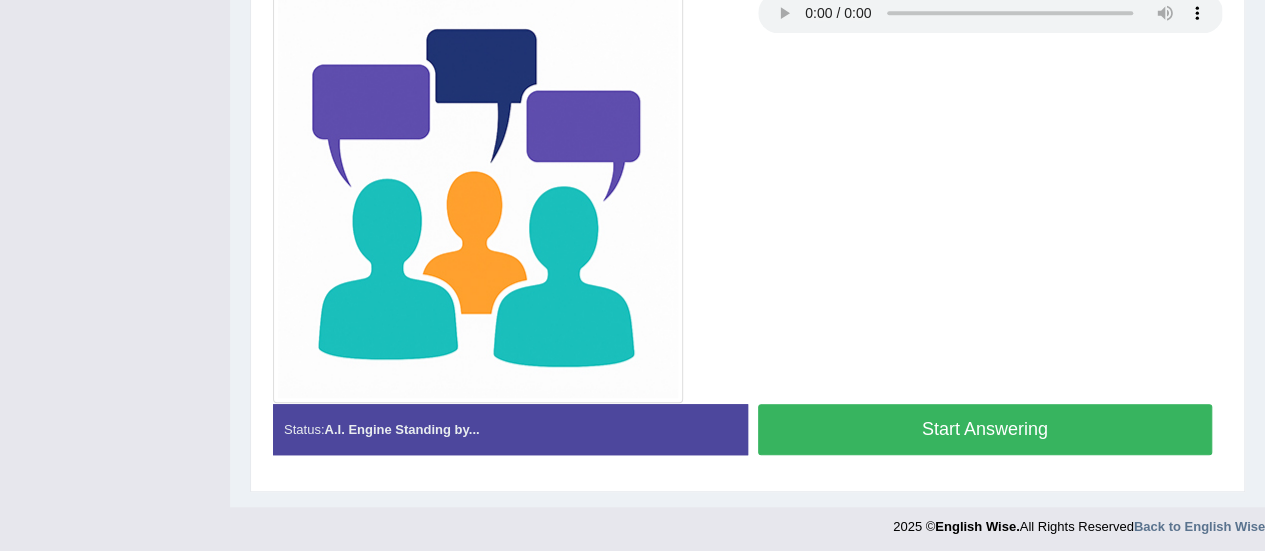click on "Start Answering" at bounding box center [985, 429] 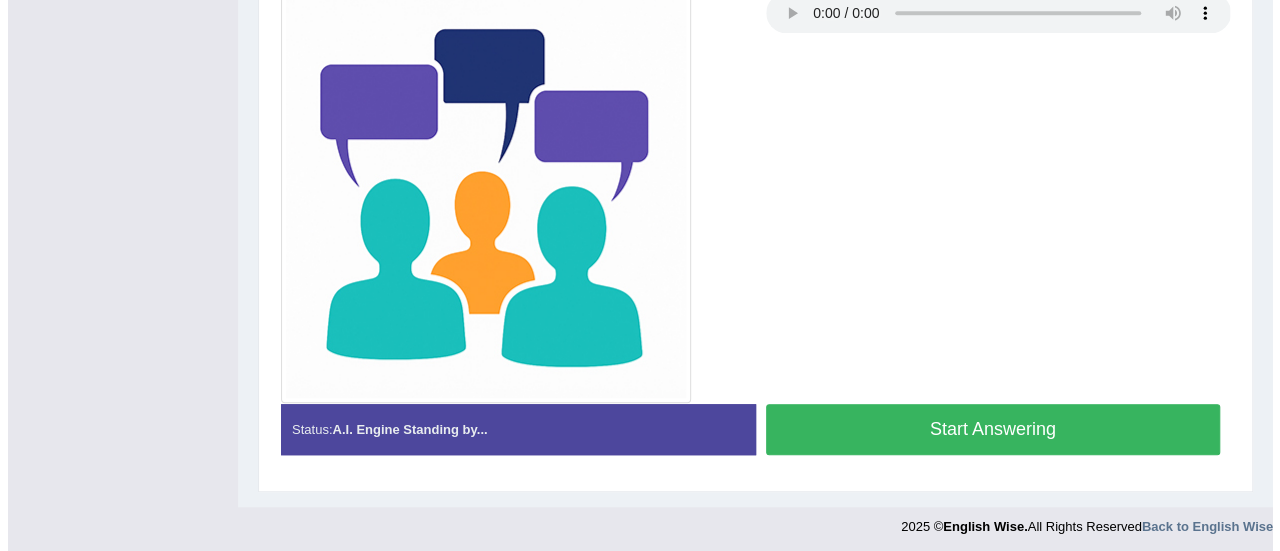 scroll, scrollTop: 480, scrollLeft: 0, axis: vertical 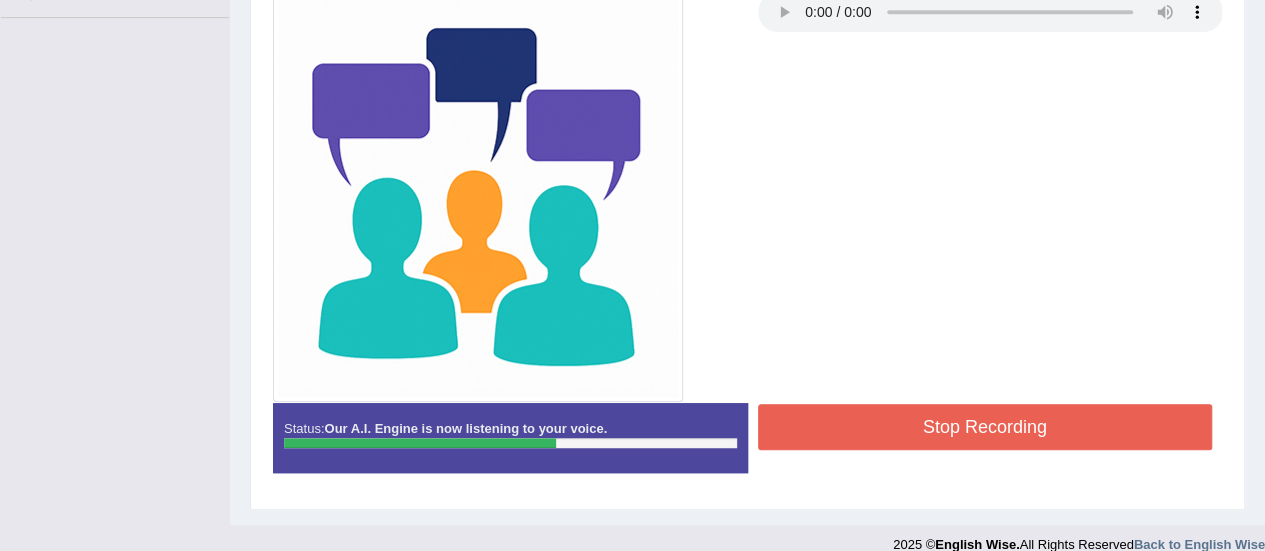 click on "Stop Recording" at bounding box center (985, 427) 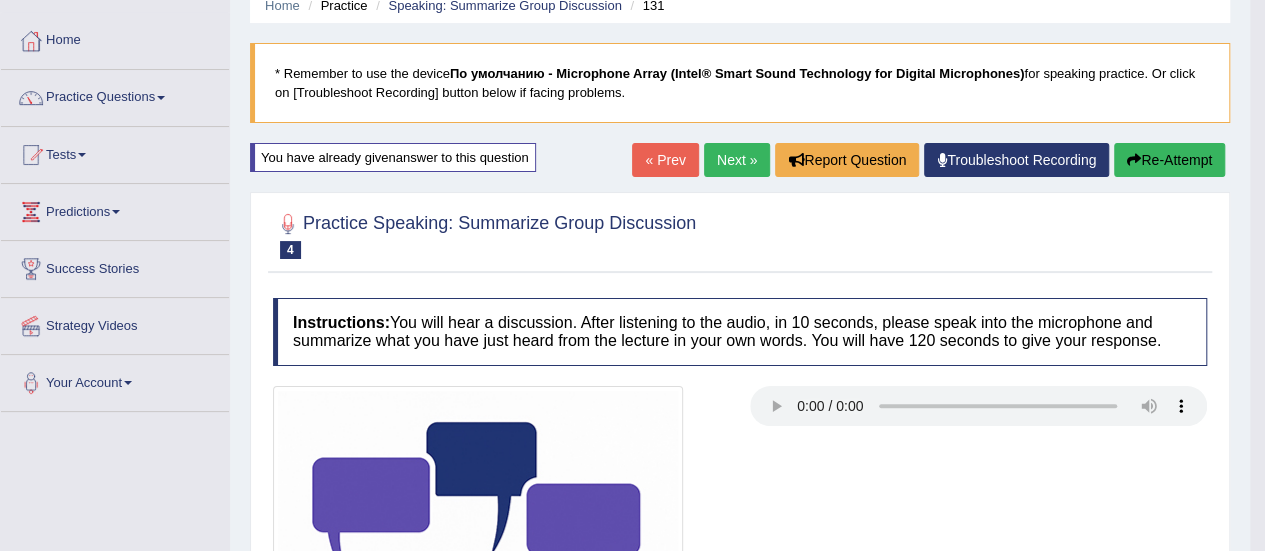 scroll, scrollTop: 0, scrollLeft: 0, axis: both 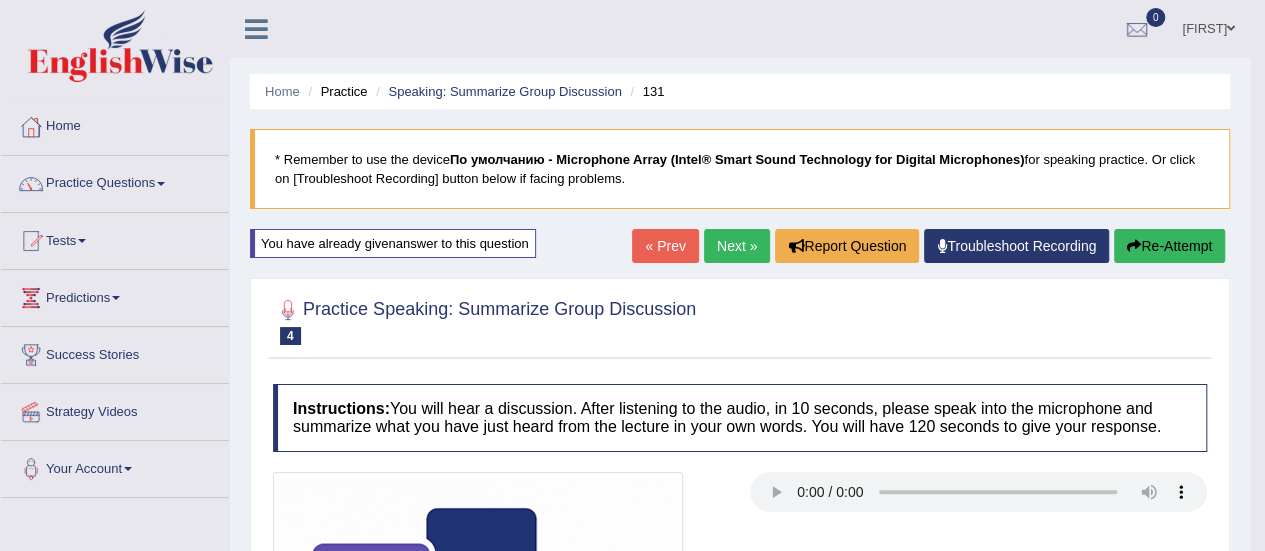 click on "Re-Attempt" at bounding box center [1169, 246] 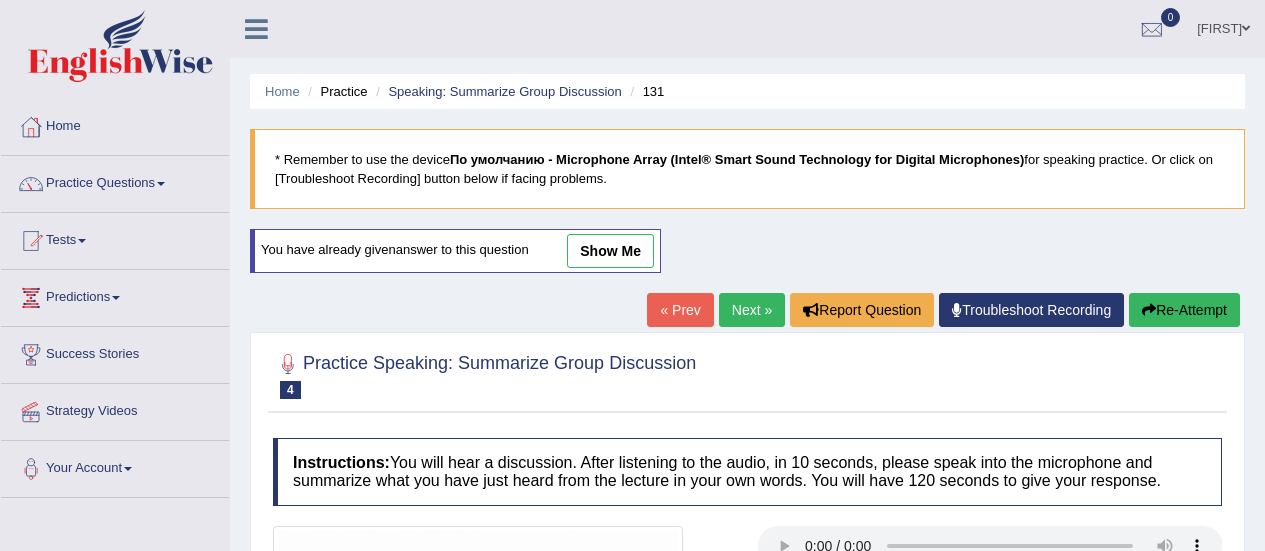 scroll, scrollTop: 0, scrollLeft: 0, axis: both 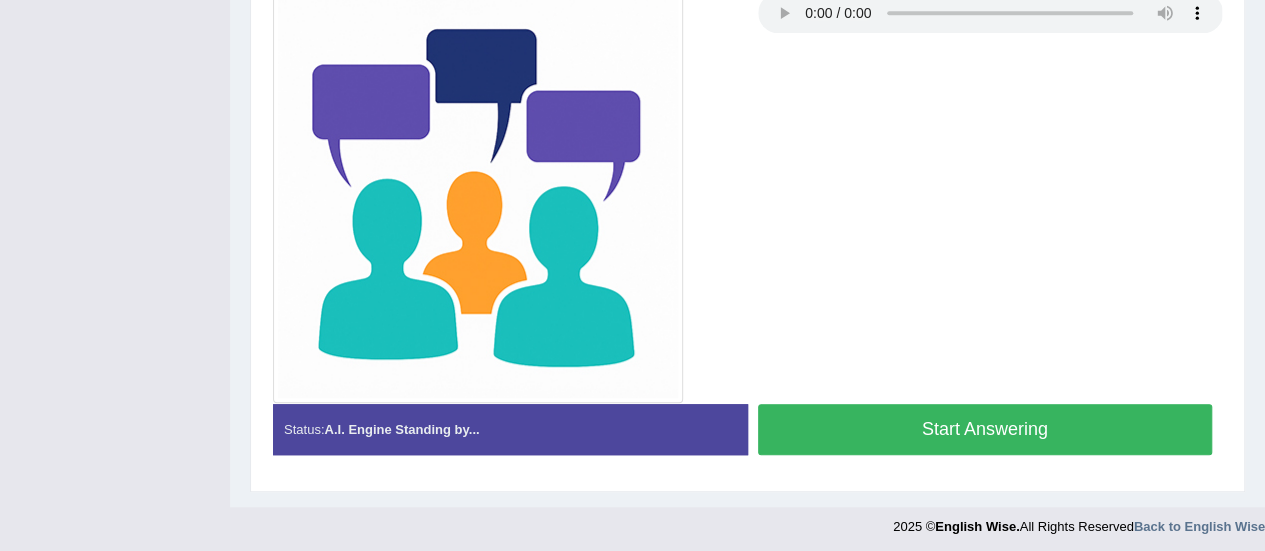 click on "Start Answering" at bounding box center [985, 429] 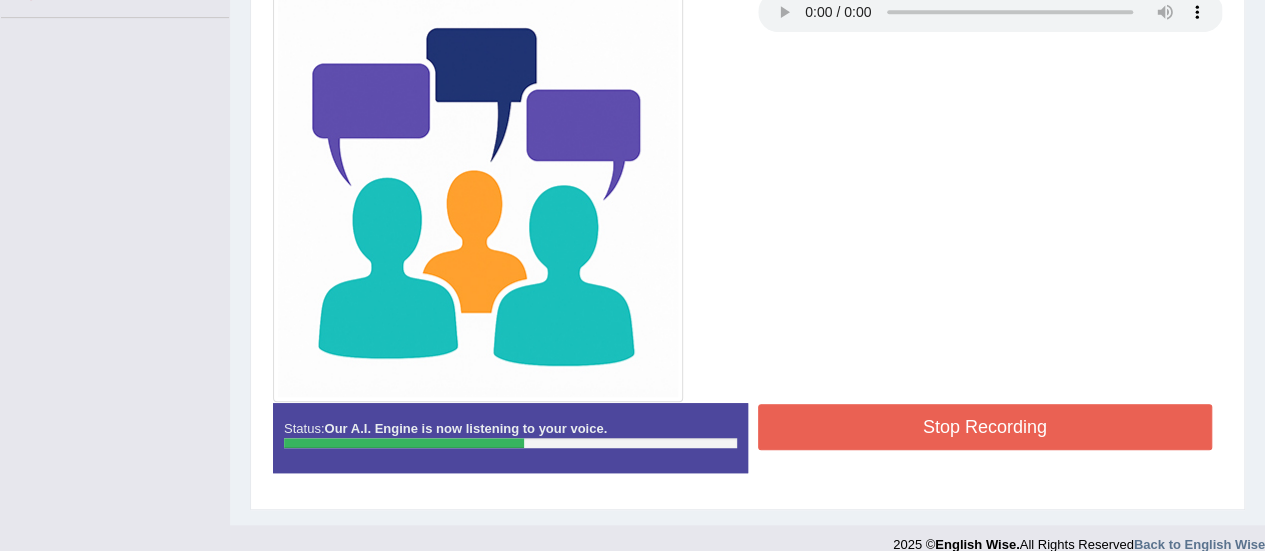 click on "Stop Recording" at bounding box center [985, 427] 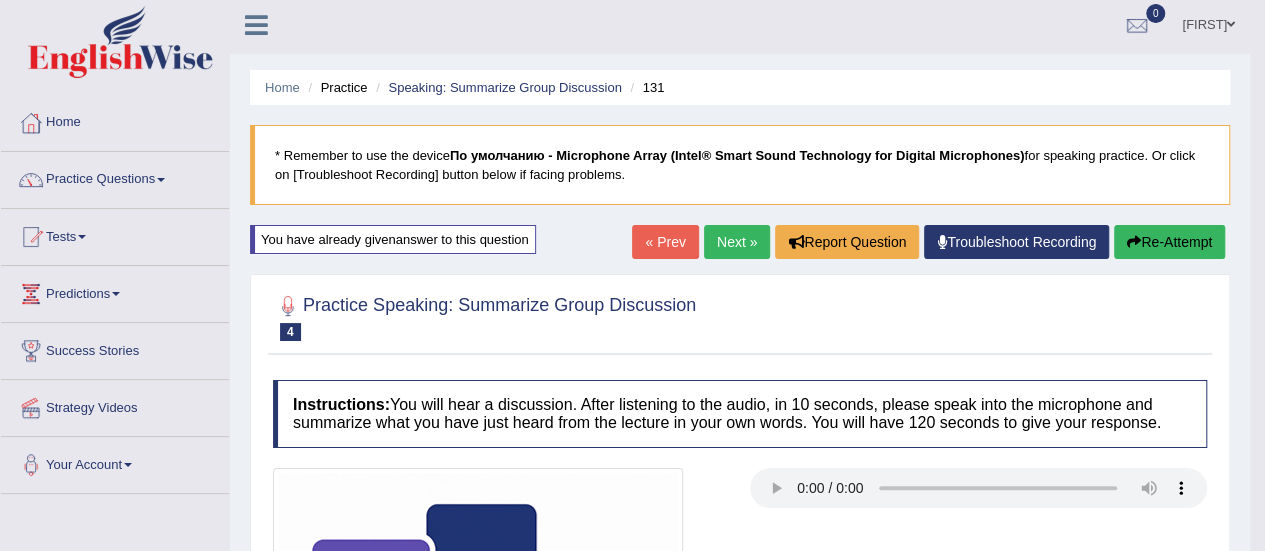scroll, scrollTop: 2, scrollLeft: 0, axis: vertical 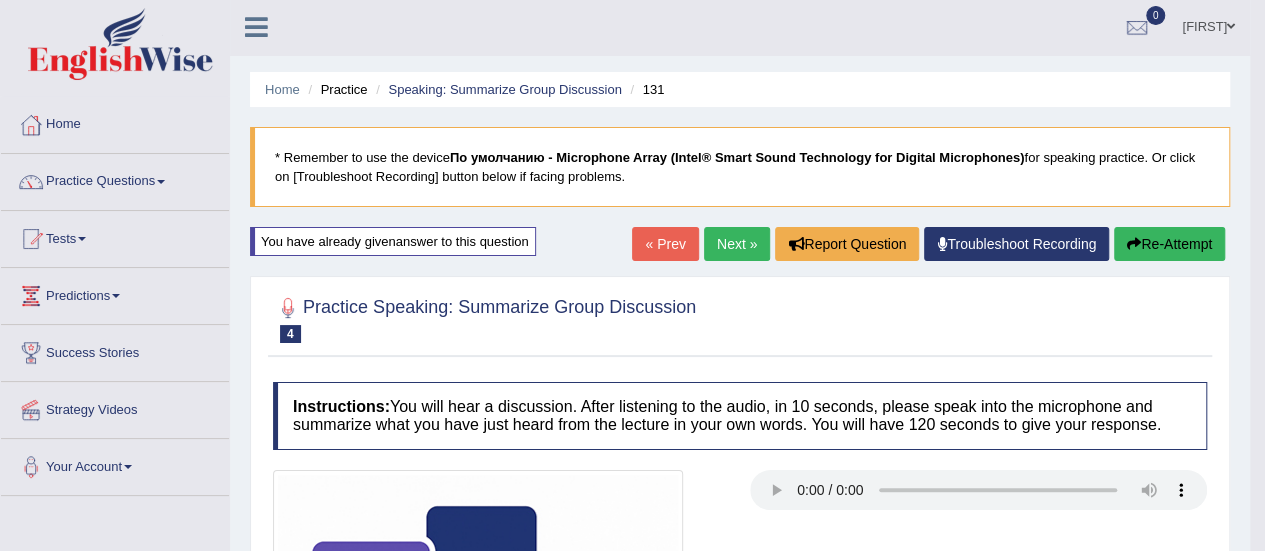 click on "Re-Attempt" at bounding box center (1169, 244) 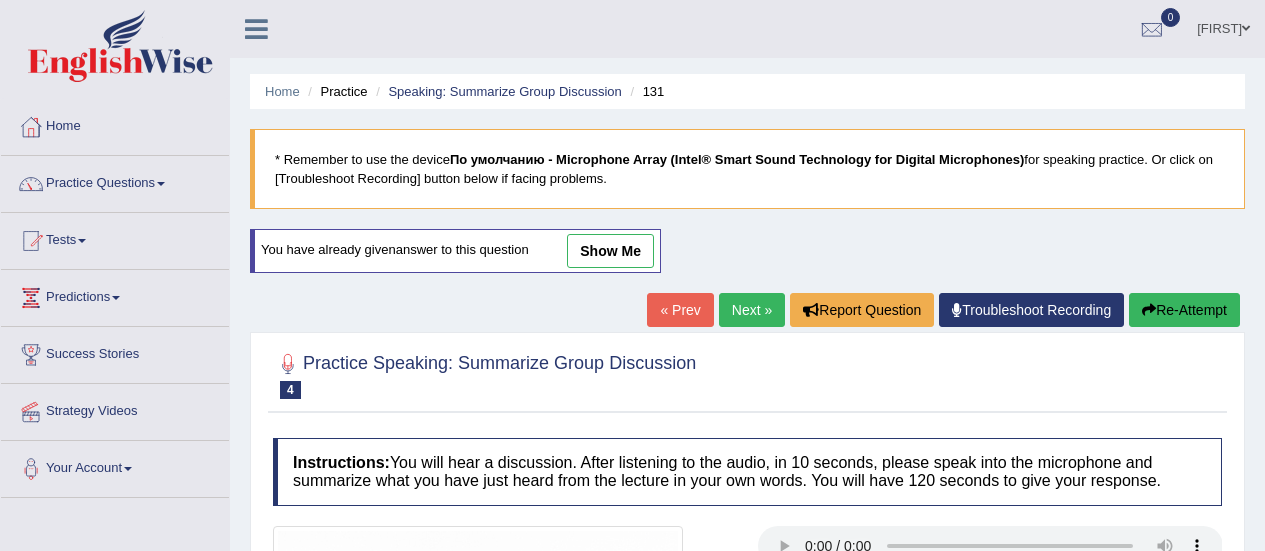 scroll, scrollTop: 2, scrollLeft: 0, axis: vertical 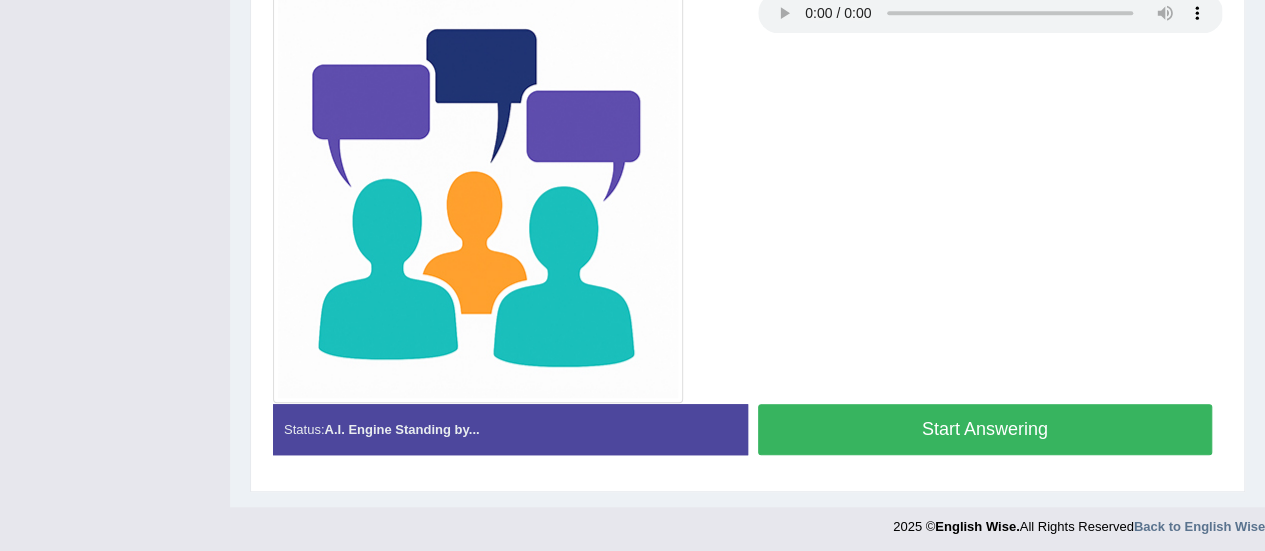 click on "Start Answering" at bounding box center [985, 429] 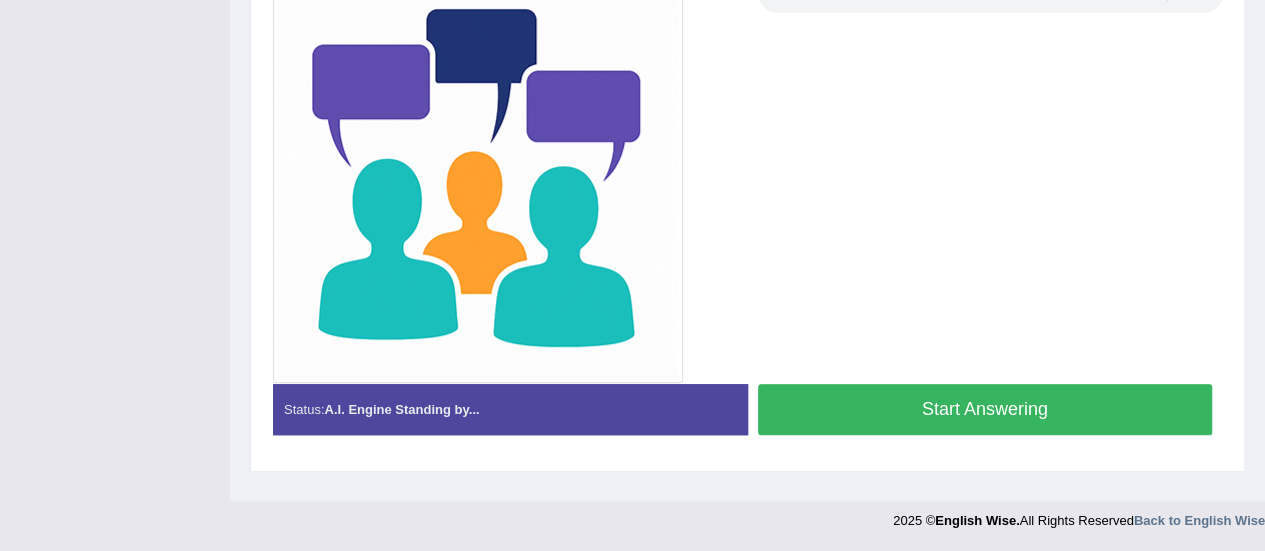 scroll, scrollTop: 480, scrollLeft: 0, axis: vertical 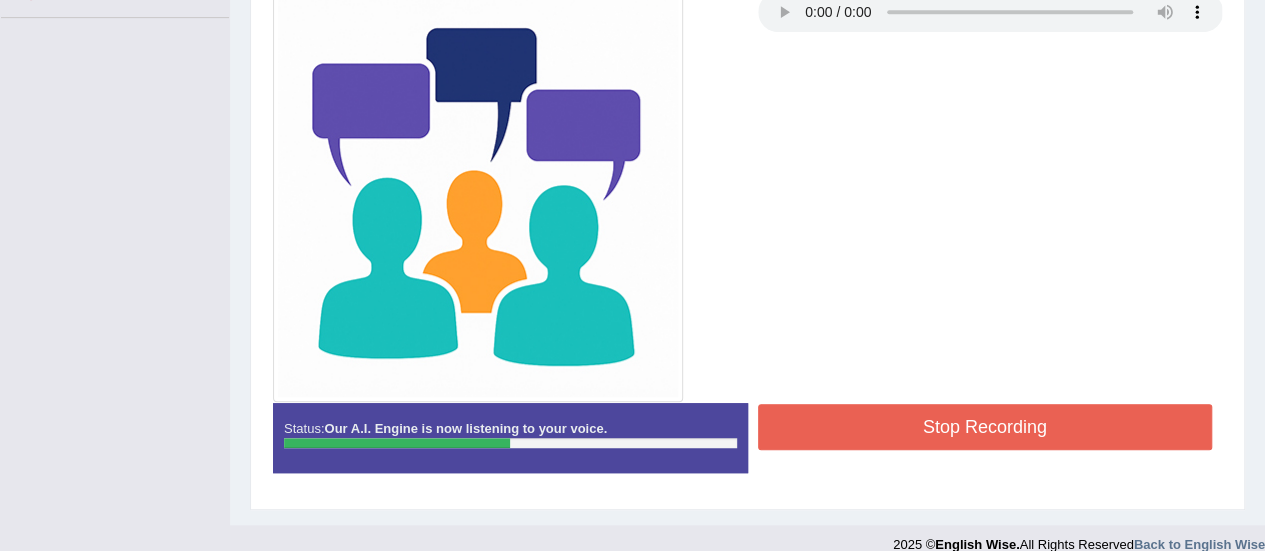 click on "Stop Recording" at bounding box center [985, 427] 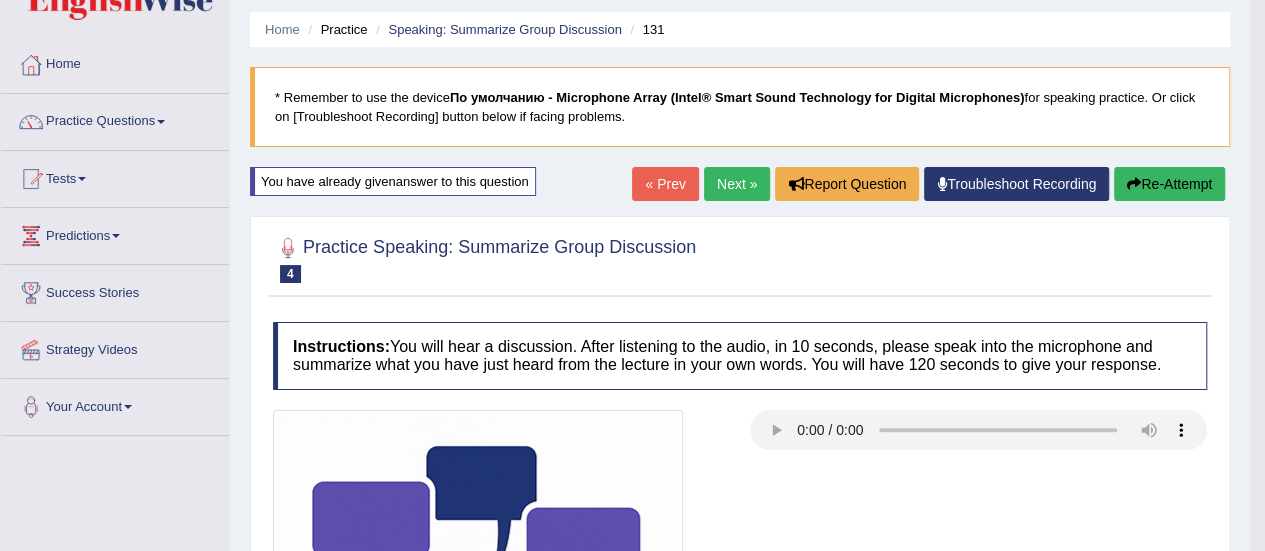 scroll, scrollTop: 60, scrollLeft: 0, axis: vertical 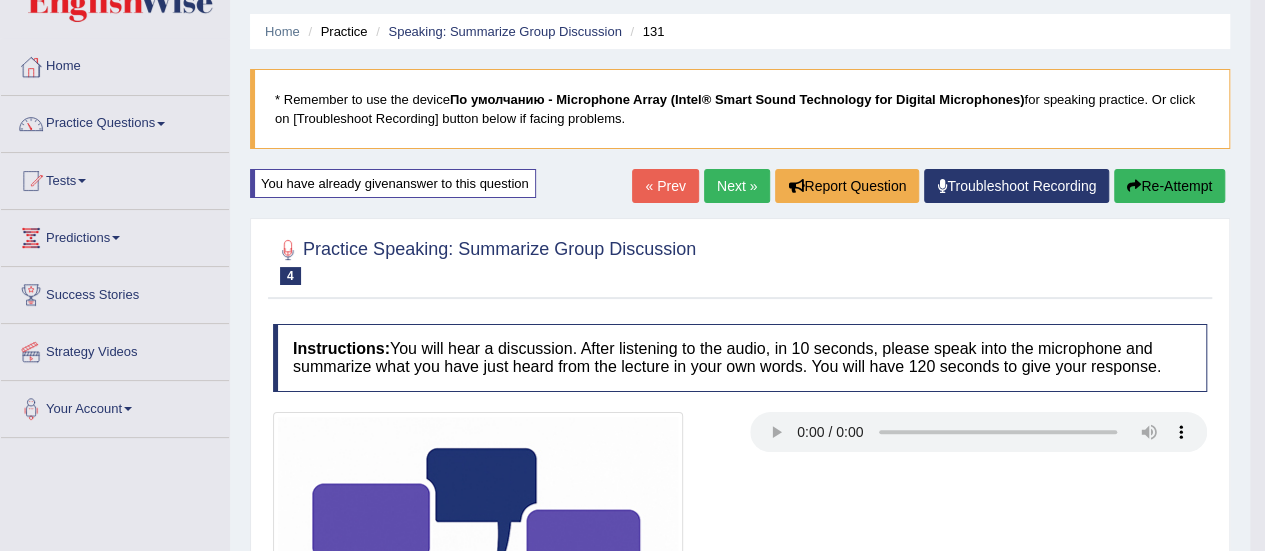 click on "Next »" at bounding box center (737, 186) 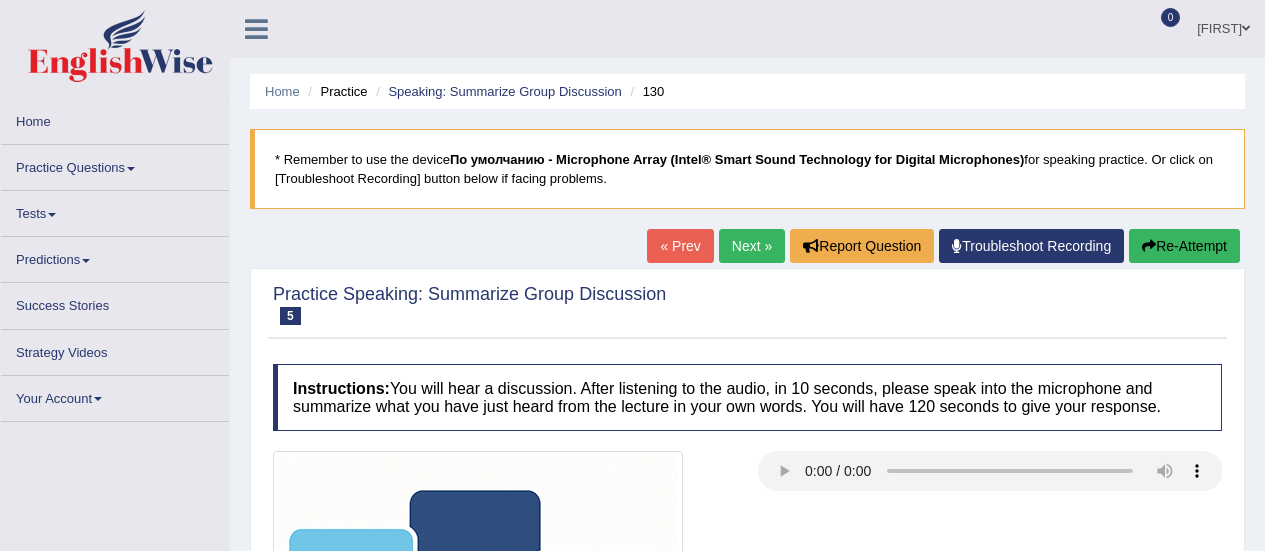 scroll, scrollTop: 0, scrollLeft: 0, axis: both 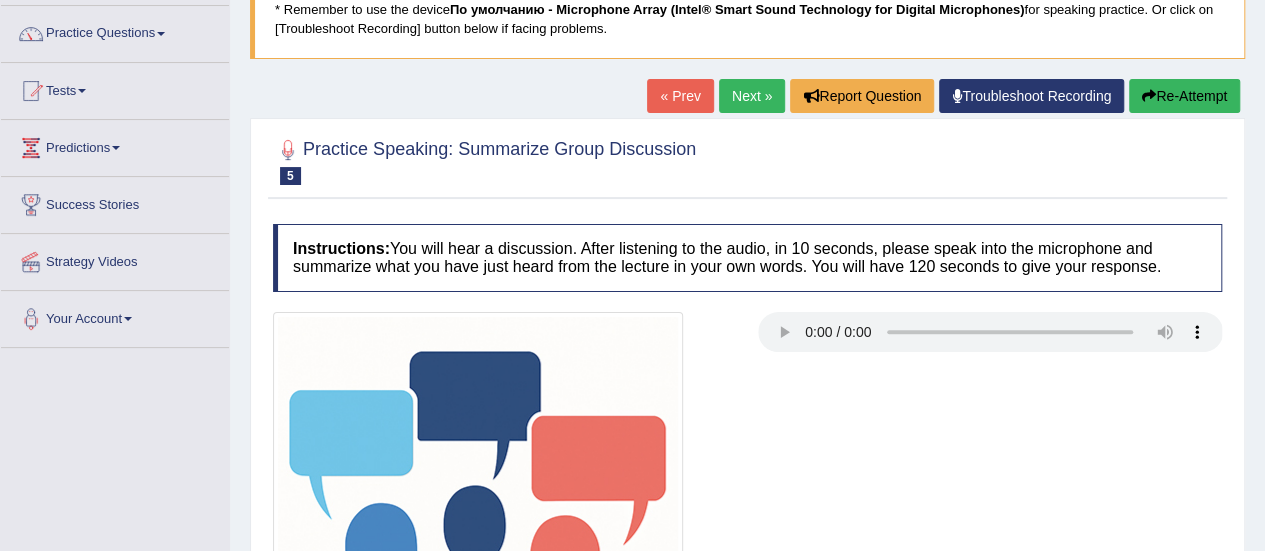 type 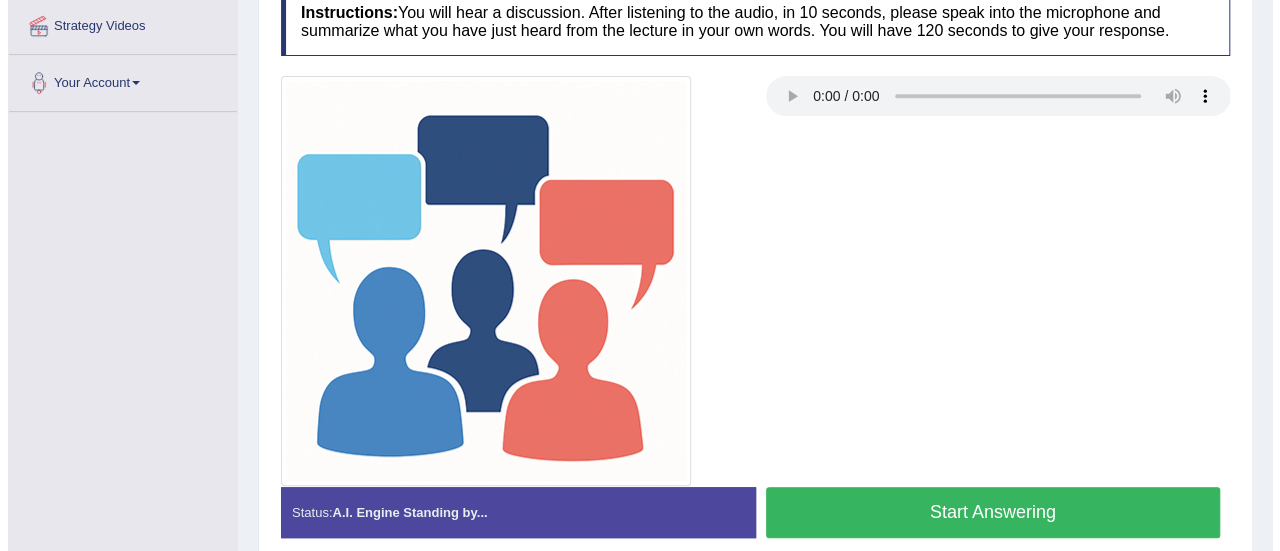 scroll, scrollTop: 498, scrollLeft: 0, axis: vertical 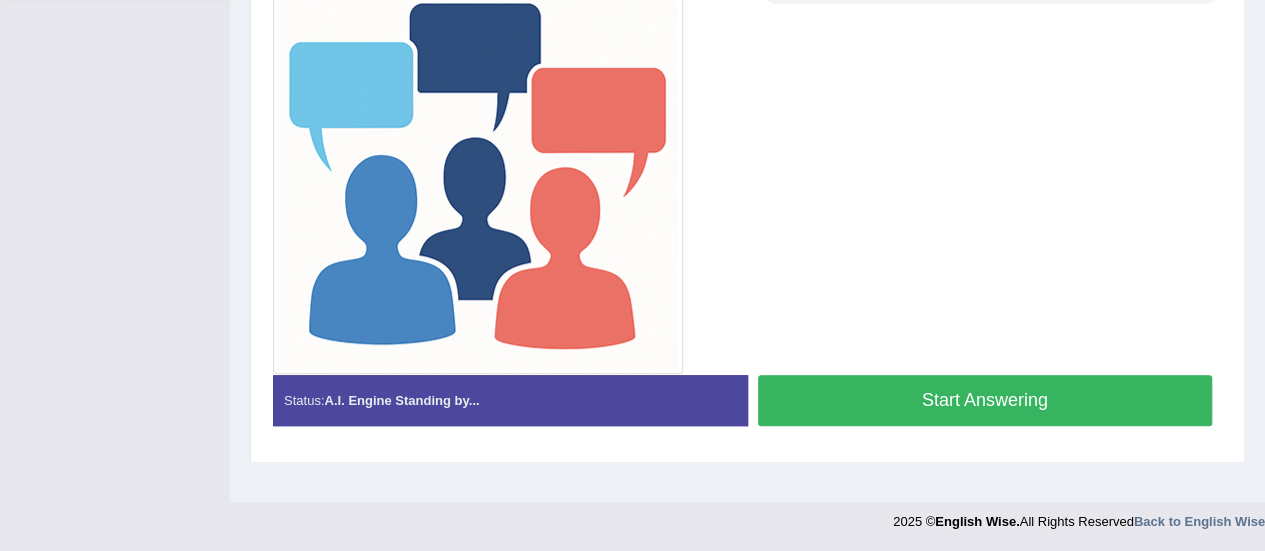 click on "Start Answering" at bounding box center (985, 400) 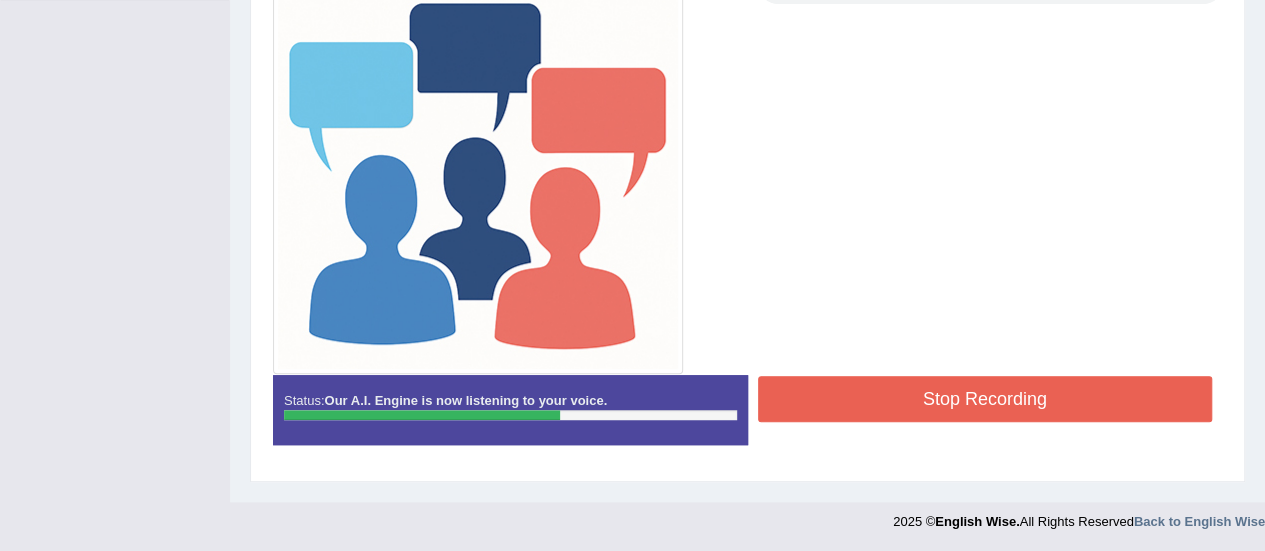 click on "Stop Recording" at bounding box center (985, 399) 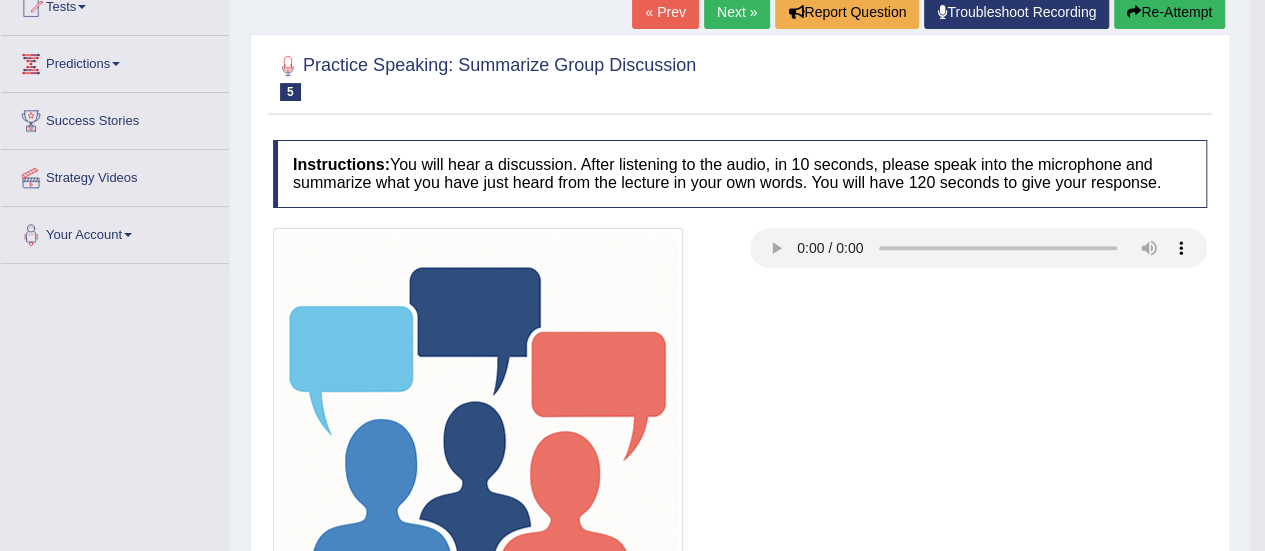 scroll, scrollTop: 230, scrollLeft: 0, axis: vertical 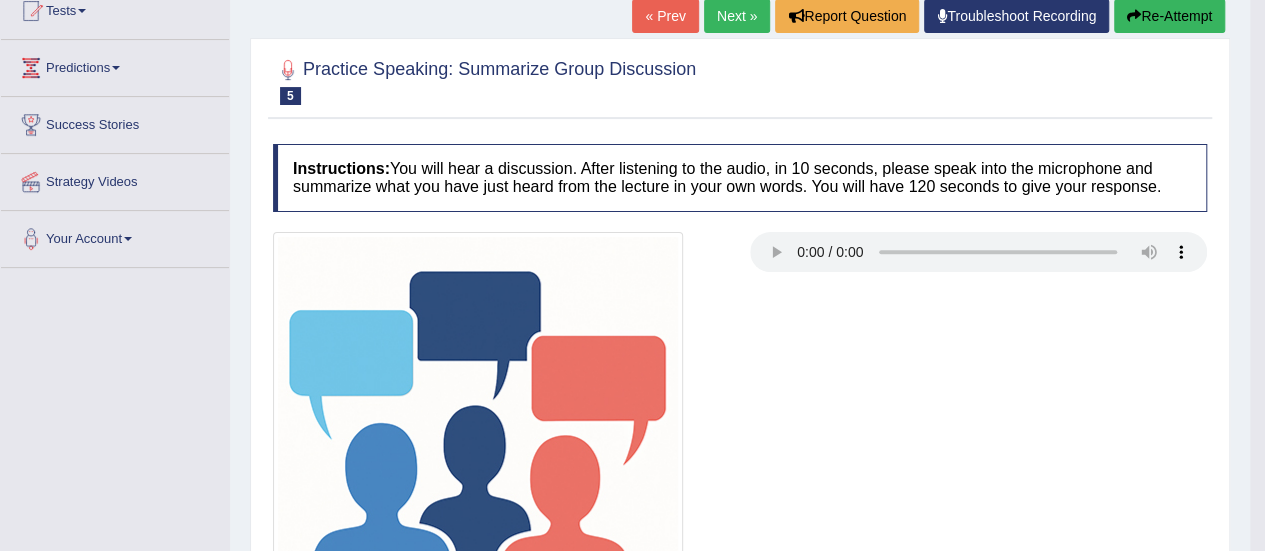 click on "Next »" at bounding box center (737, 16) 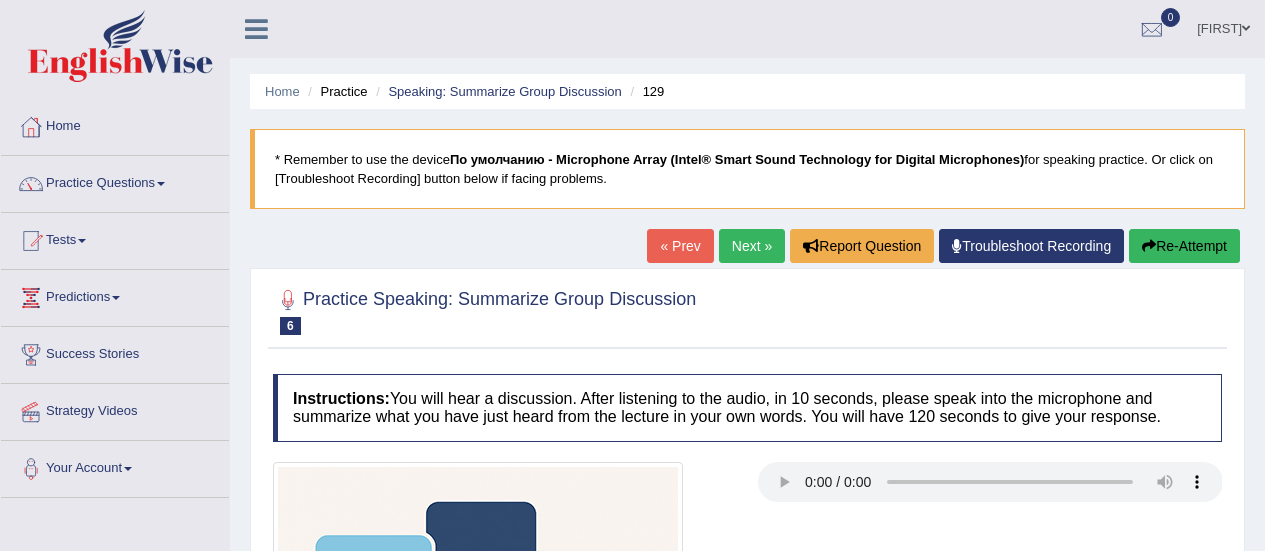 scroll, scrollTop: 0, scrollLeft: 0, axis: both 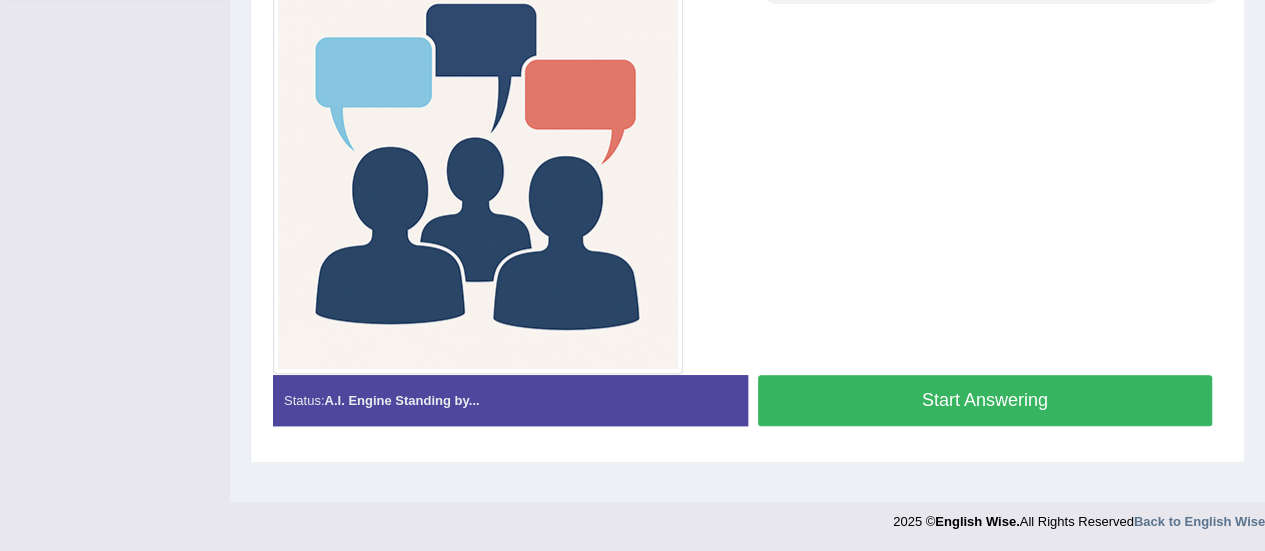 click on "Start Answering" at bounding box center (985, 400) 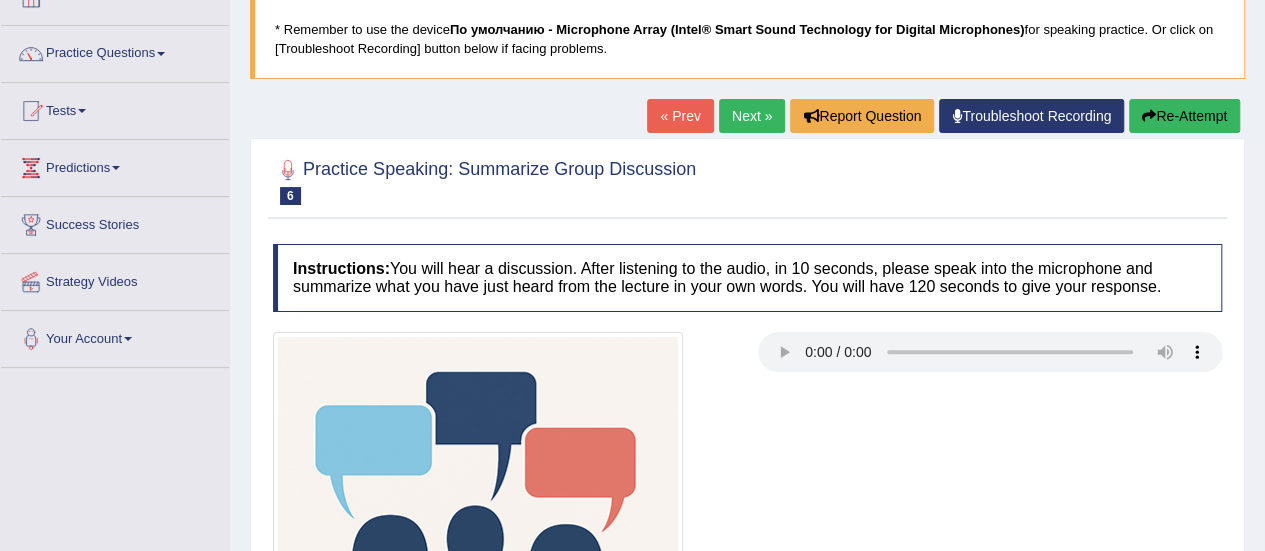 scroll, scrollTop: 94, scrollLeft: 0, axis: vertical 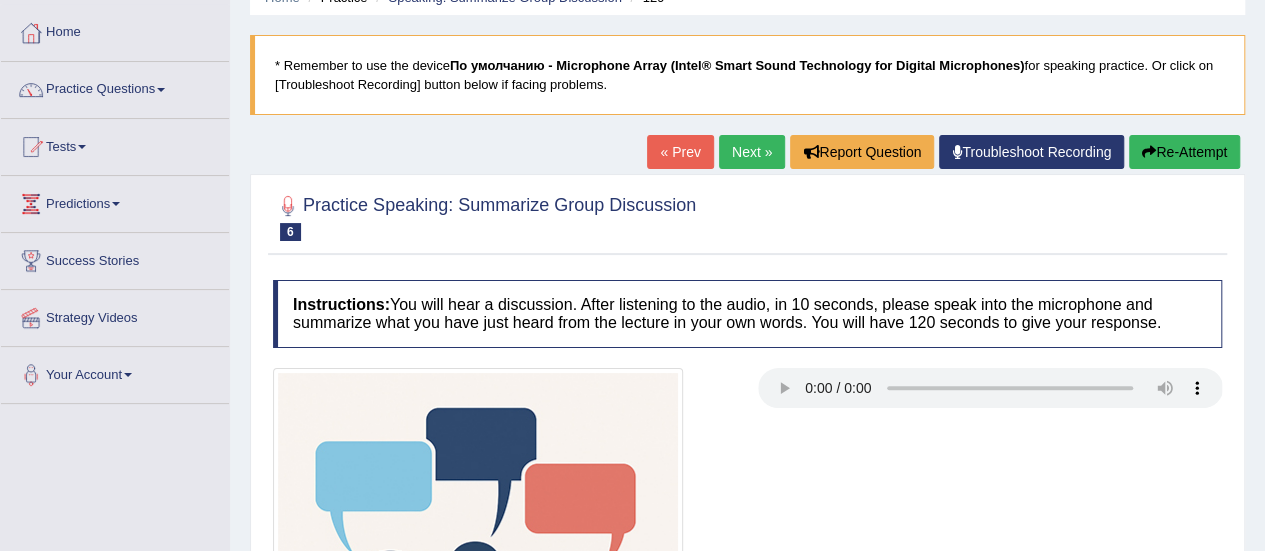 click on "Re-Attempt" at bounding box center (1184, 152) 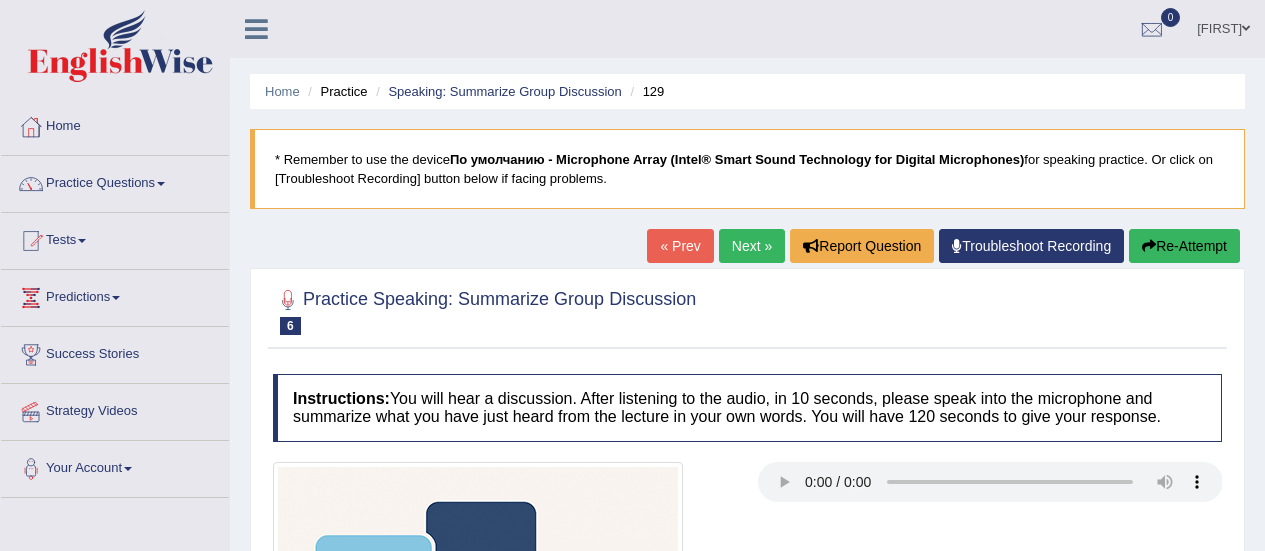 scroll, scrollTop: 94, scrollLeft: 0, axis: vertical 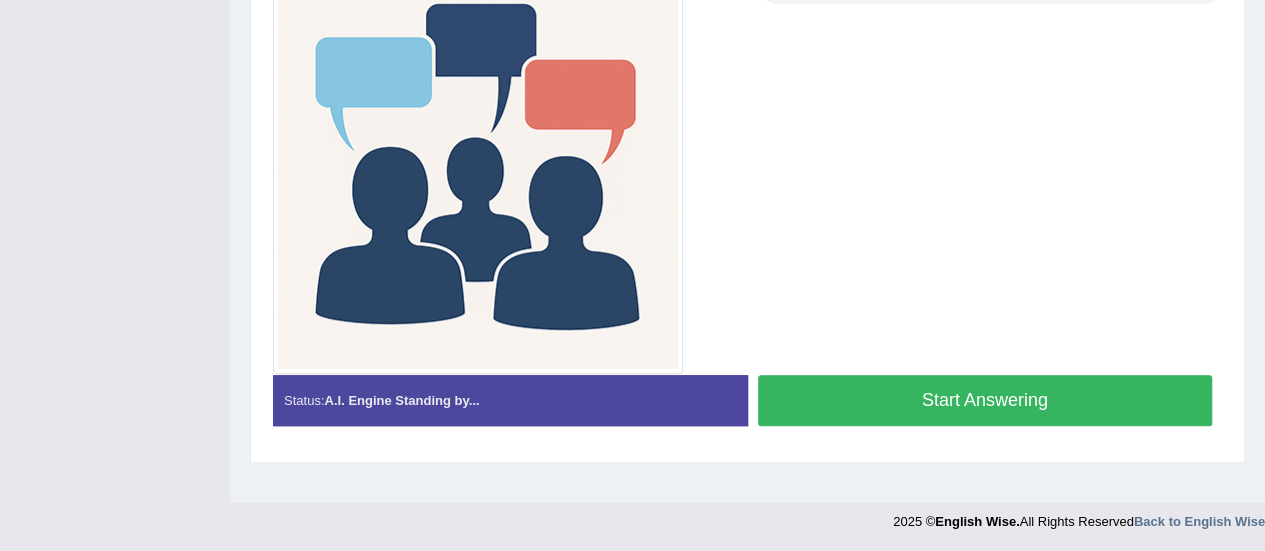 click on "Start Answering" at bounding box center (985, 400) 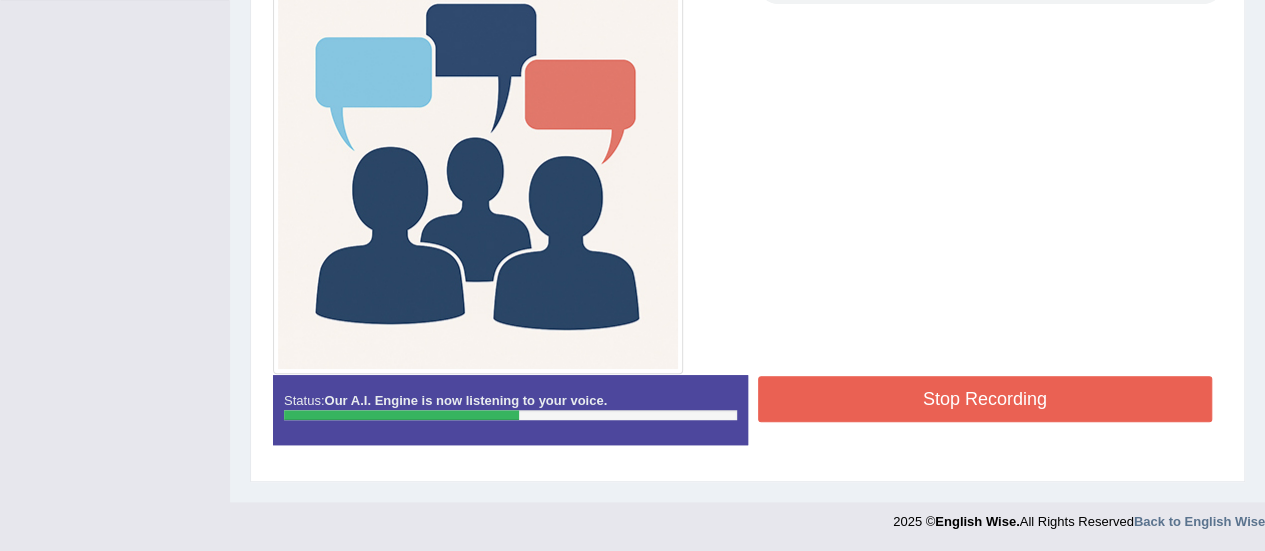 click on "Stop Recording" at bounding box center [985, 399] 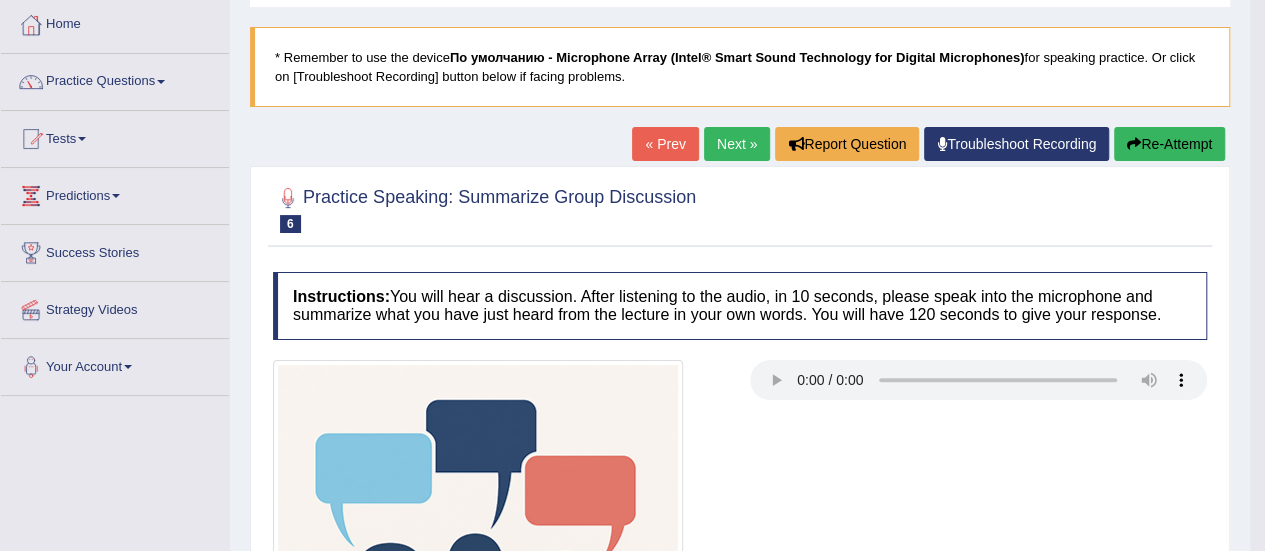scroll, scrollTop: 89, scrollLeft: 0, axis: vertical 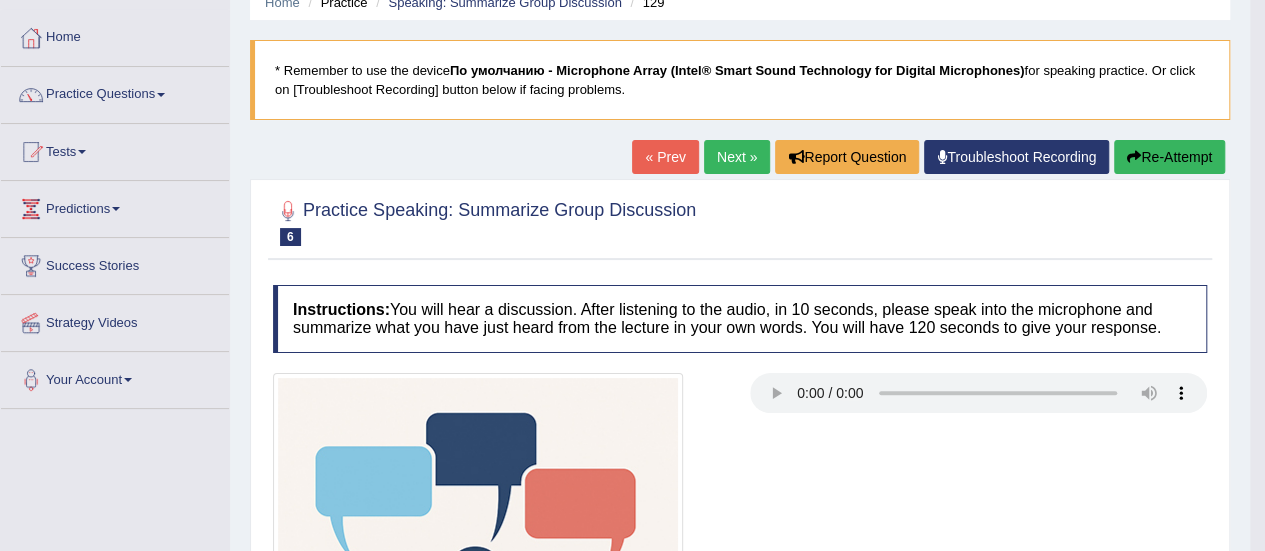 click on "Next »" at bounding box center [737, 157] 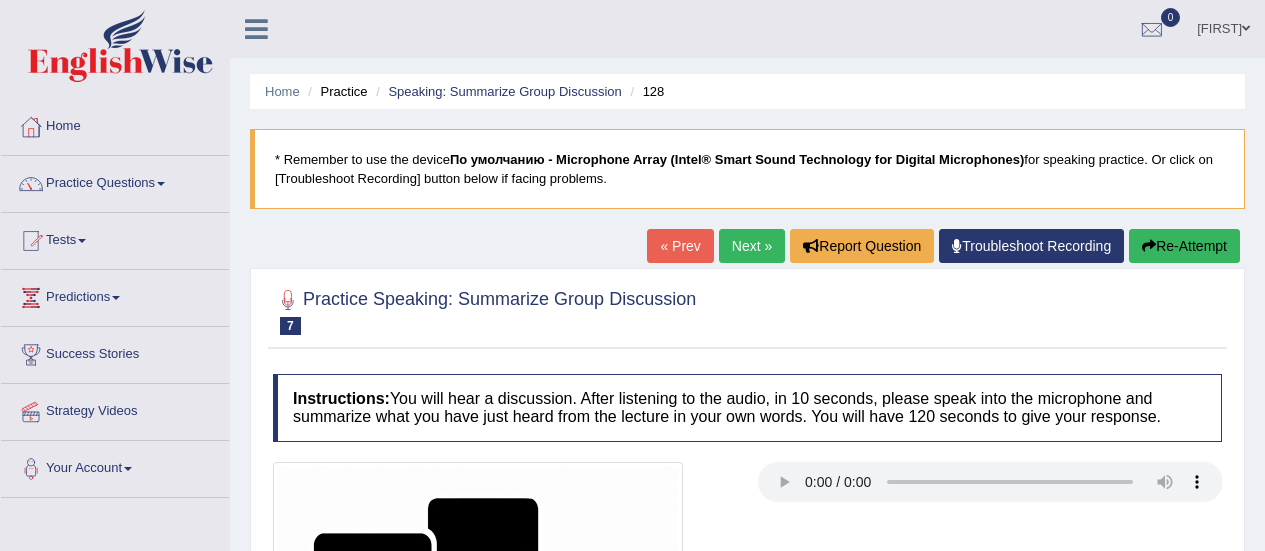 scroll, scrollTop: 0, scrollLeft: 0, axis: both 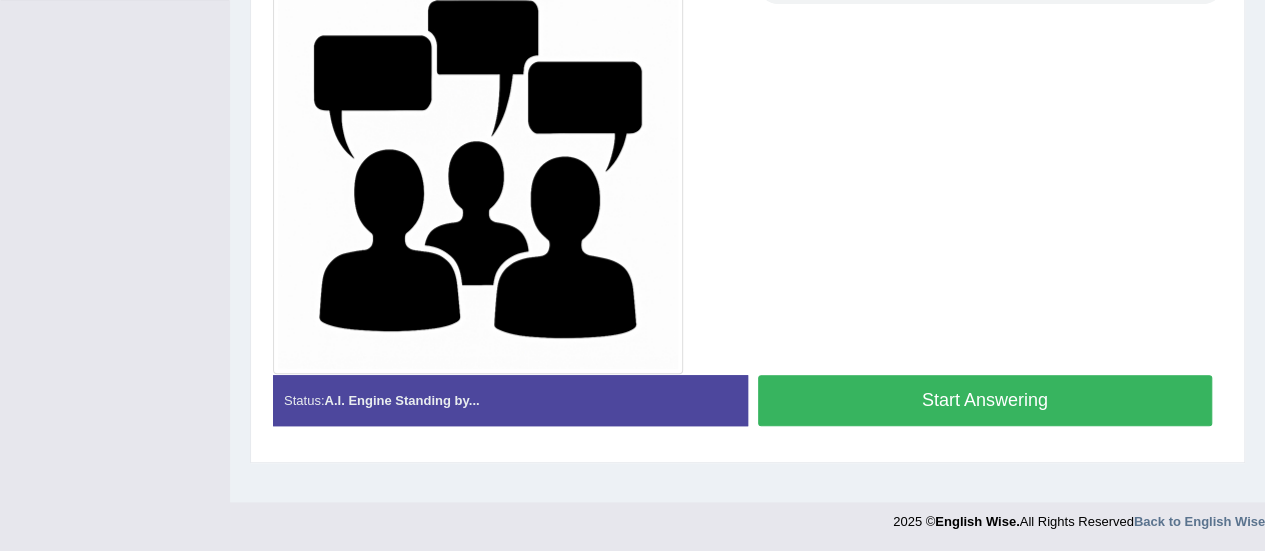 click on "Start Answering" at bounding box center [985, 400] 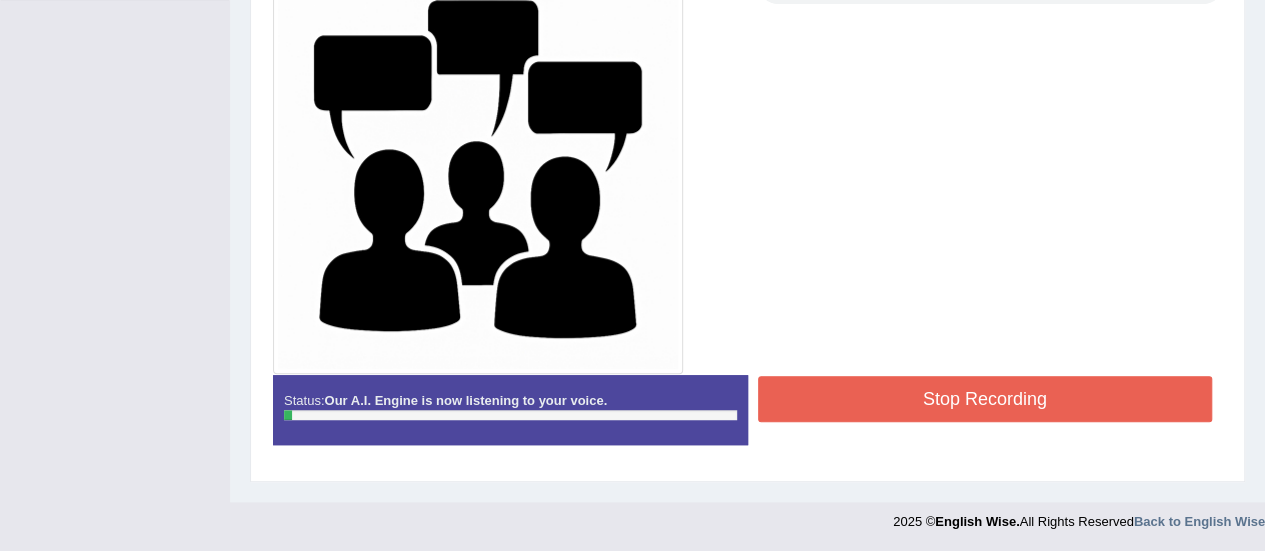 click on "Stop Recording" at bounding box center (985, 399) 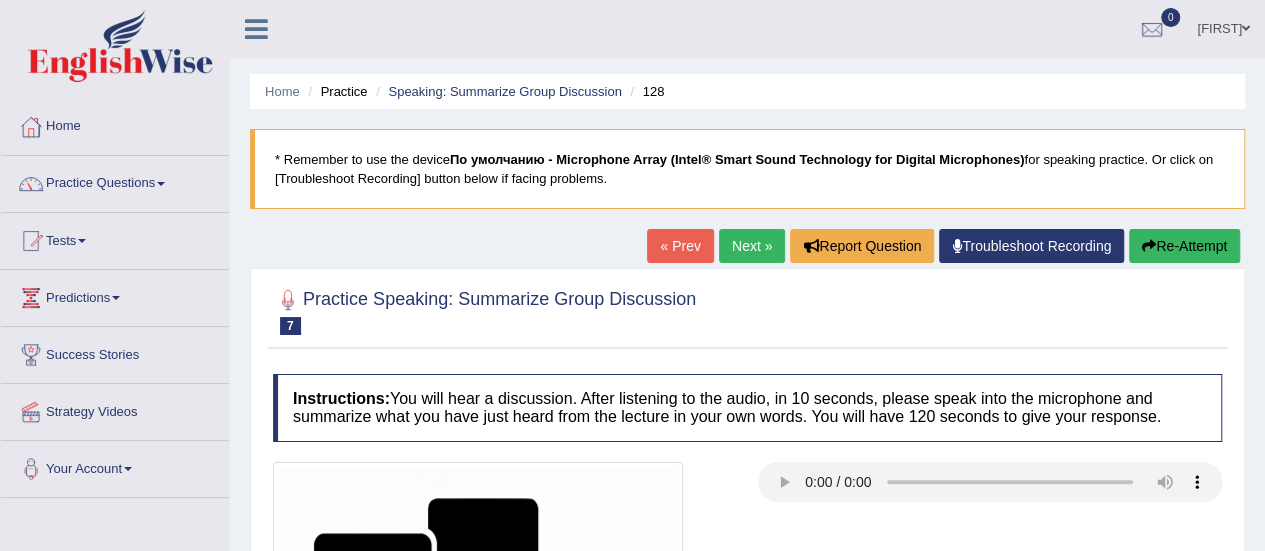 scroll, scrollTop: 101, scrollLeft: 0, axis: vertical 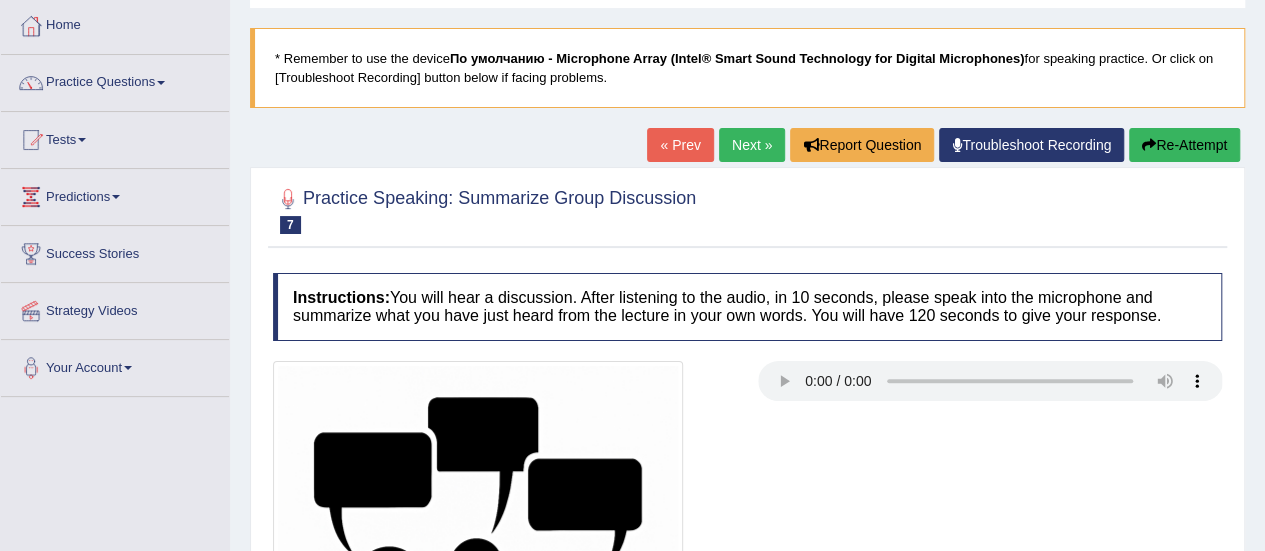 click on "Re-Attempt" at bounding box center (1184, 145) 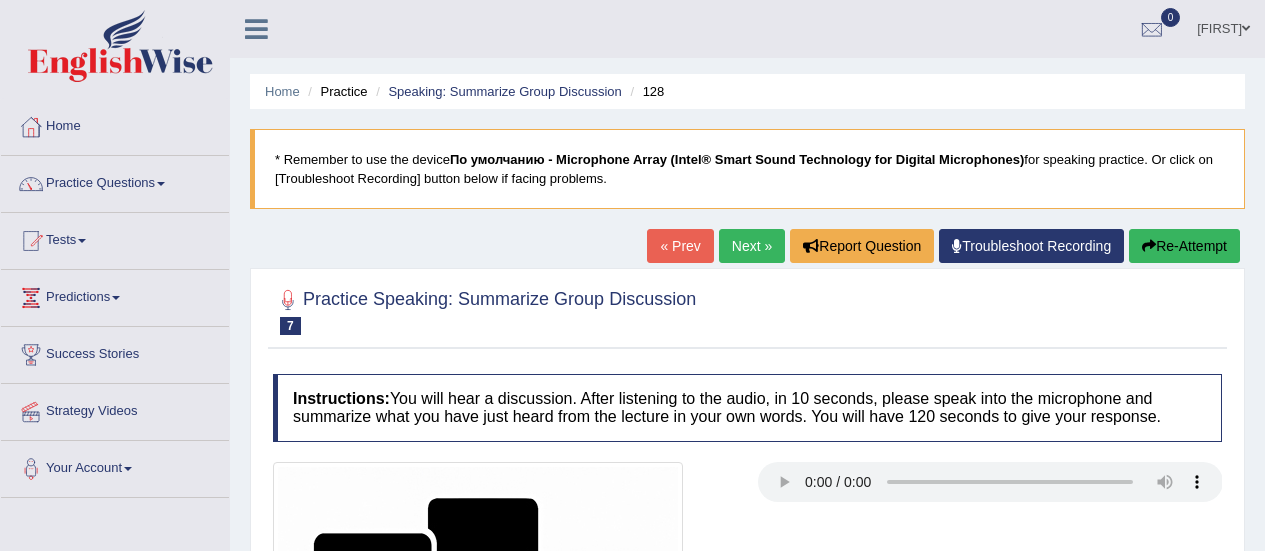scroll, scrollTop: 101, scrollLeft: 0, axis: vertical 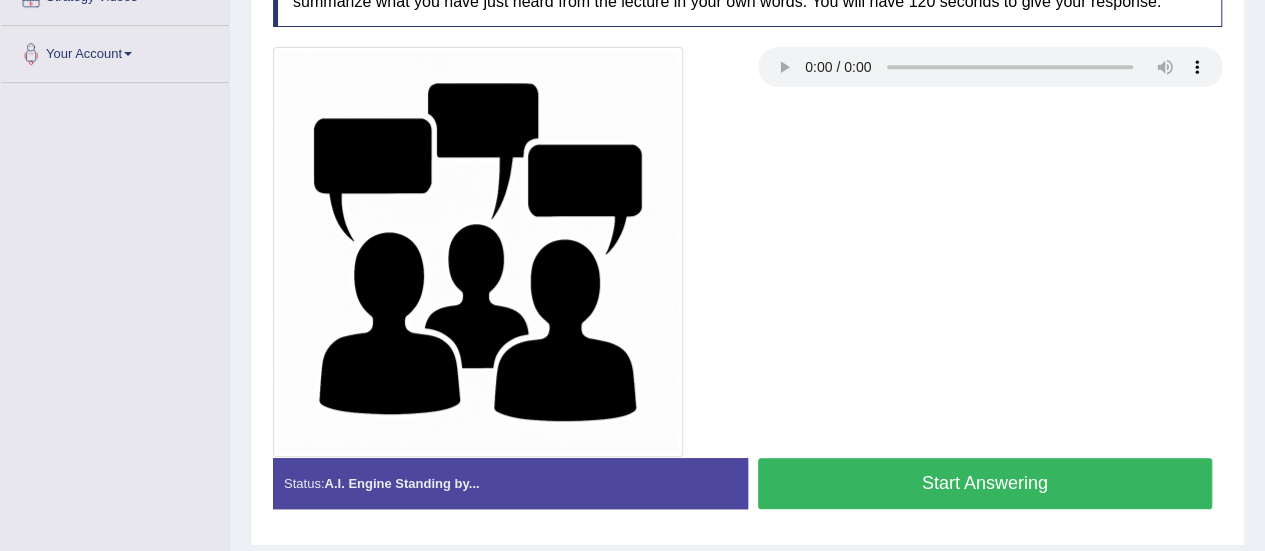 click on "Start Answering" at bounding box center [985, 483] 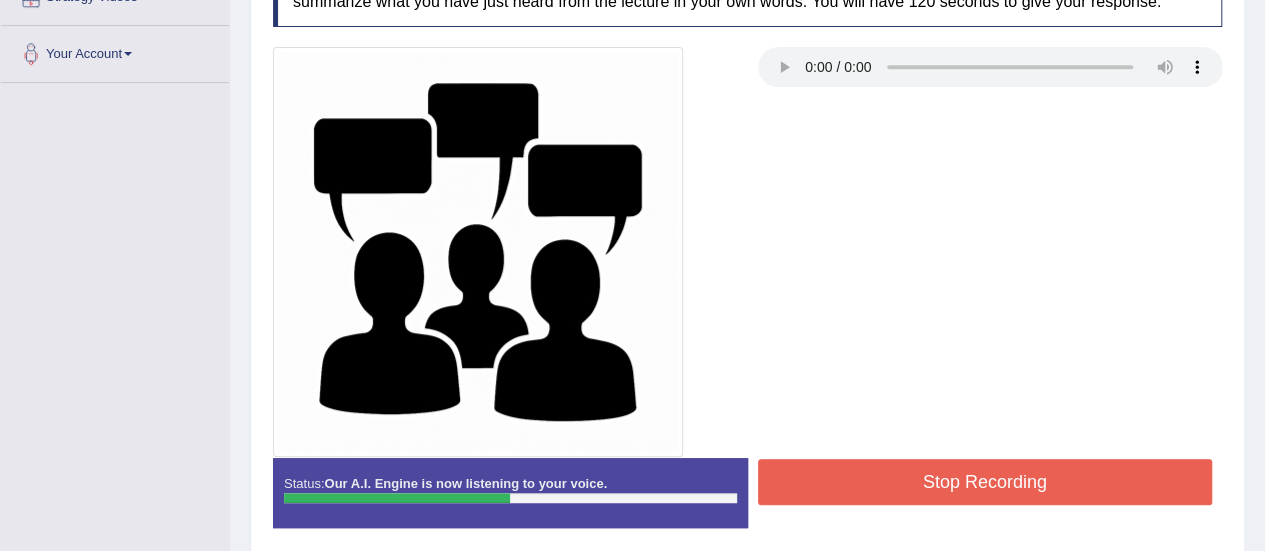click on "Stop Recording" at bounding box center [985, 482] 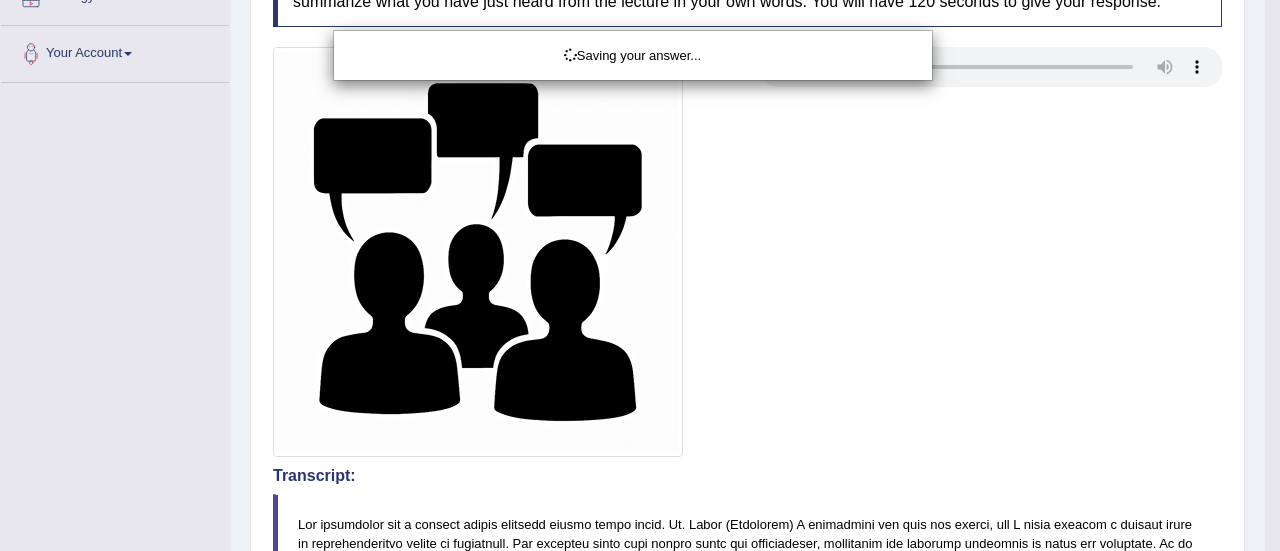 click on "Saving your answer..." at bounding box center [640, 275] 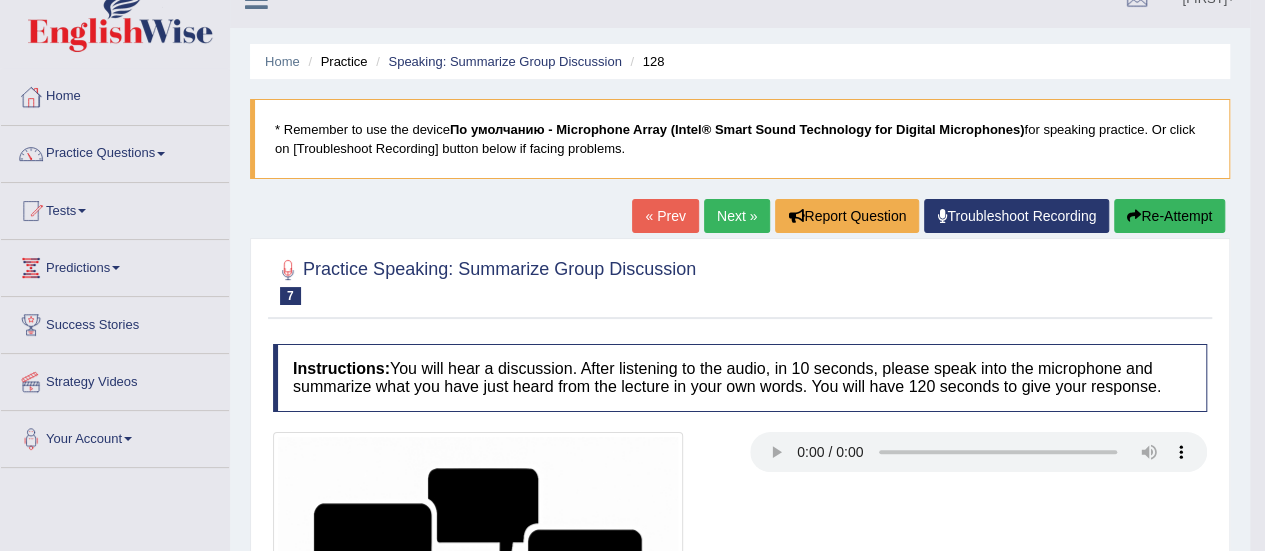 scroll, scrollTop: 0, scrollLeft: 0, axis: both 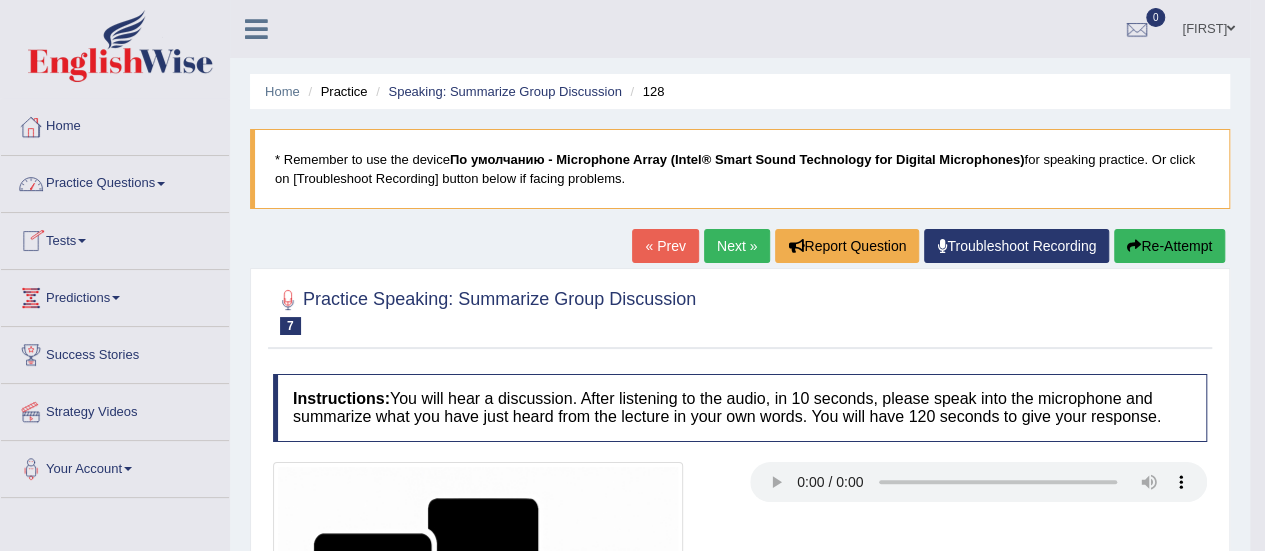 click on "Practice Questions" at bounding box center (115, 181) 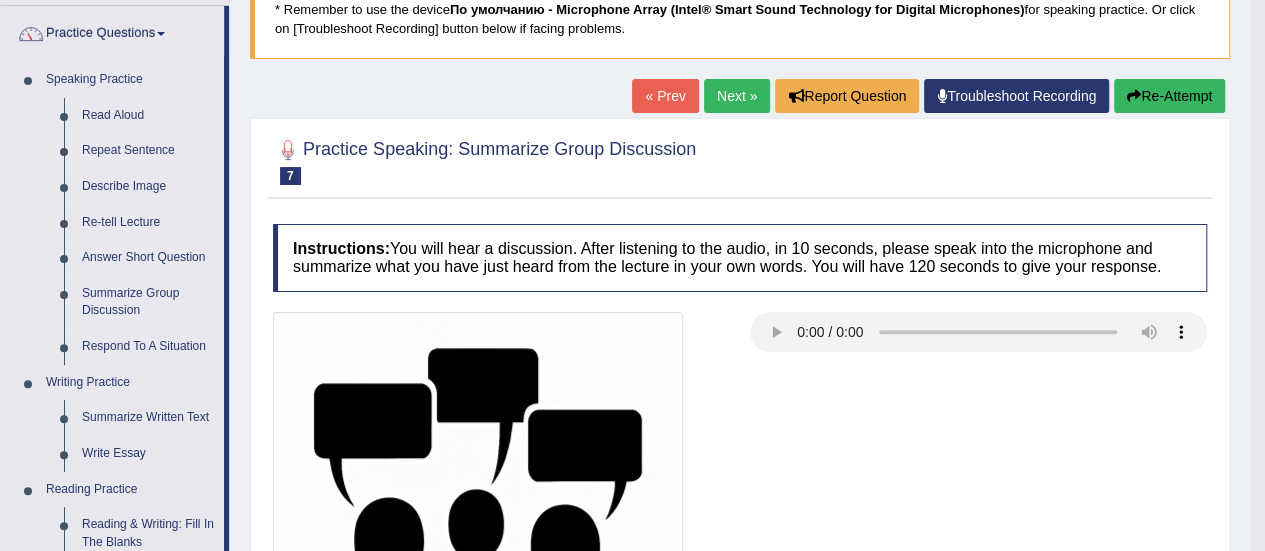 scroll, scrollTop: 160, scrollLeft: 0, axis: vertical 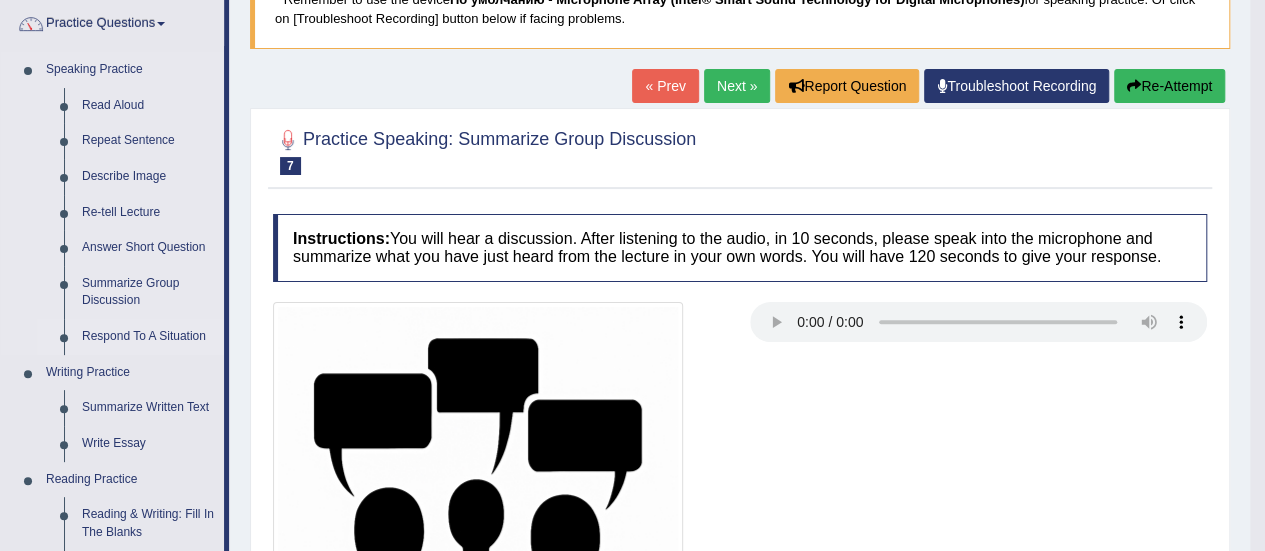 click on "Respond To A Situation" at bounding box center (148, 337) 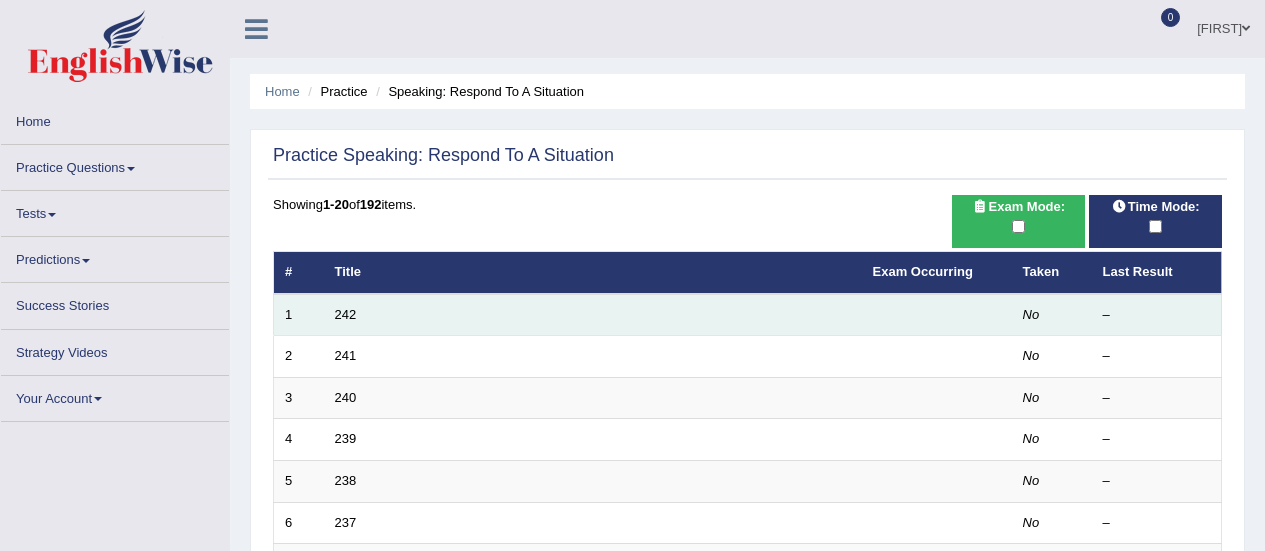 scroll, scrollTop: 0, scrollLeft: 0, axis: both 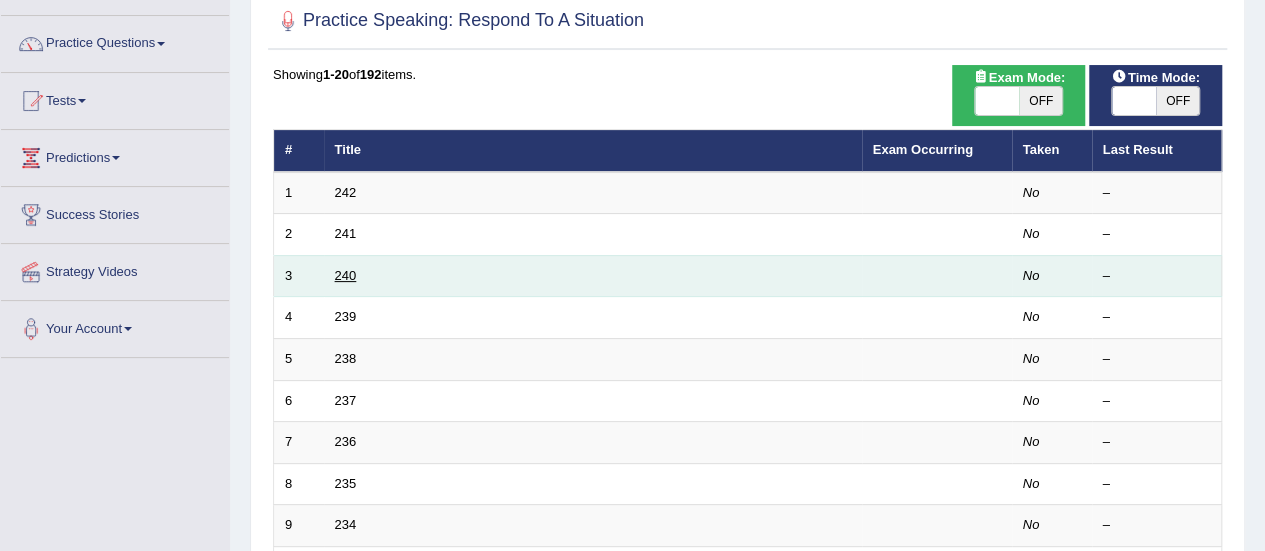 click on "240" at bounding box center (346, 275) 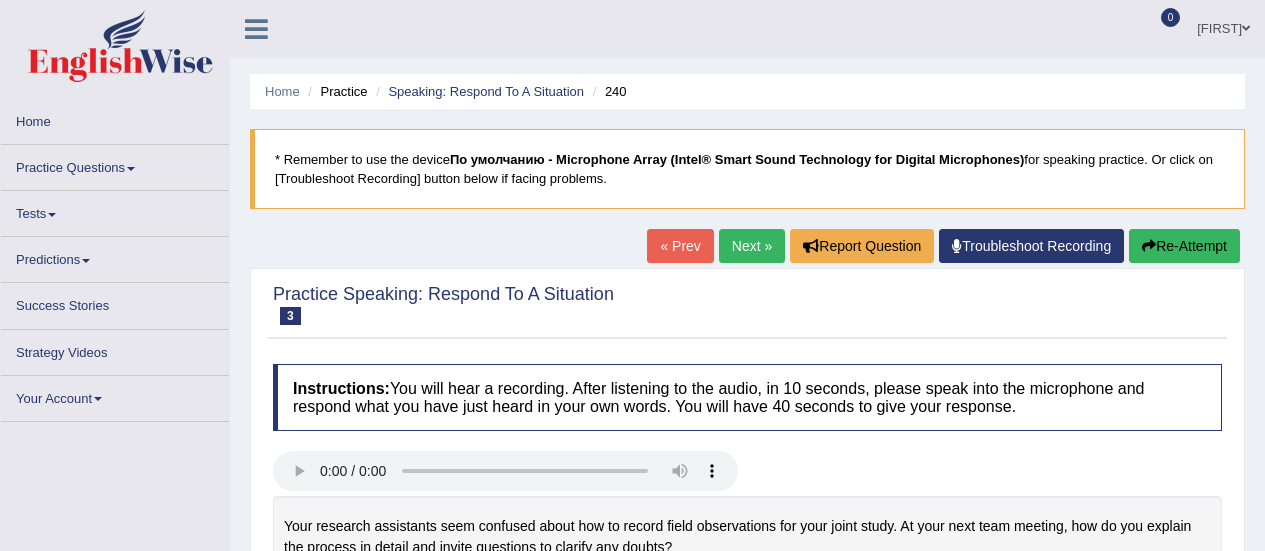 scroll, scrollTop: 0, scrollLeft: 0, axis: both 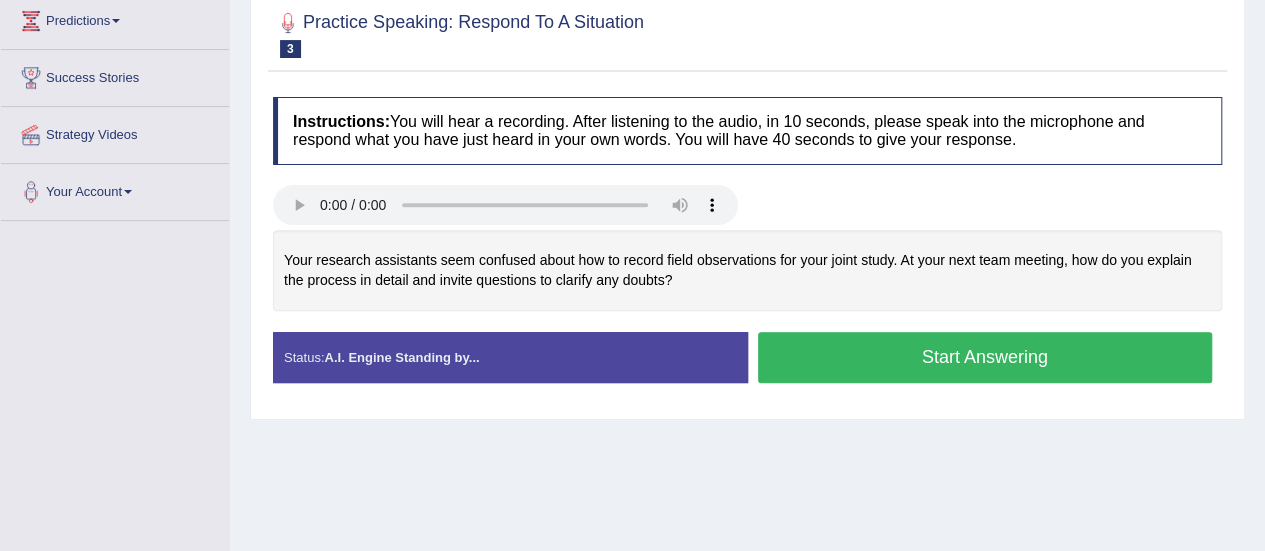 click on "Start Answering" at bounding box center [985, 357] 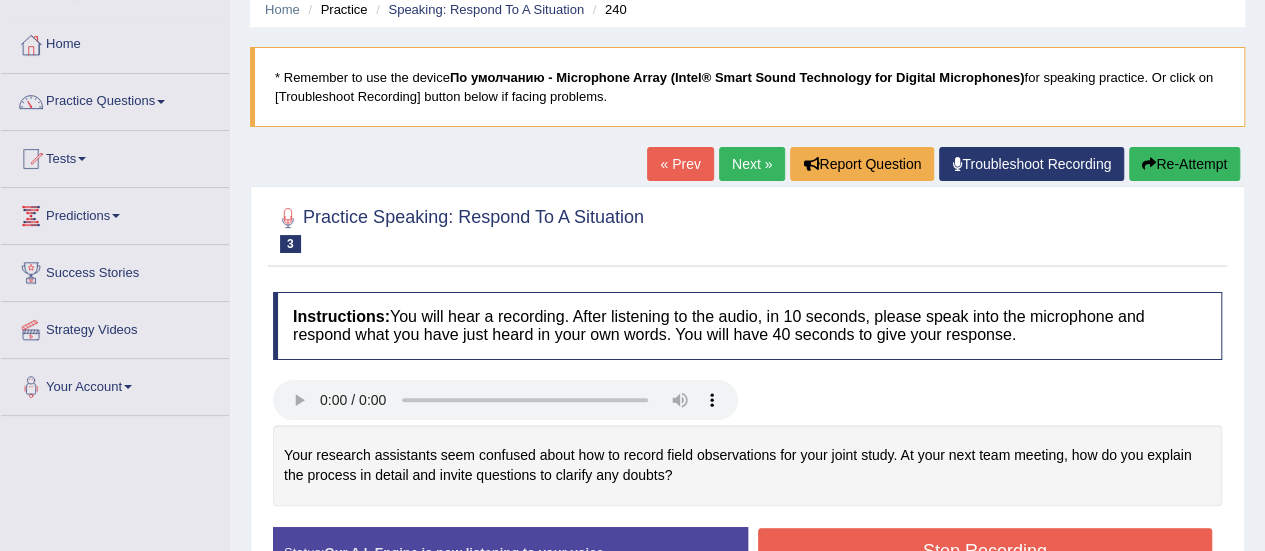 scroll, scrollTop: 78, scrollLeft: 0, axis: vertical 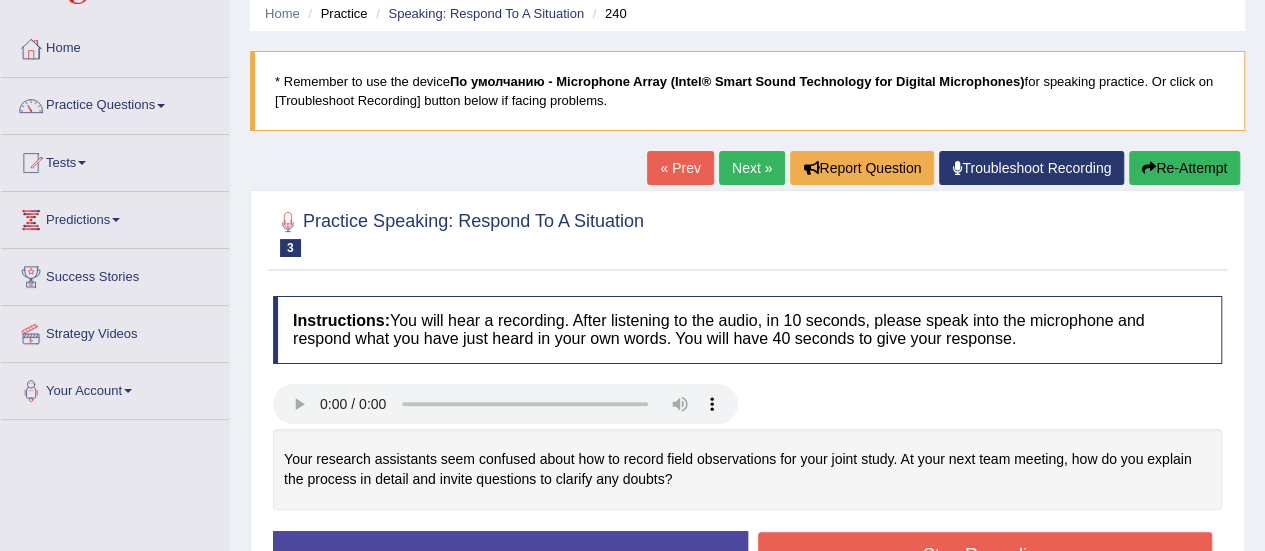 click on "Re-Attempt" at bounding box center [1184, 168] 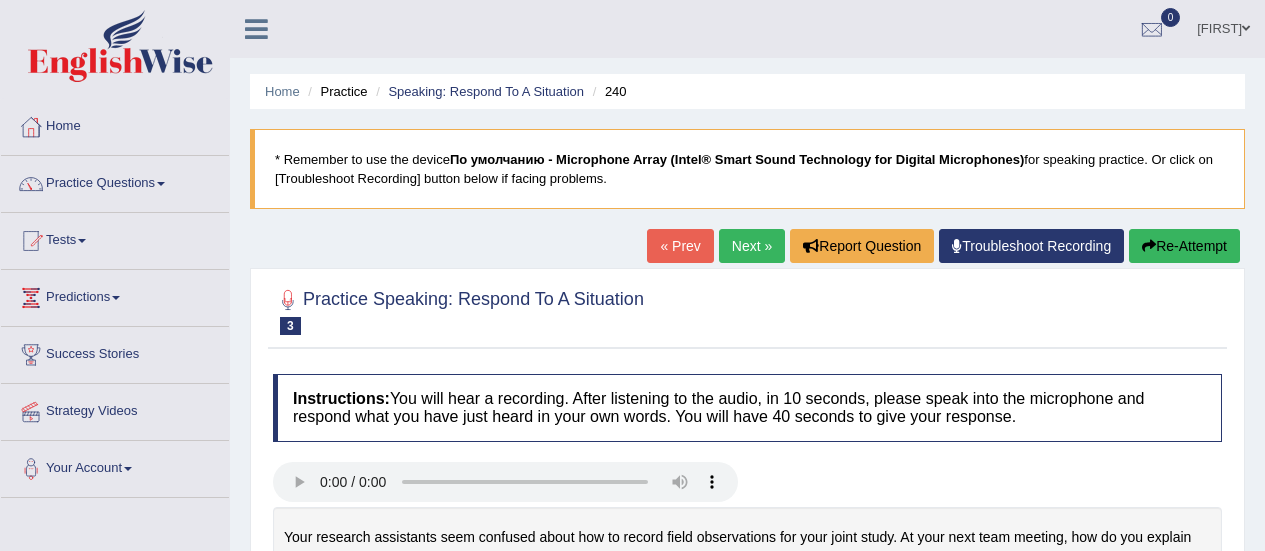 scroll, scrollTop: 224, scrollLeft: 0, axis: vertical 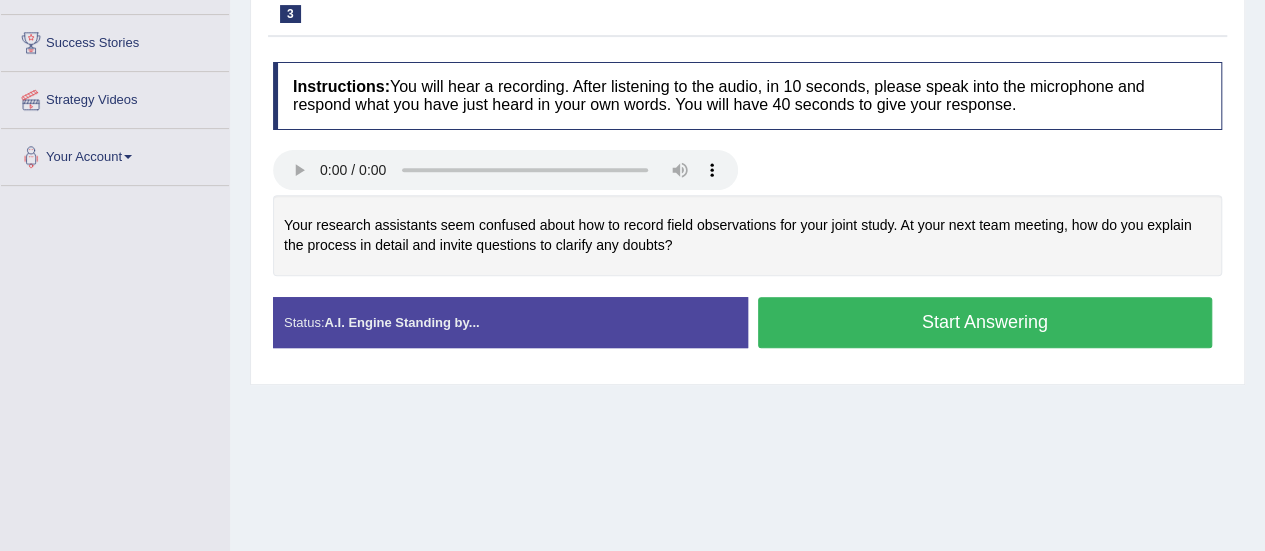 click on "Start Answering" at bounding box center [985, 322] 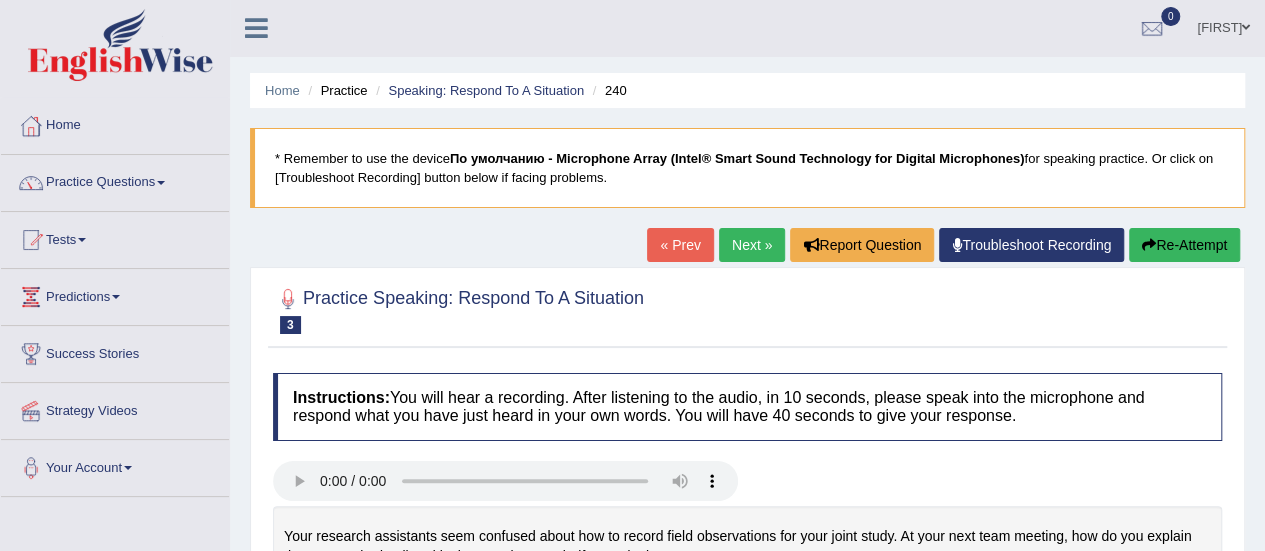 scroll, scrollTop: 0, scrollLeft: 0, axis: both 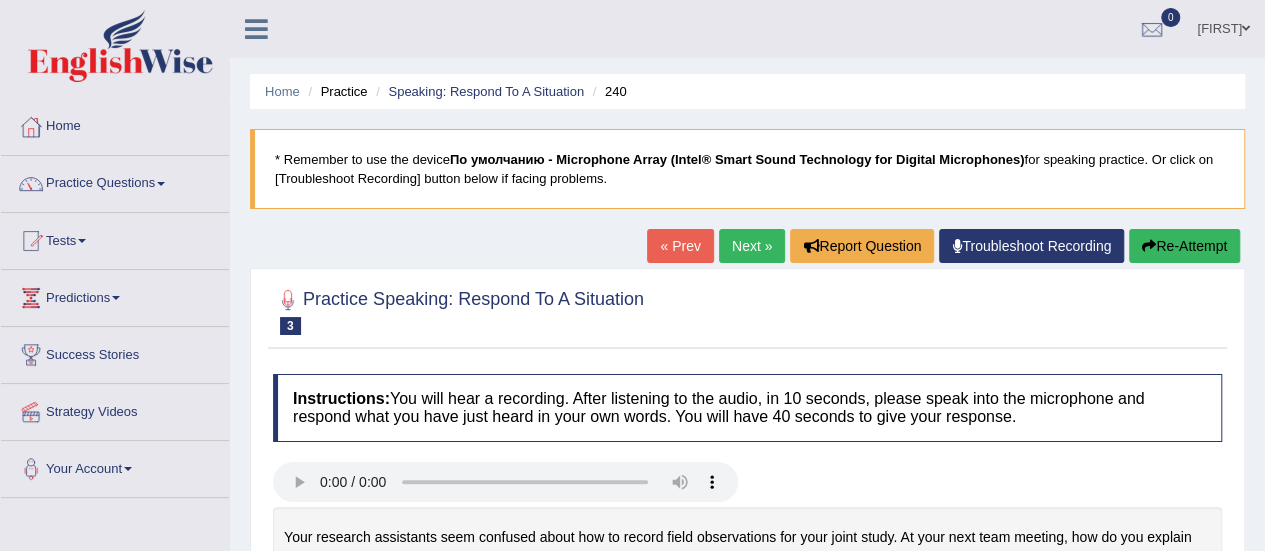 click on "Re-Attempt" at bounding box center (1184, 246) 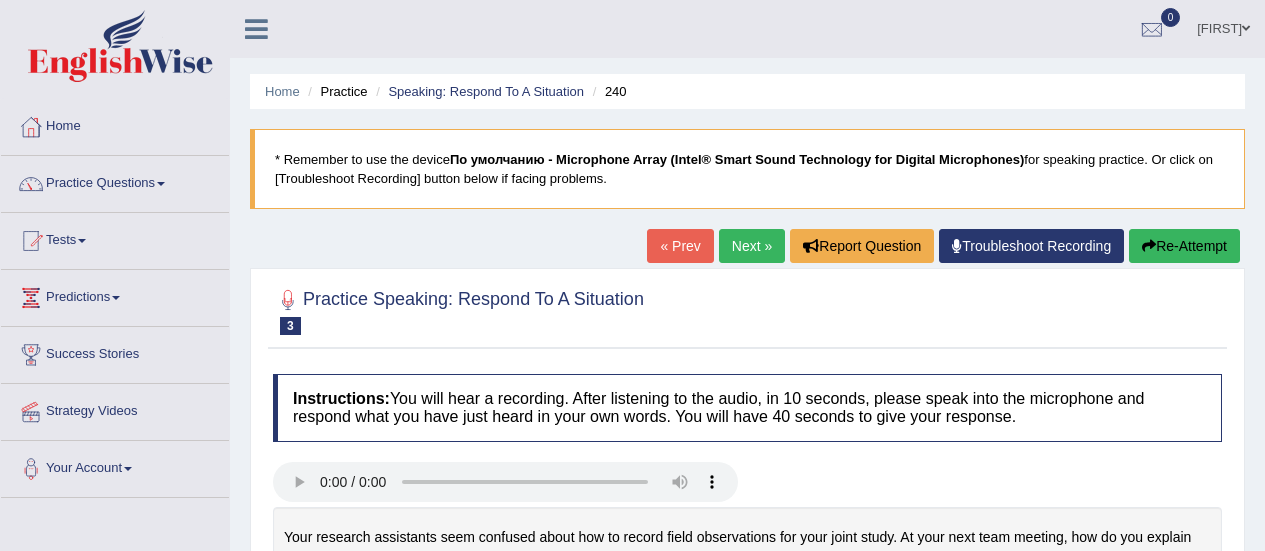 scroll, scrollTop: 0, scrollLeft: 0, axis: both 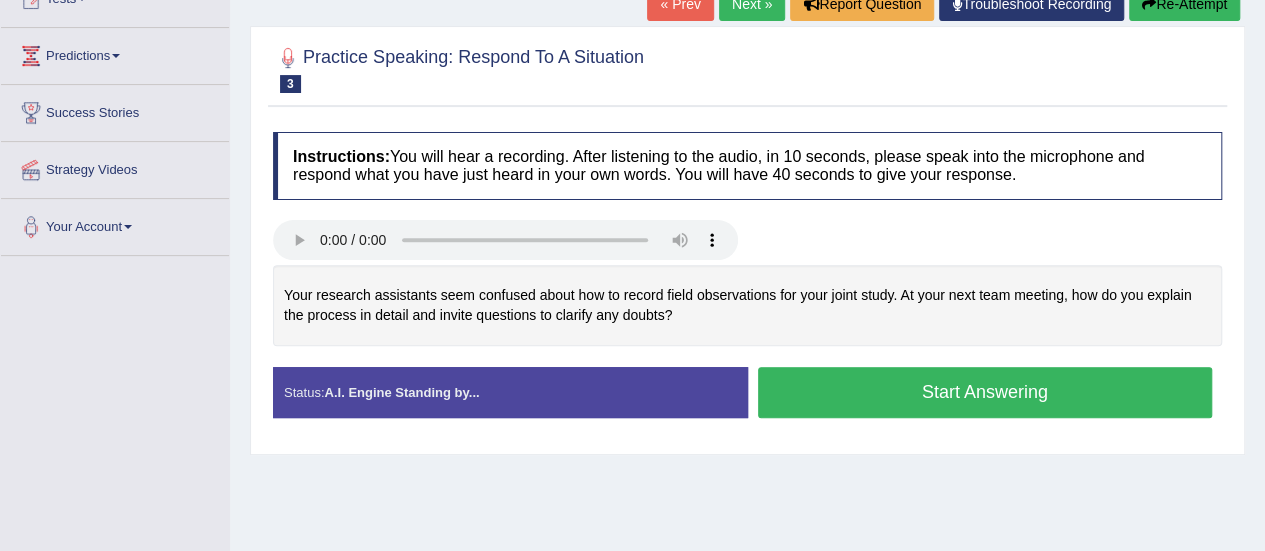 click on "Start Answering" at bounding box center (985, 392) 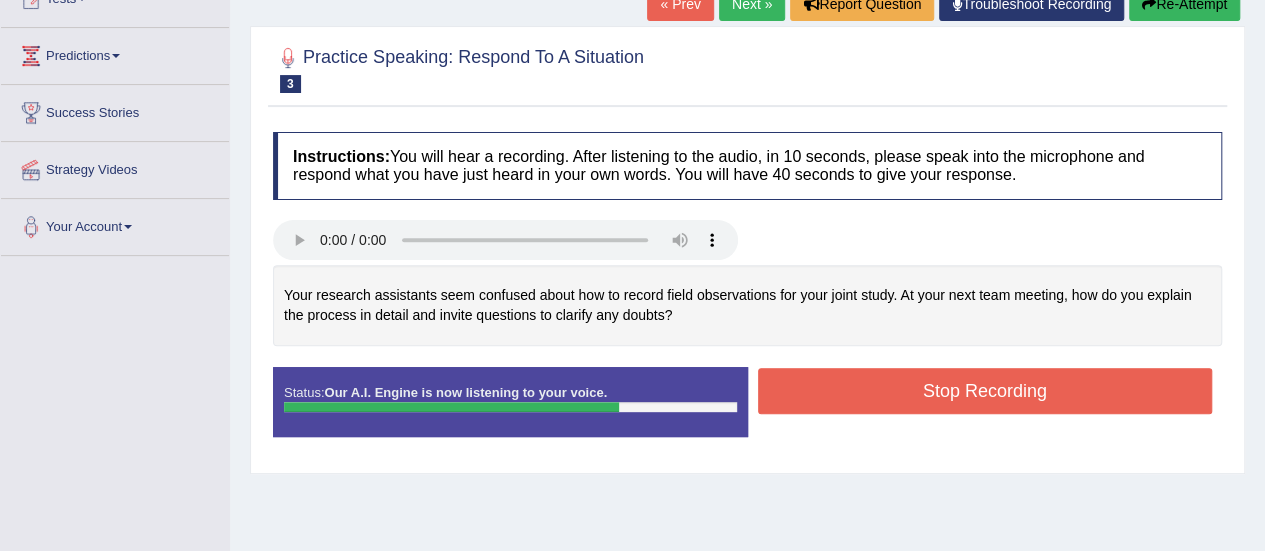click on "Stop Recording" at bounding box center [985, 391] 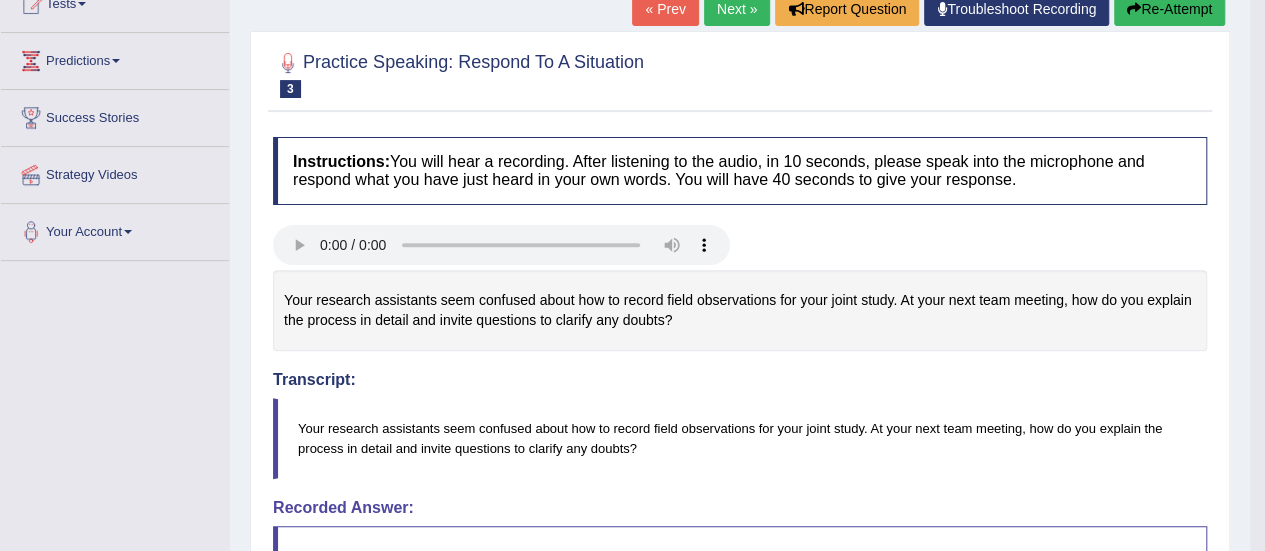 scroll, scrollTop: 195, scrollLeft: 0, axis: vertical 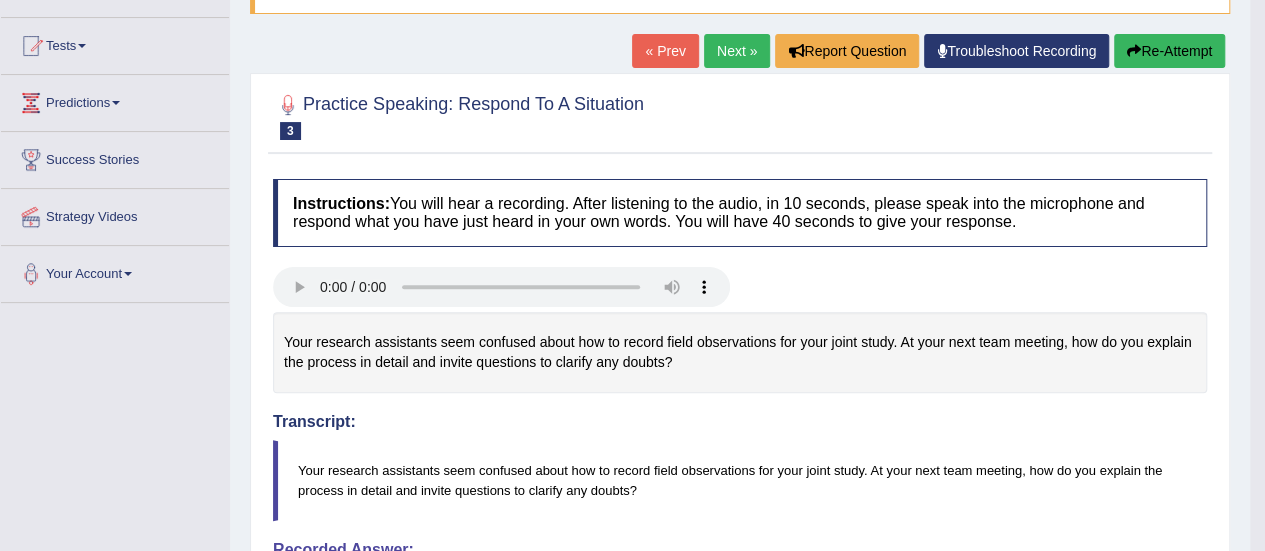 click on "Next »" at bounding box center [737, 51] 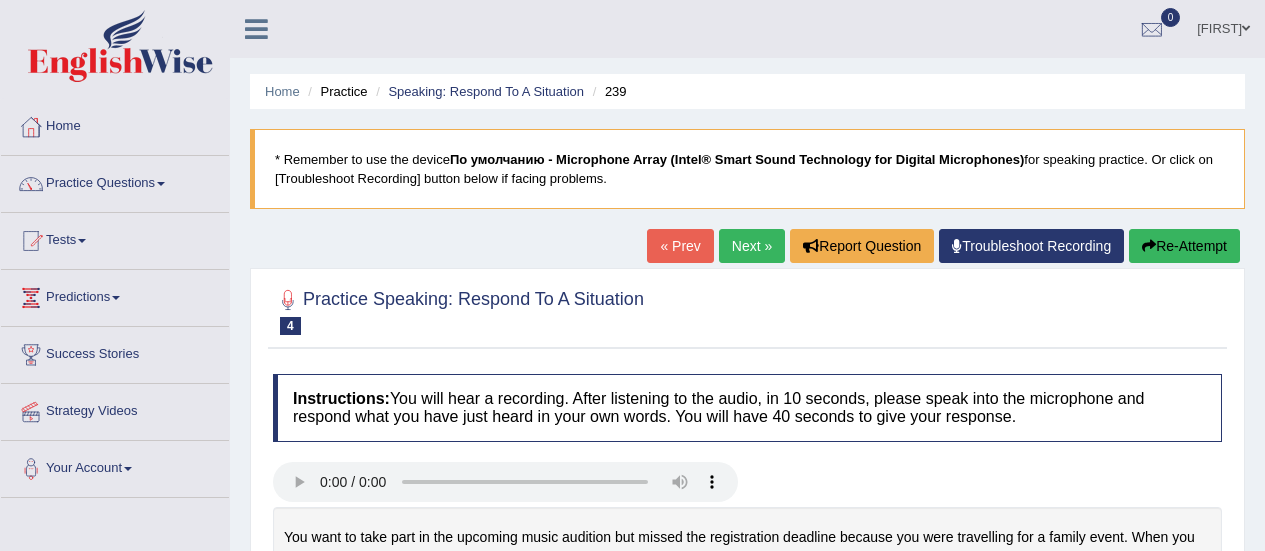 scroll, scrollTop: 0, scrollLeft: 0, axis: both 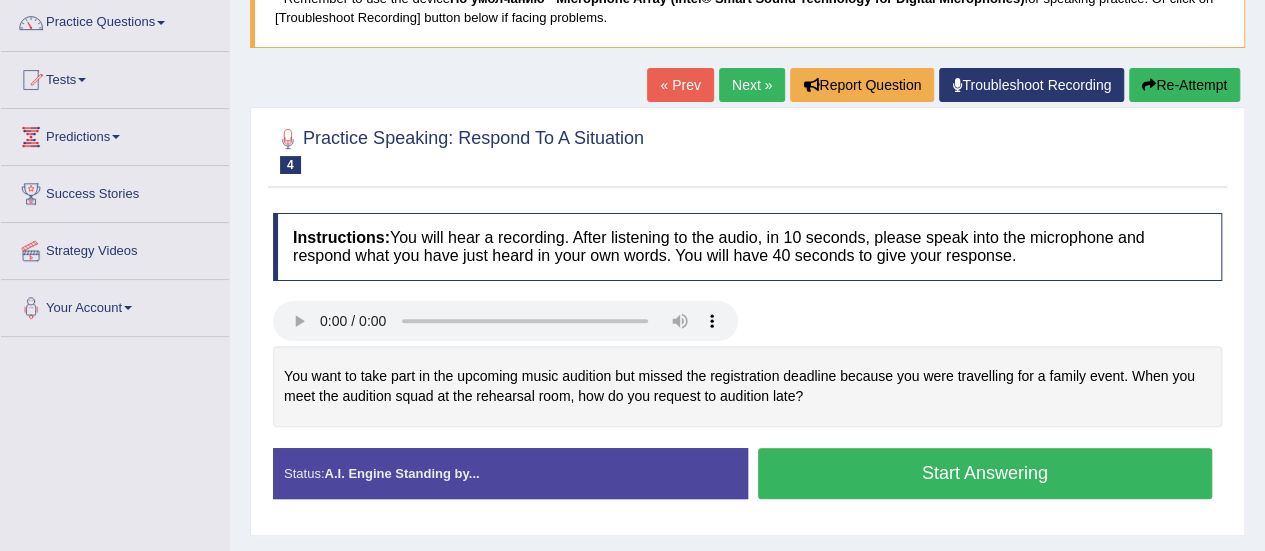 click on "Start Answering" at bounding box center [985, 473] 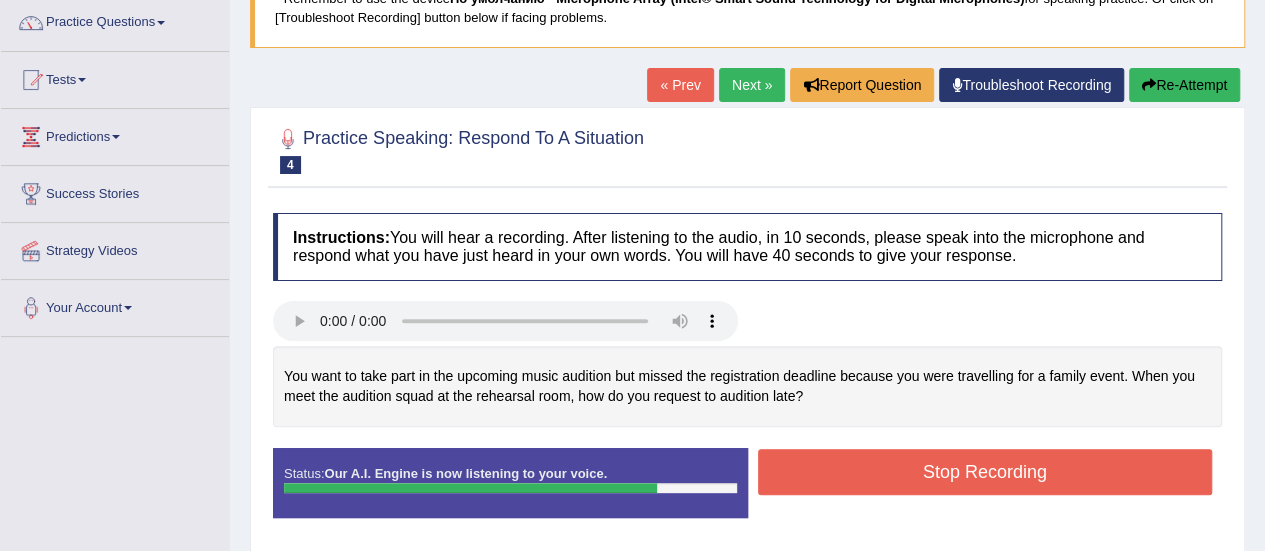 click on "Stop Recording" at bounding box center [985, 472] 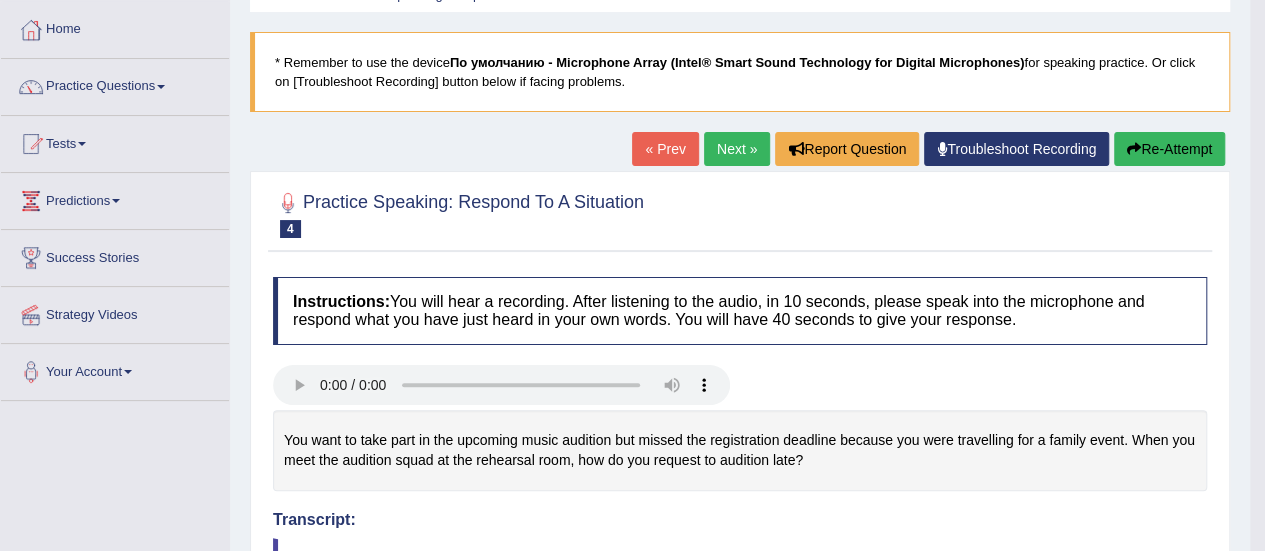 scroll, scrollTop: 89, scrollLeft: 0, axis: vertical 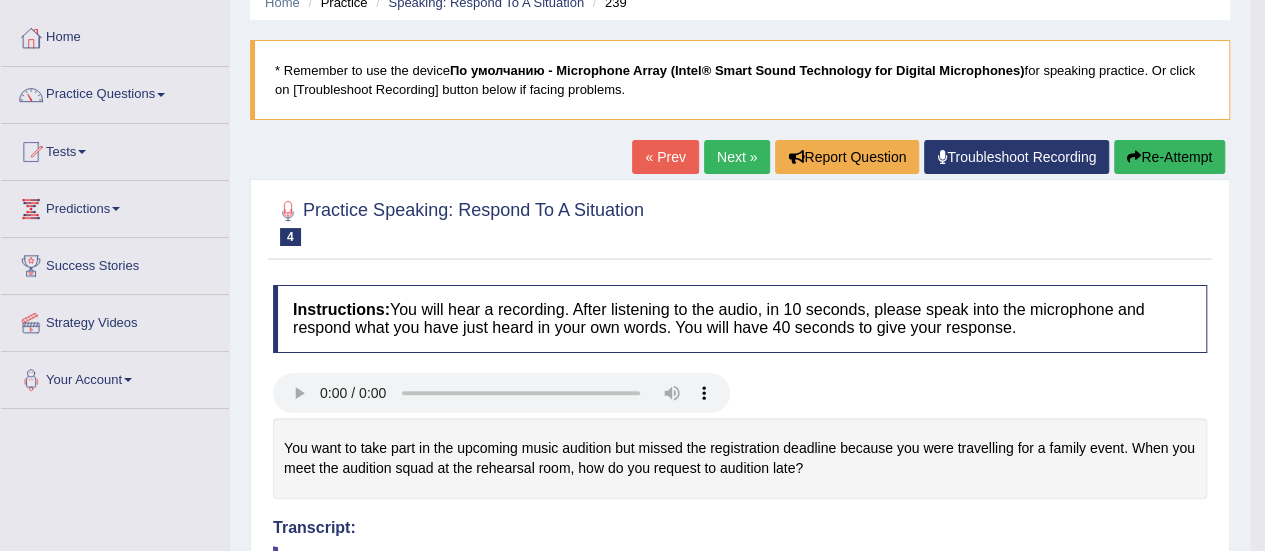 click on "Next »" at bounding box center [737, 157] 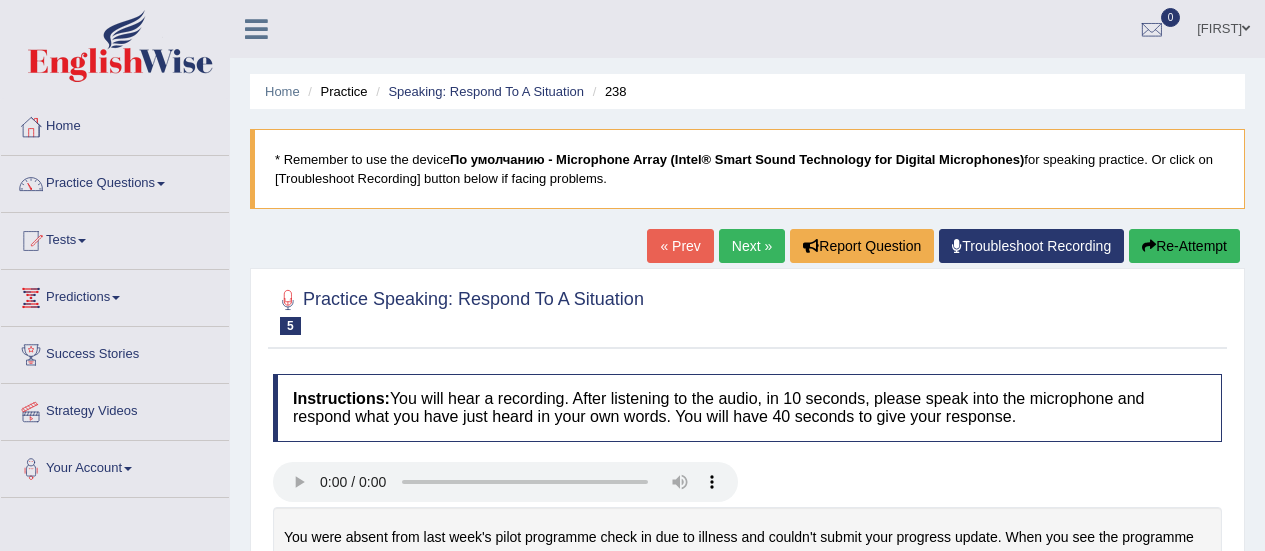 scroll, scrollTop: 0, scrollLeft: 0, axis: both 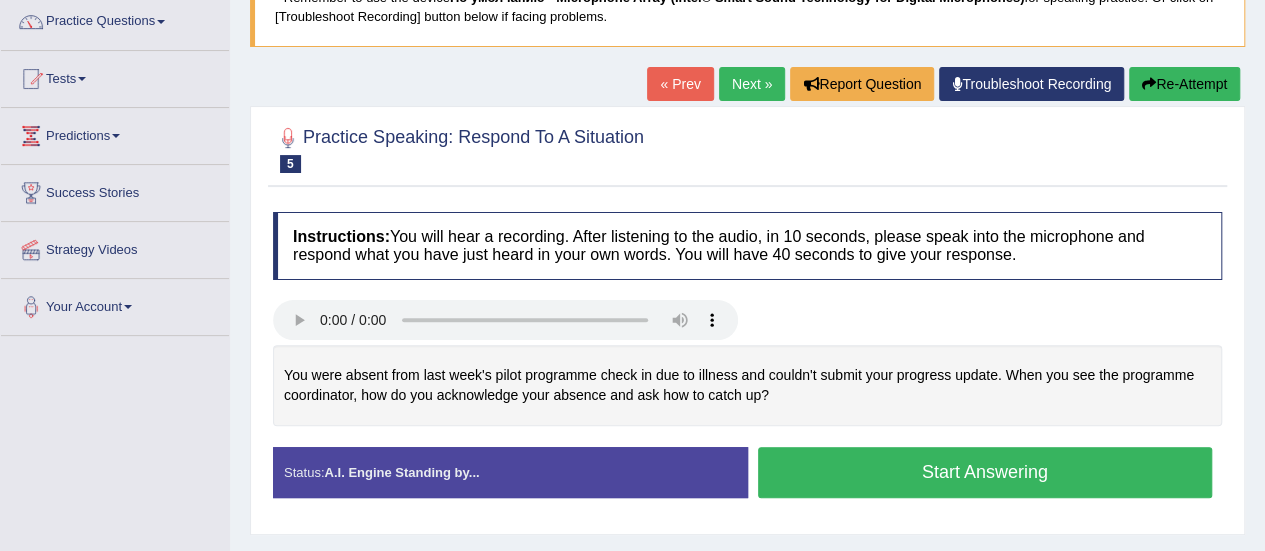 click on "Start Answering" at bounding box center (985, 472) 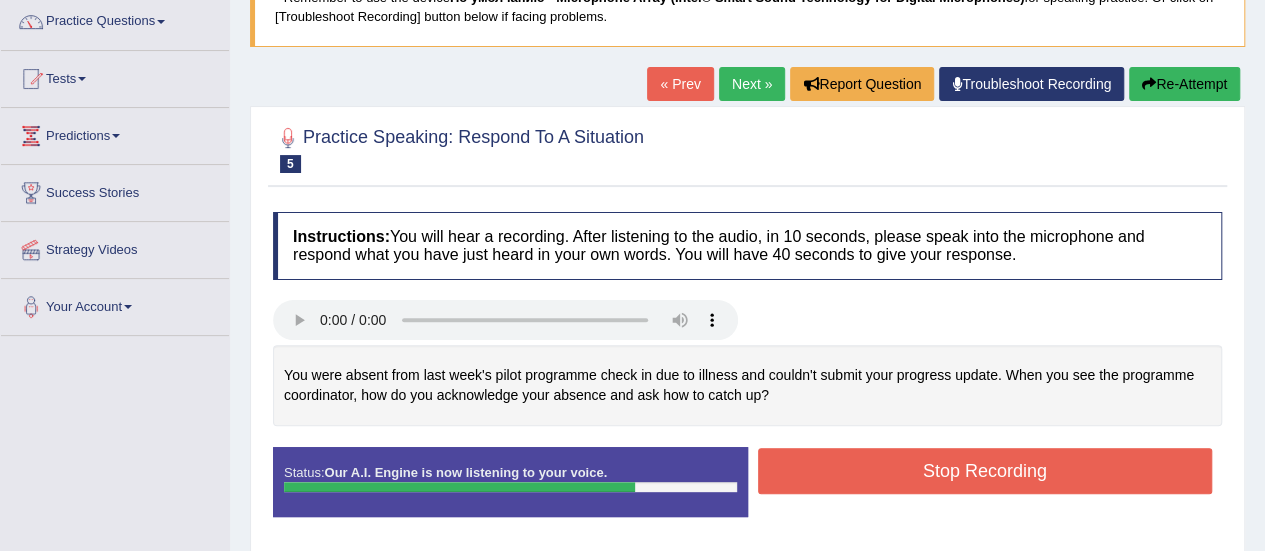click on "Stop Recording" at bounding box center (985, 471) 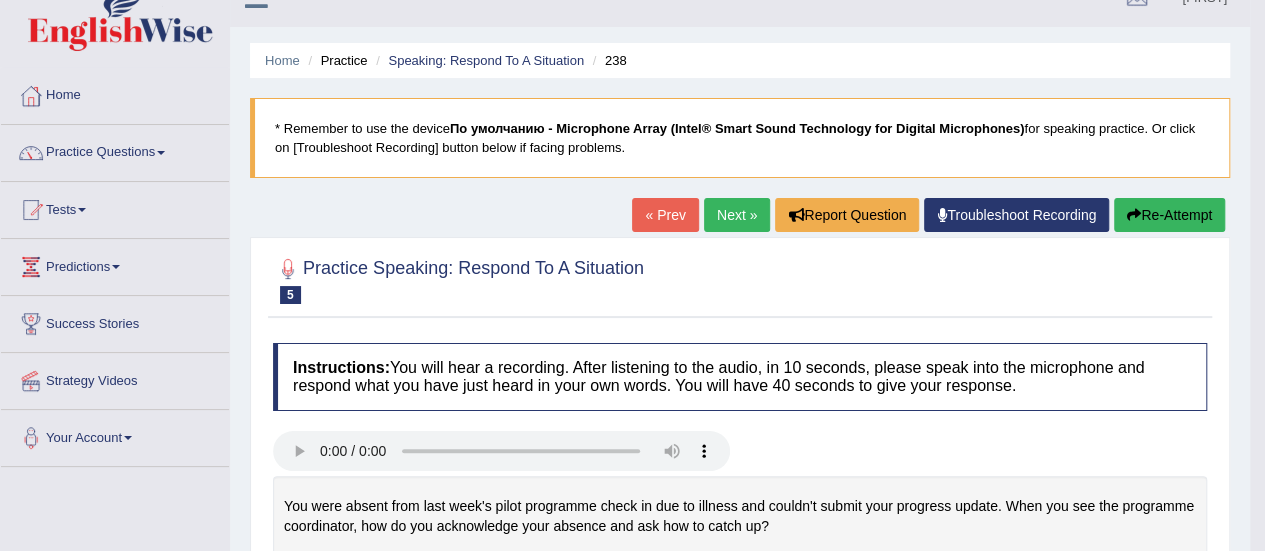 scroll, scrollTop: 25, scrollLeft: 0, axis: vertical 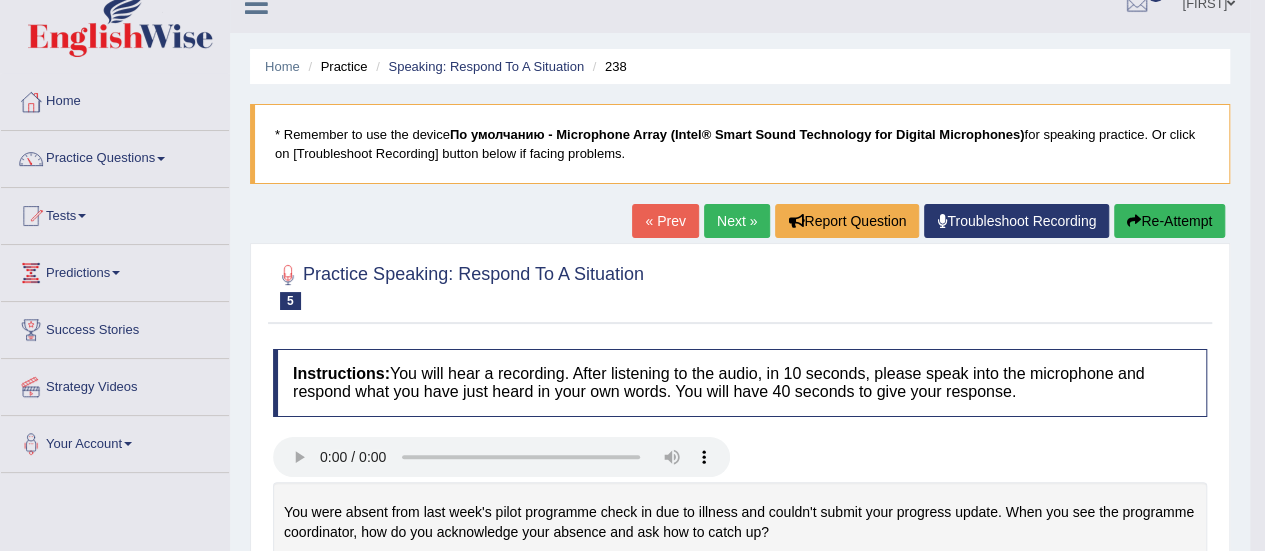 click on "Next »" at bounding box center [737, 221] 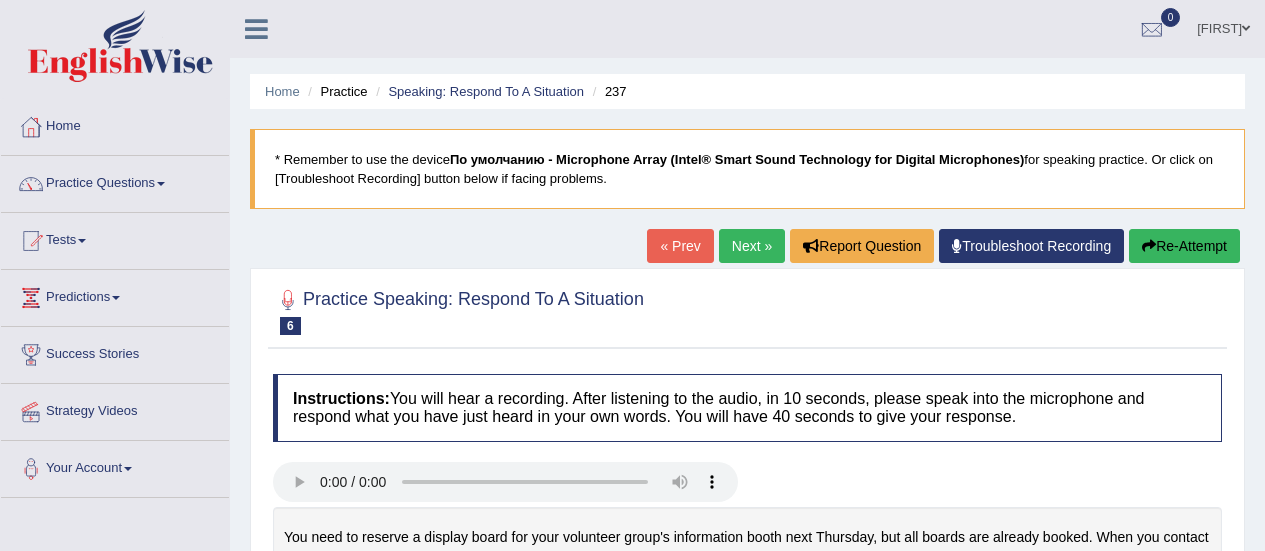 scroll, scrollTop: 0, scrollLeft: 0, axis: both 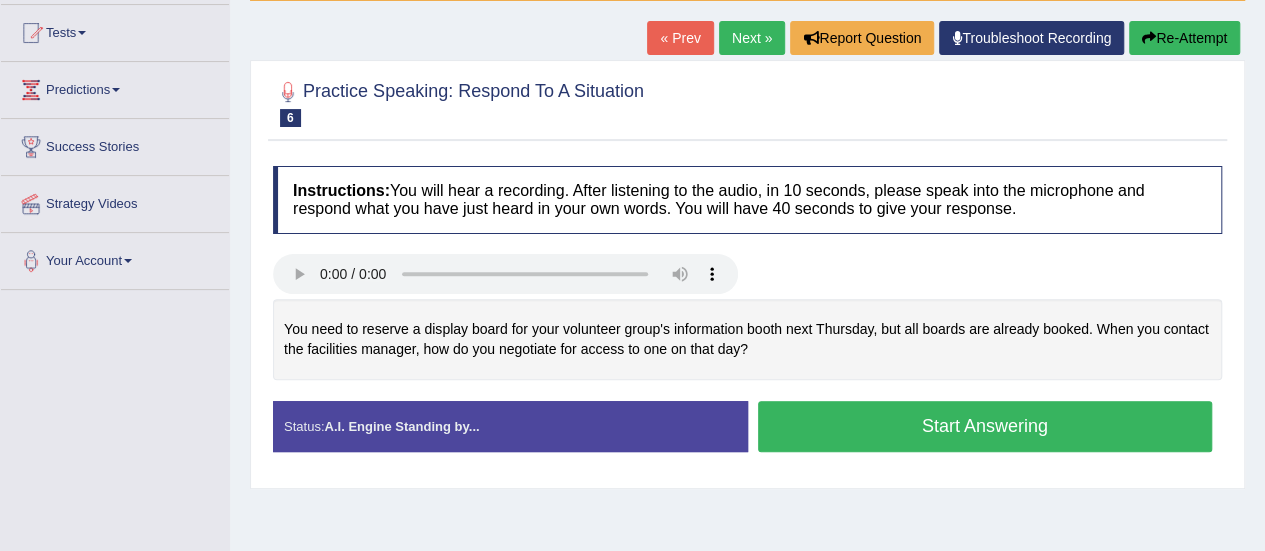 click on "Start Answering" at bounding box center [985, 426] 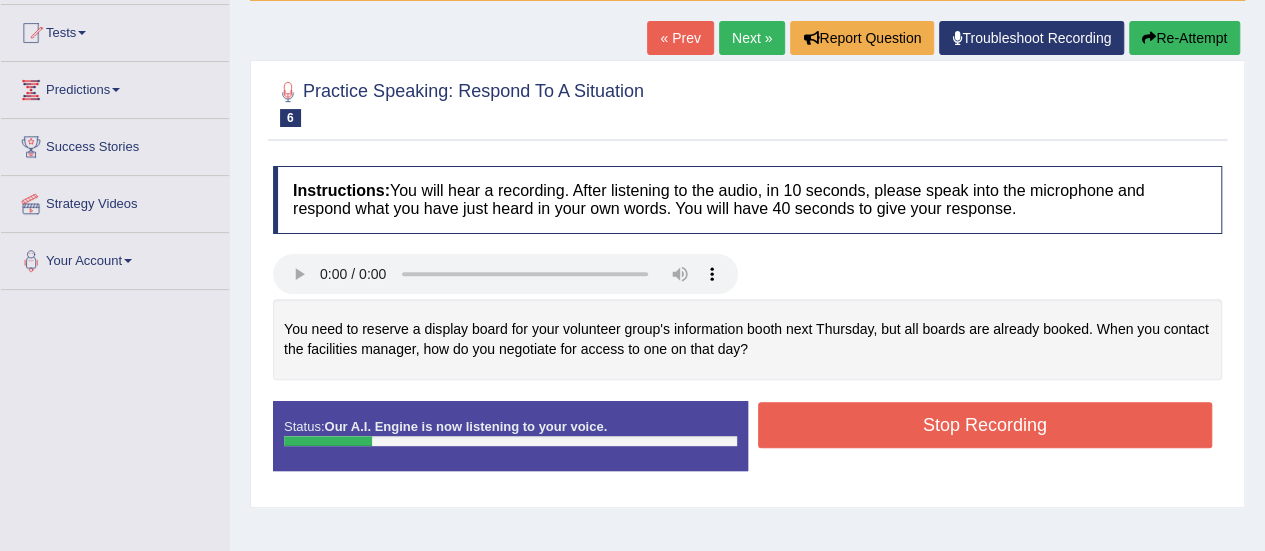 click at bounding box center (1149, 38) 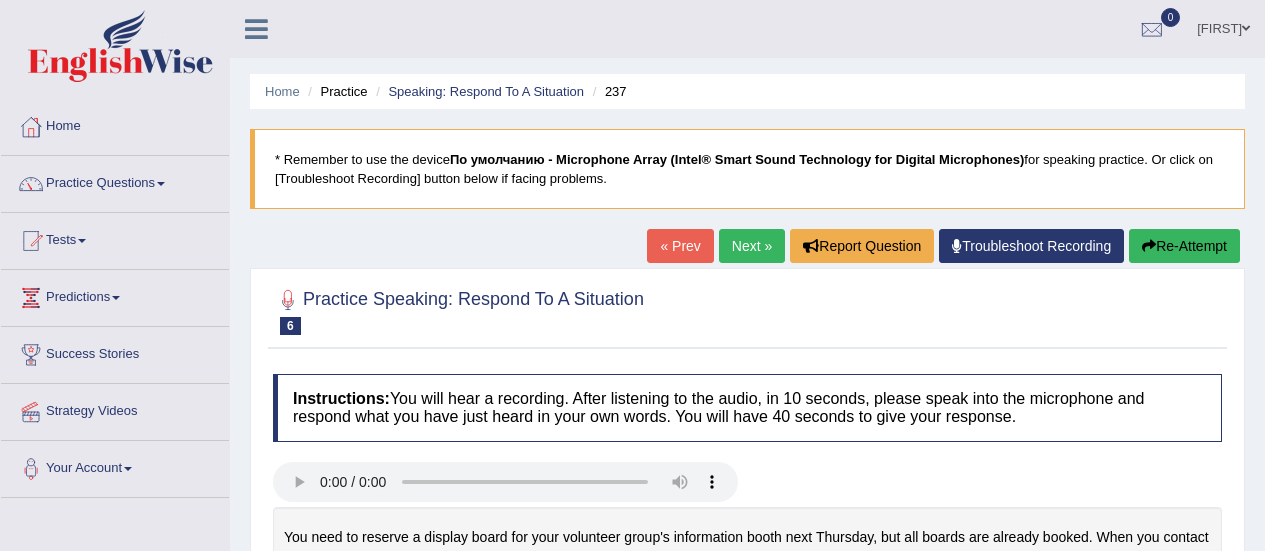 scroll, scrollTop: 223, scrollLeft: 0, axis: vertical 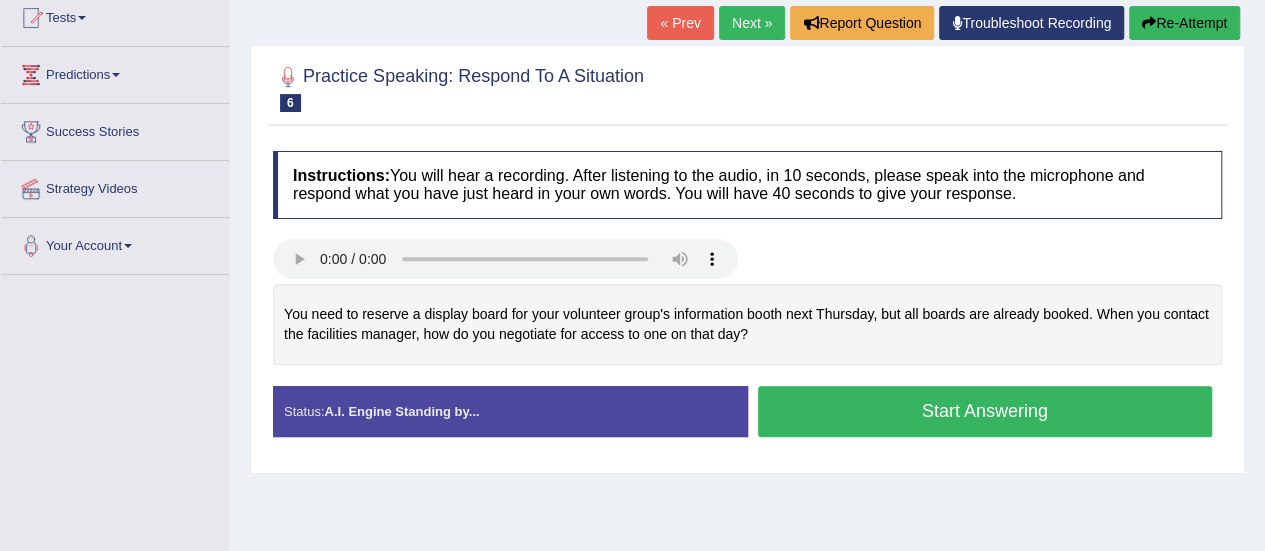 click on "Start Answering" at bounding box center (985, 411) 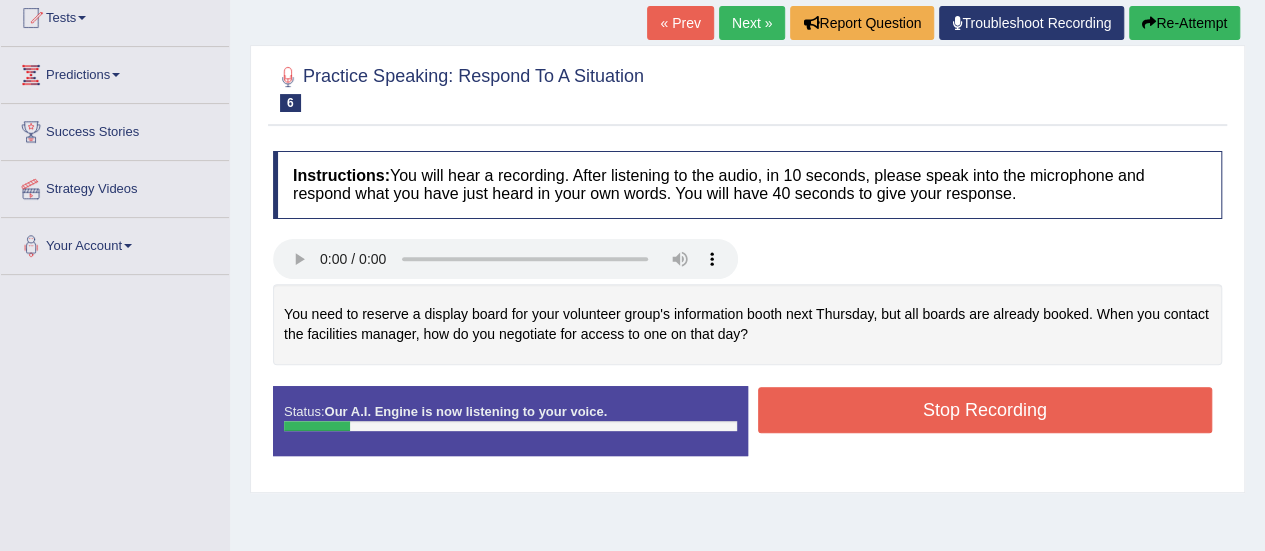 click on "Re-Attempt" at bounding box center (1184, 23) 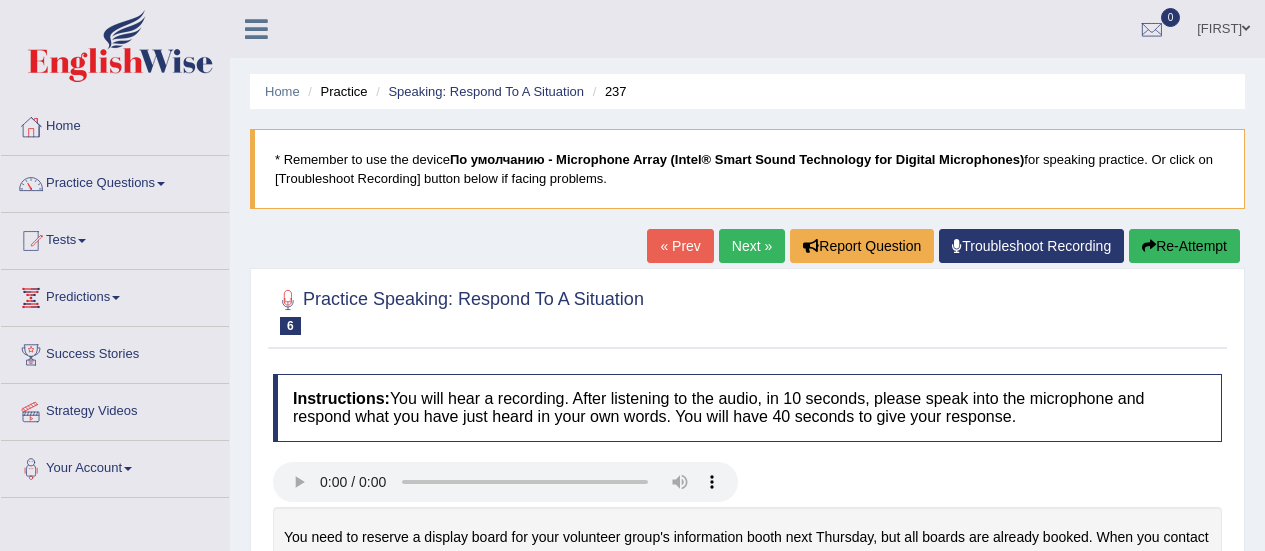 scroll, scrollTop: 229, scrollLeft: 0, axis: vertical 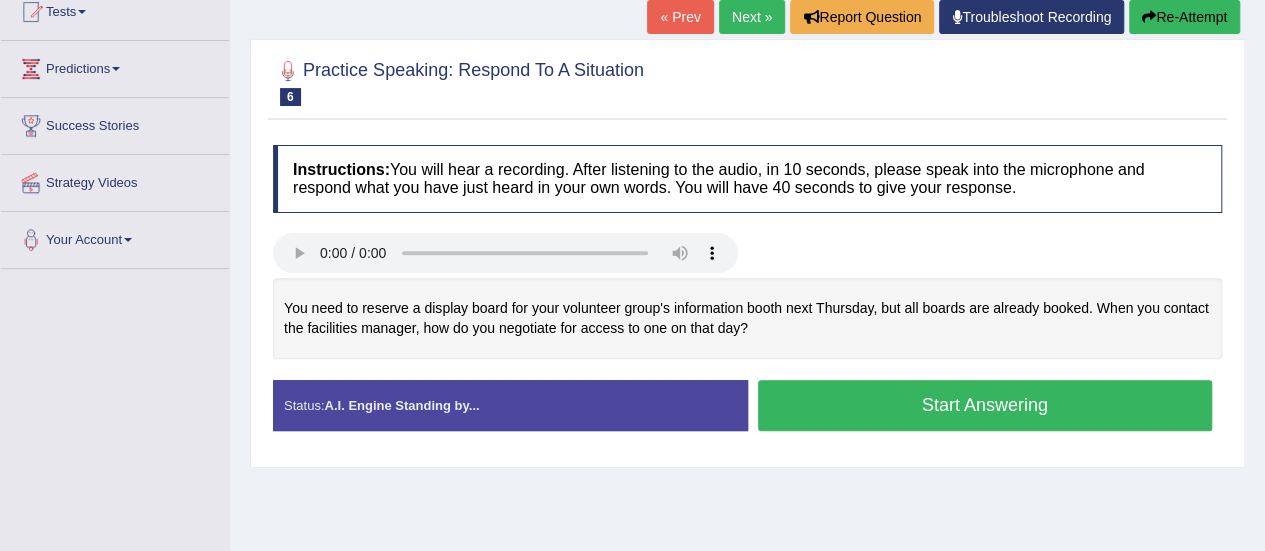 click on "Start Answering" at bounding box center (985, 405) 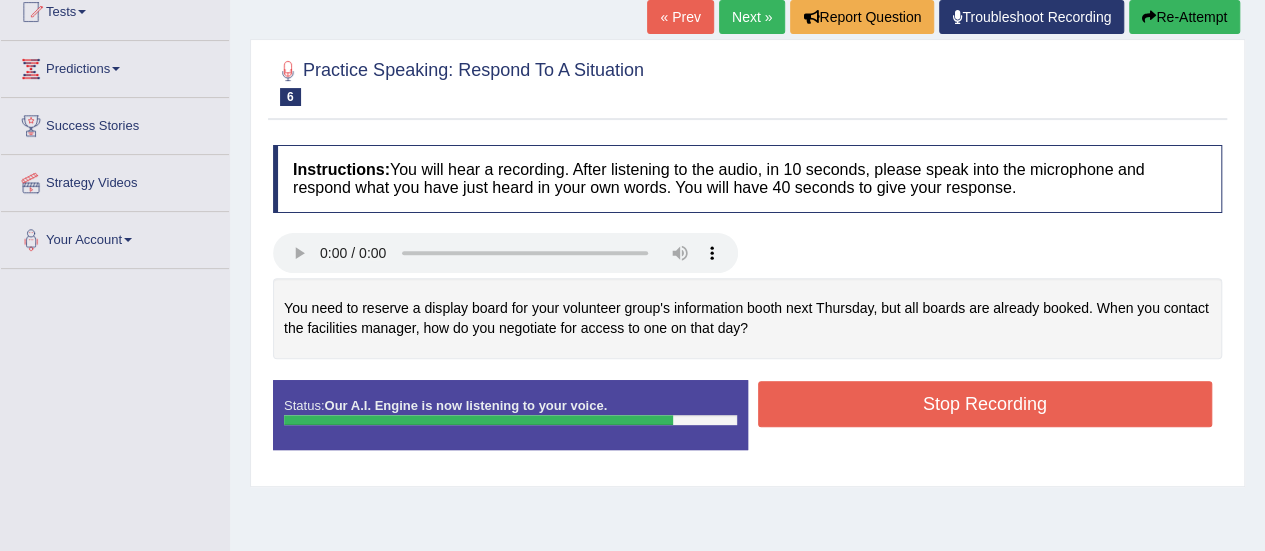 click on "Stop Recording" at bounding box center (985, 404) 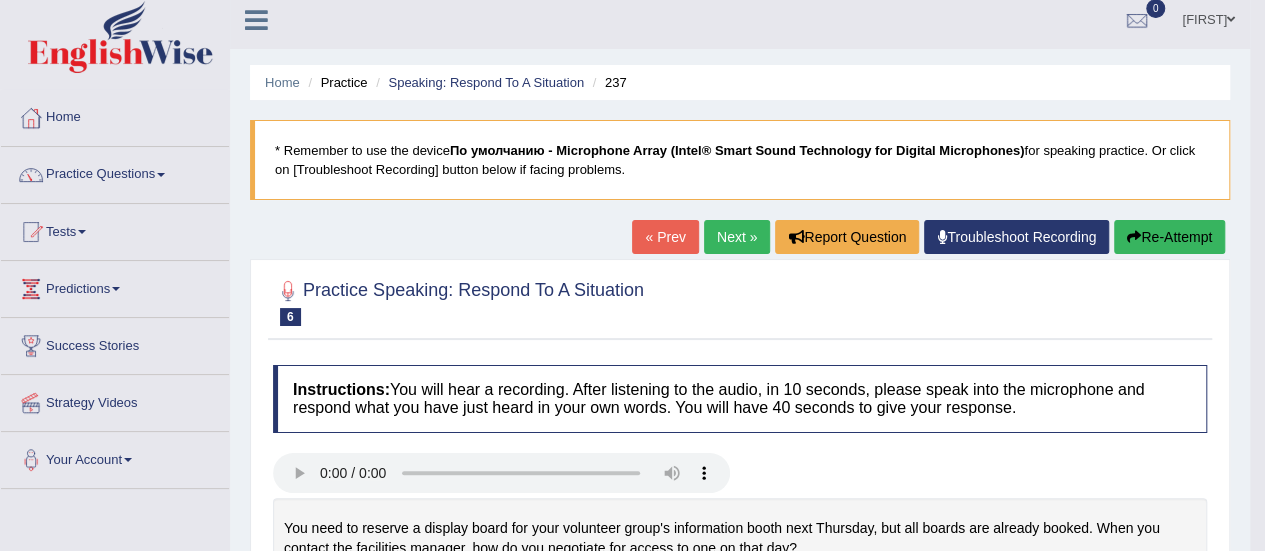scroll, scrollTop: 0, scrollLeft: 0, axis: both 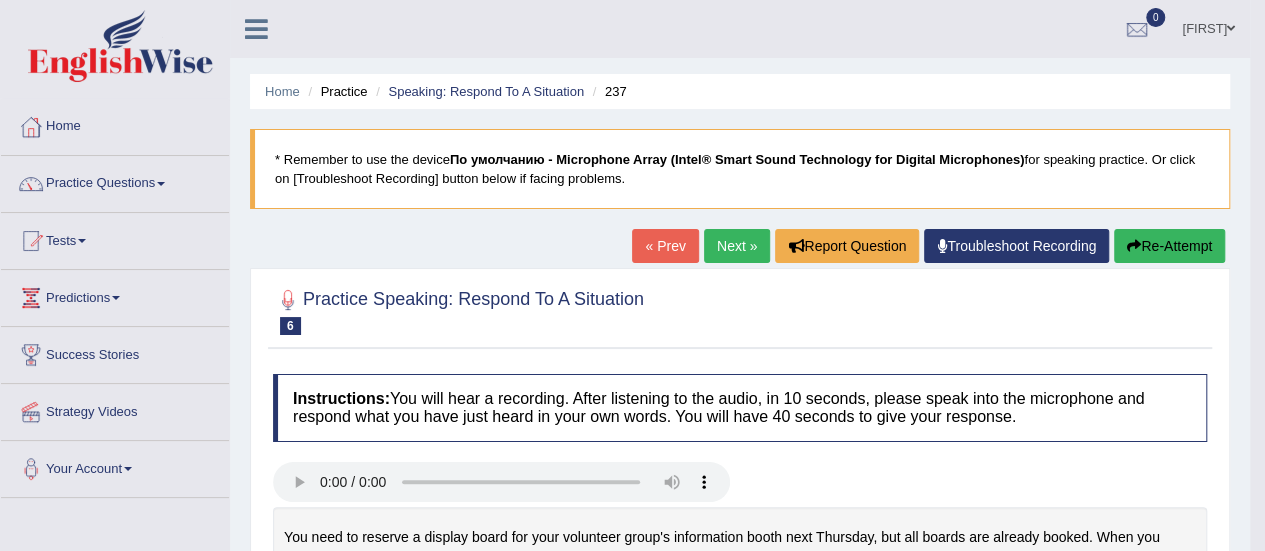 click on "Next »" at bounding box center [737, 246] 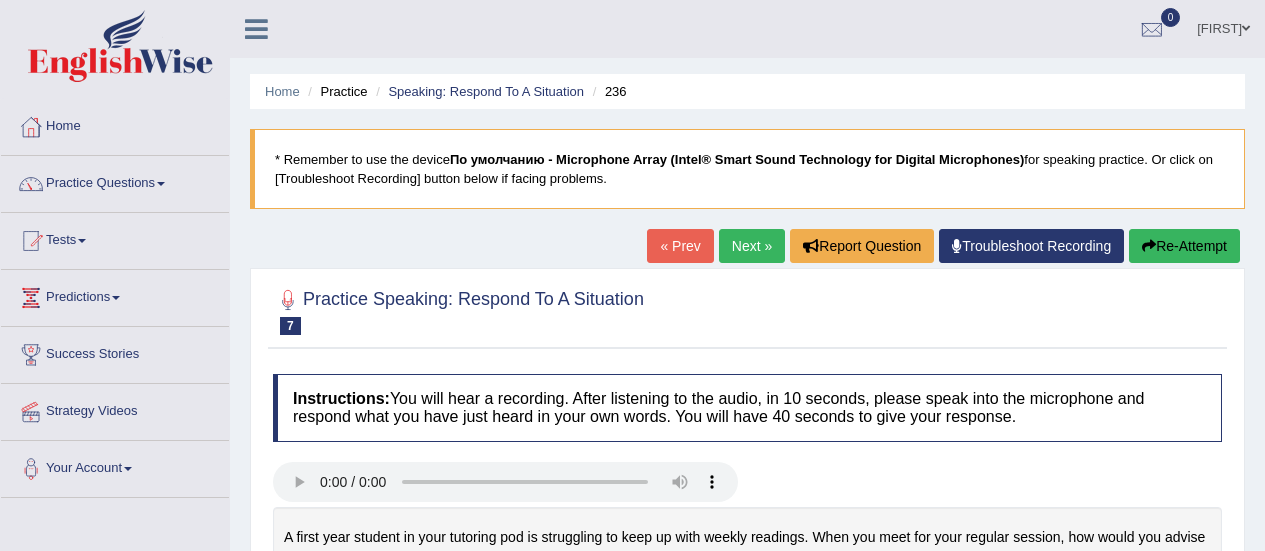 scroll, scrollTop: 235, scrollLeft: 0, axis: vertical 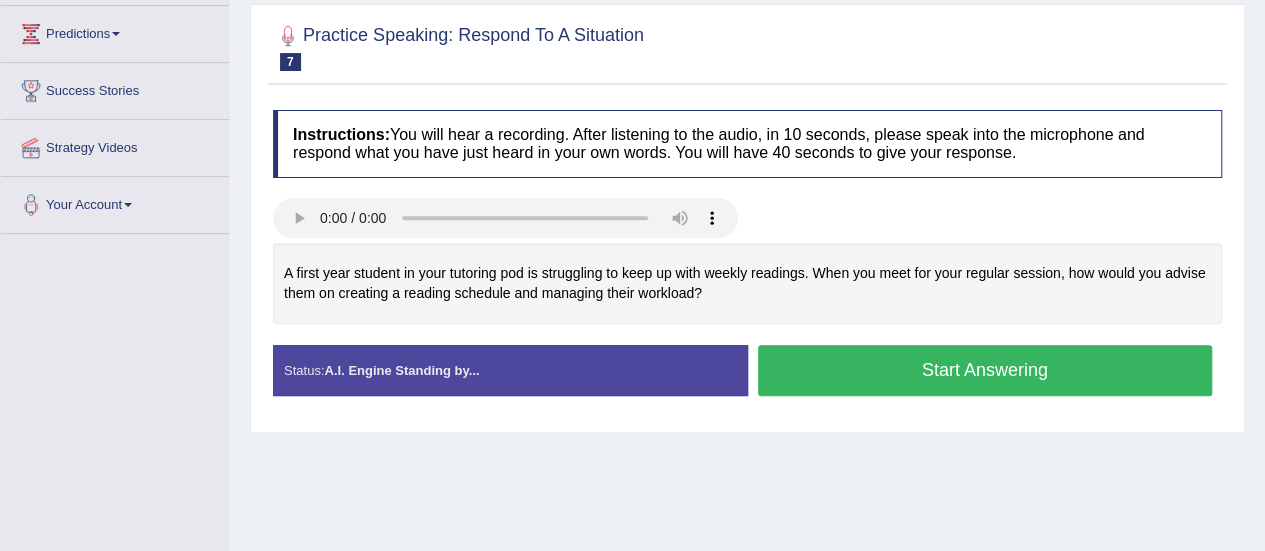 click on "Start Answering" at bounding box center [985, 370] 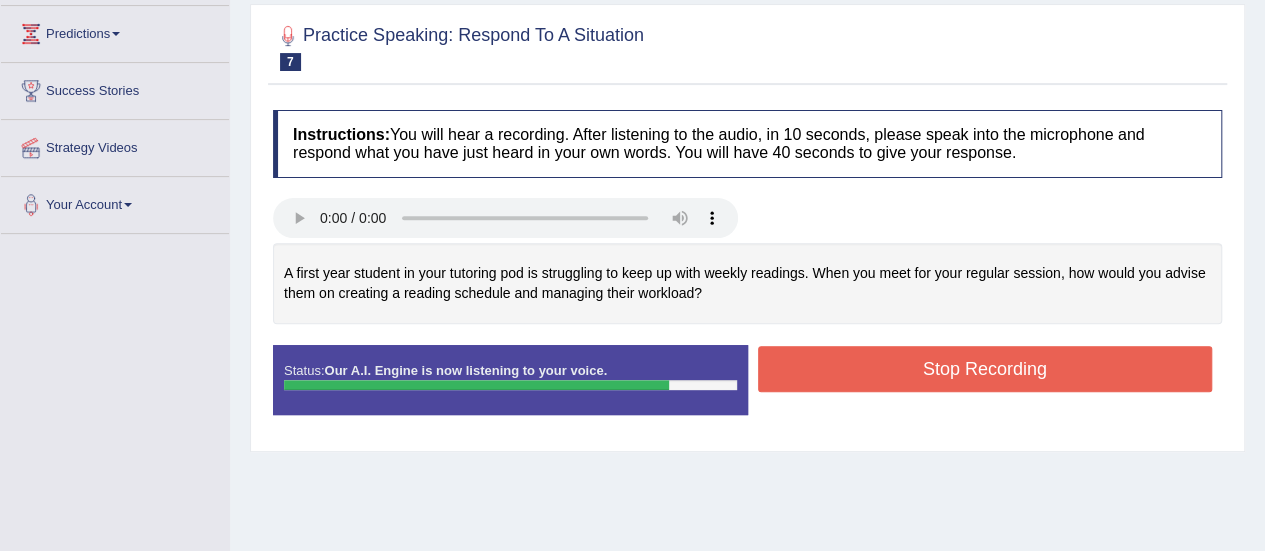 click on "Stop Recording" at bounding box center [985, 369] 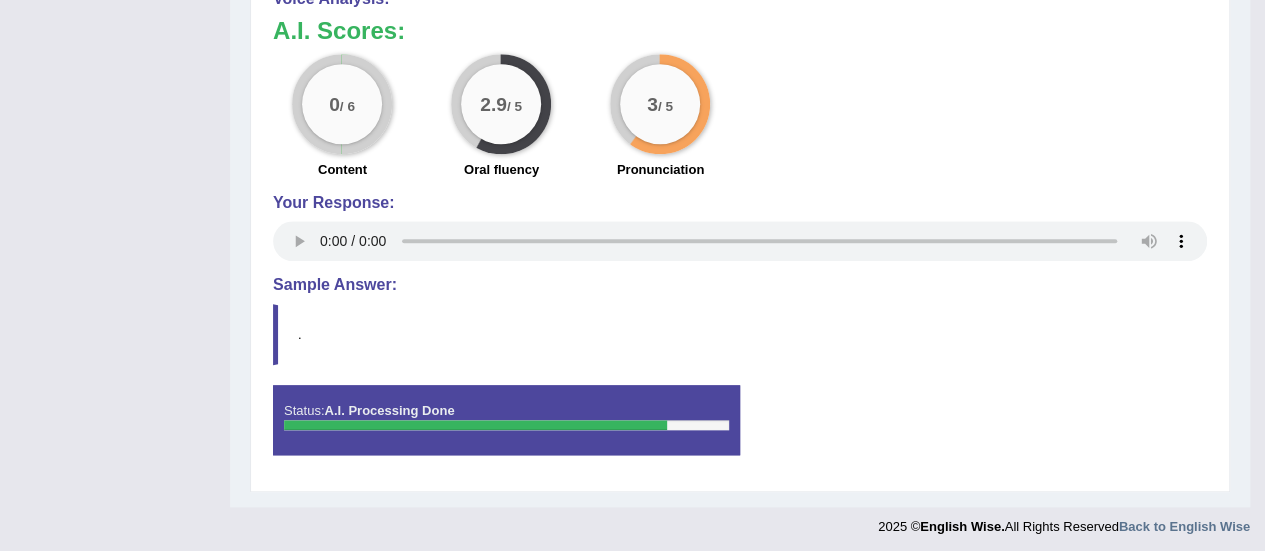 scroll, scrollTop: 0, scrollLeft: 0, axis: both 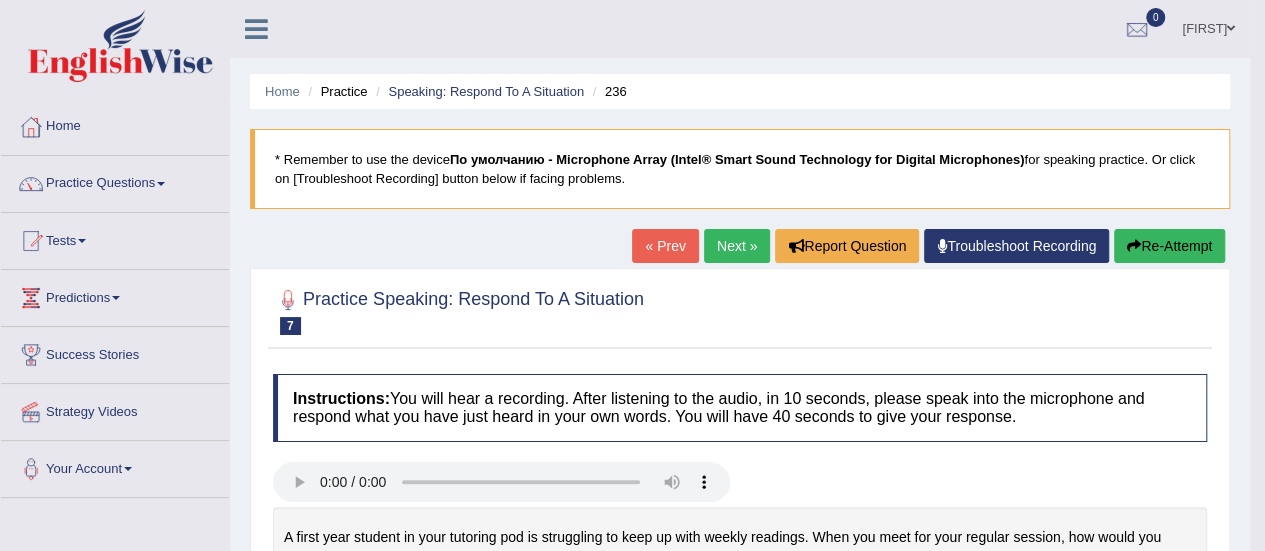 click on "Next »" at bounding box center (737, 246) 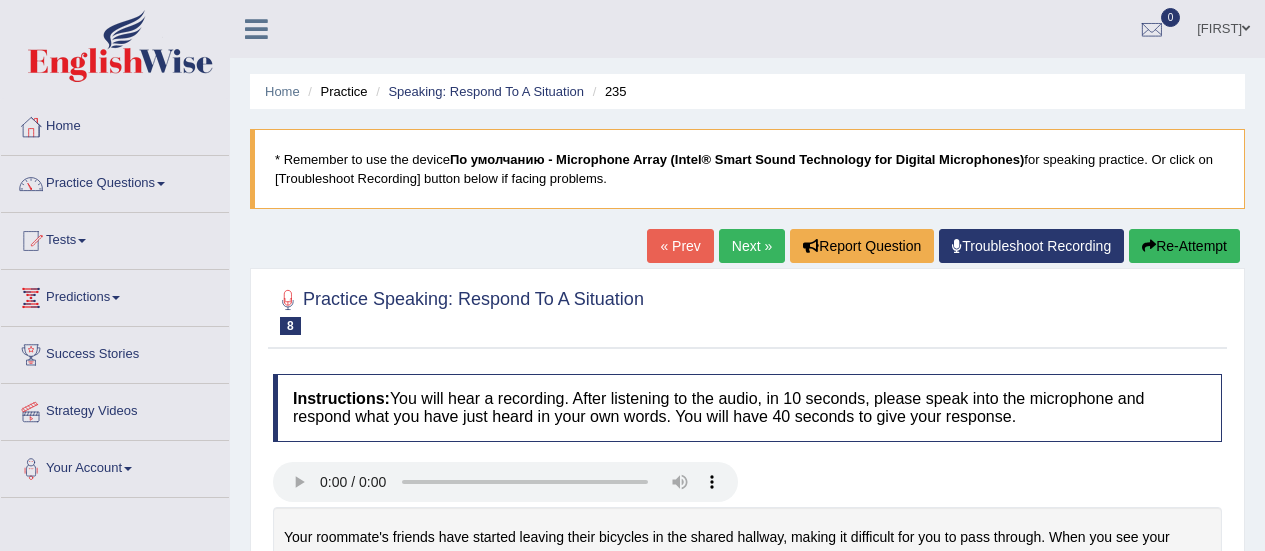 scroll, scrollTop: 0, scrollLeft: 0, axis: both 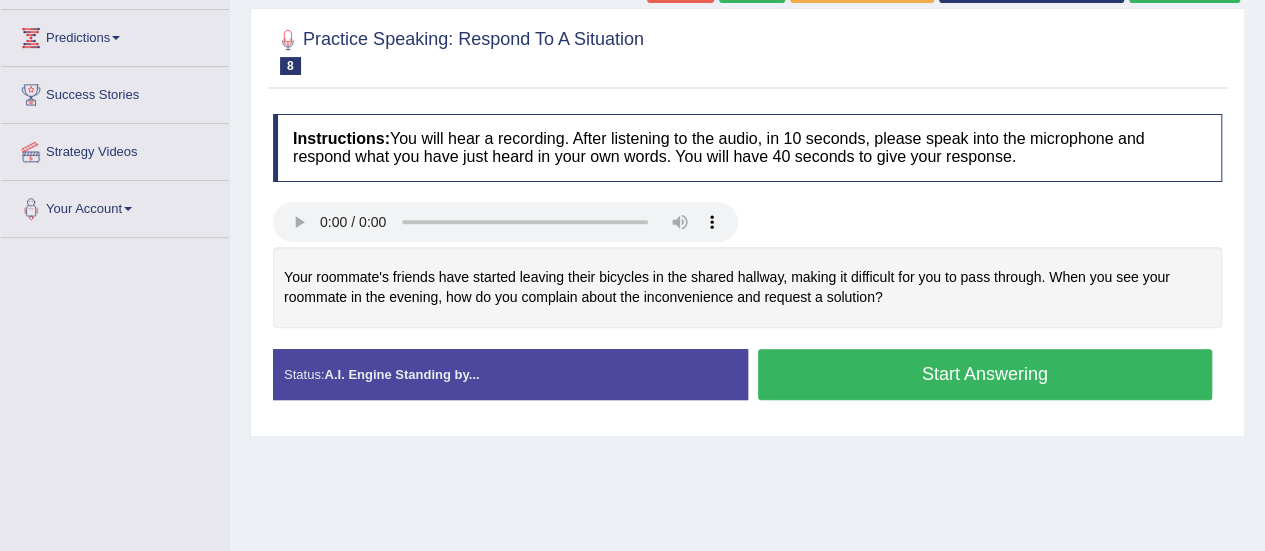 click on "Start Answering" at bounding box center (985, 374) 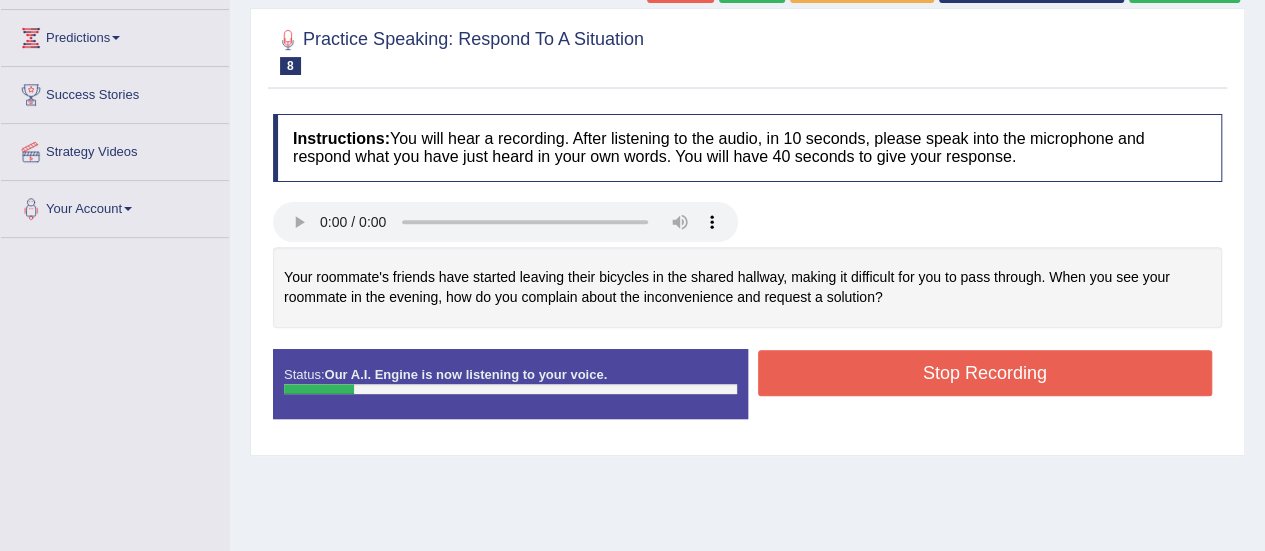 scroll, scrollTop: 0, scrollLeft: 0, axis: both 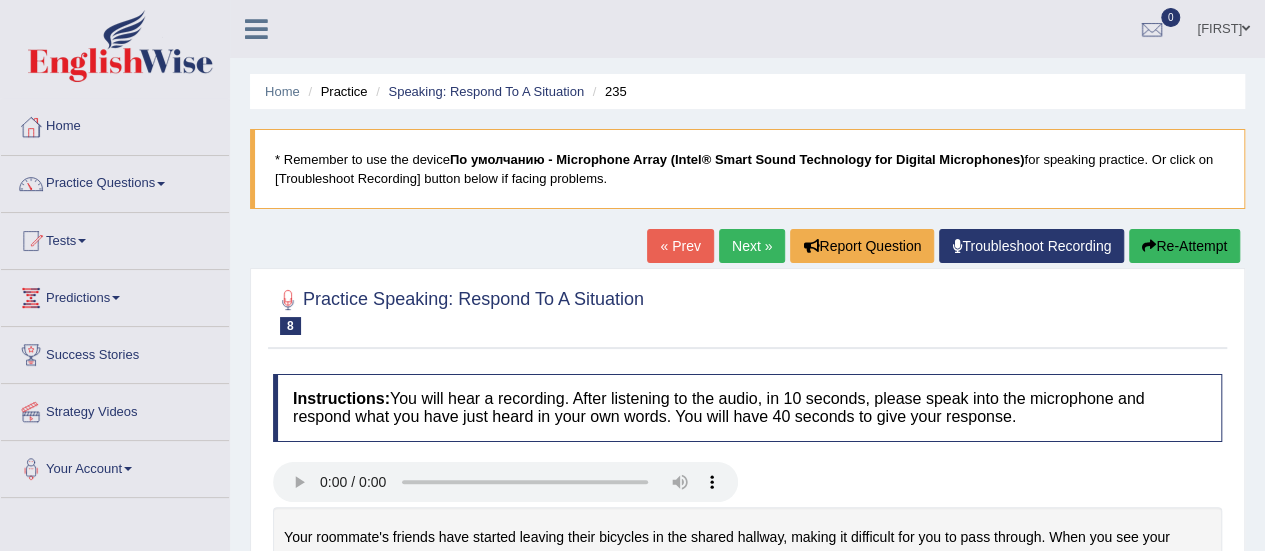 click on "Re-Attempt" at bounding box center [1184, 246] 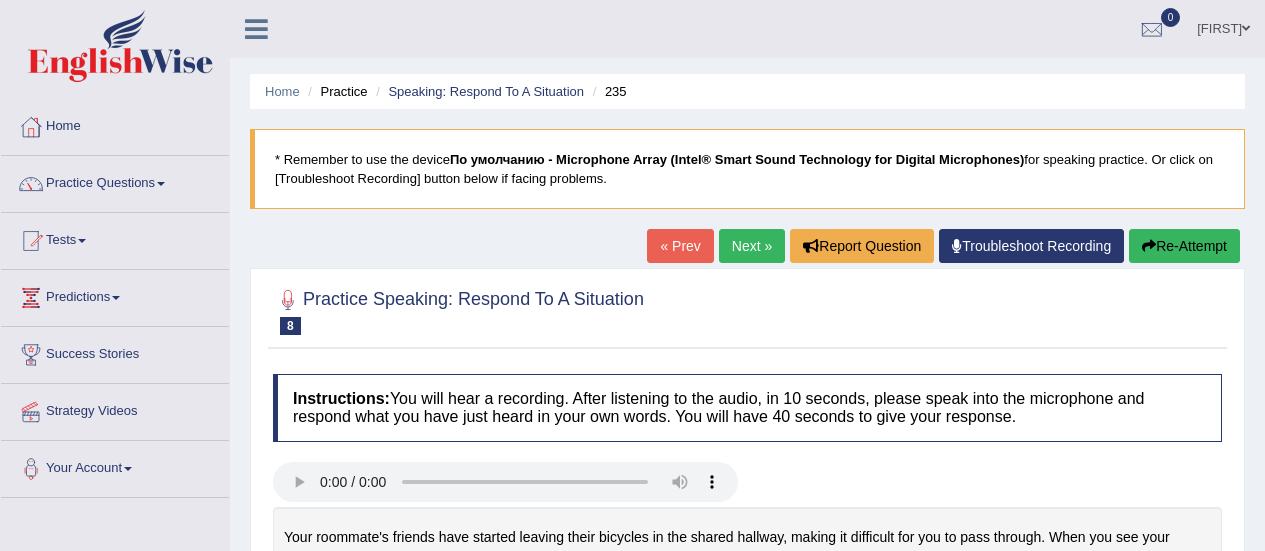 scroll, scrollTop: 0, scrollLeft: 0, axis: both 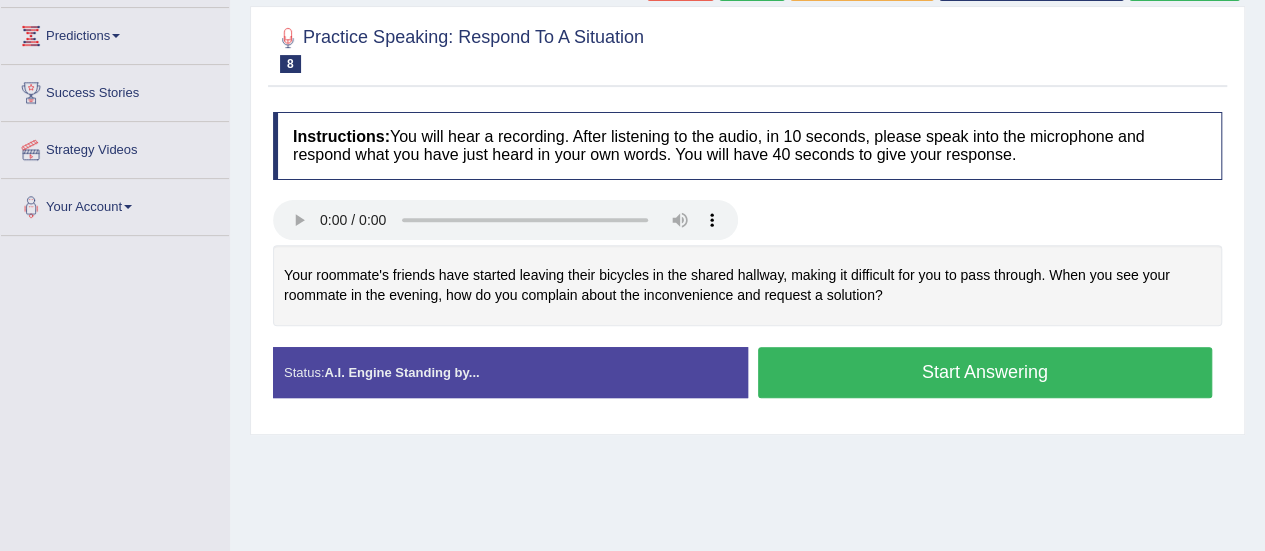 click on "Start Answering" at bounding box center (985, 372) 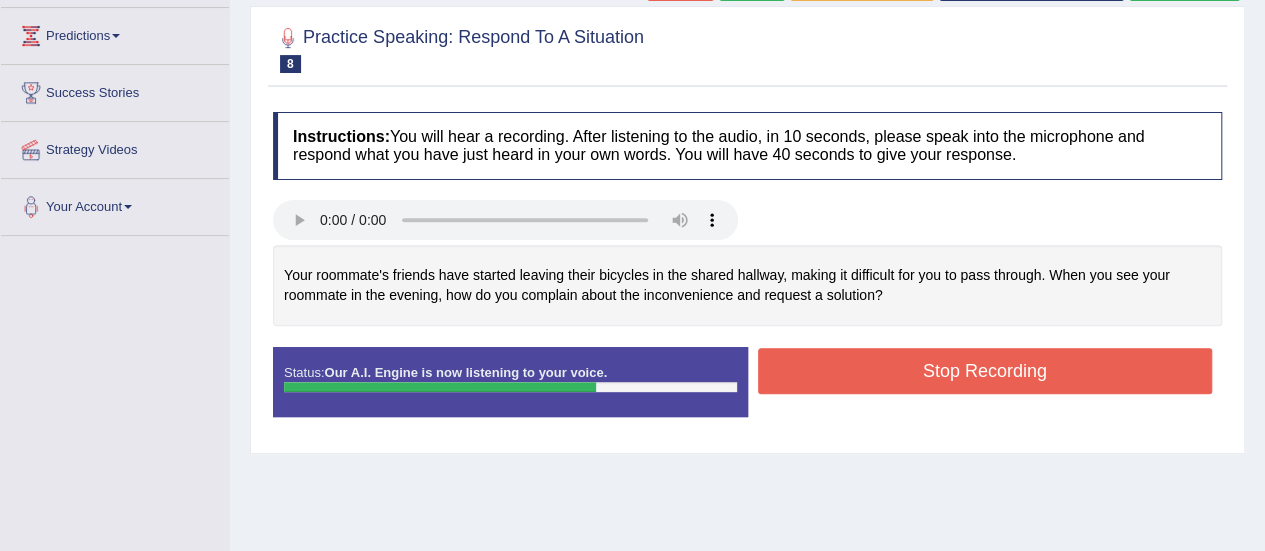 click on "Stop Recording" at bounding box center [985, 371] 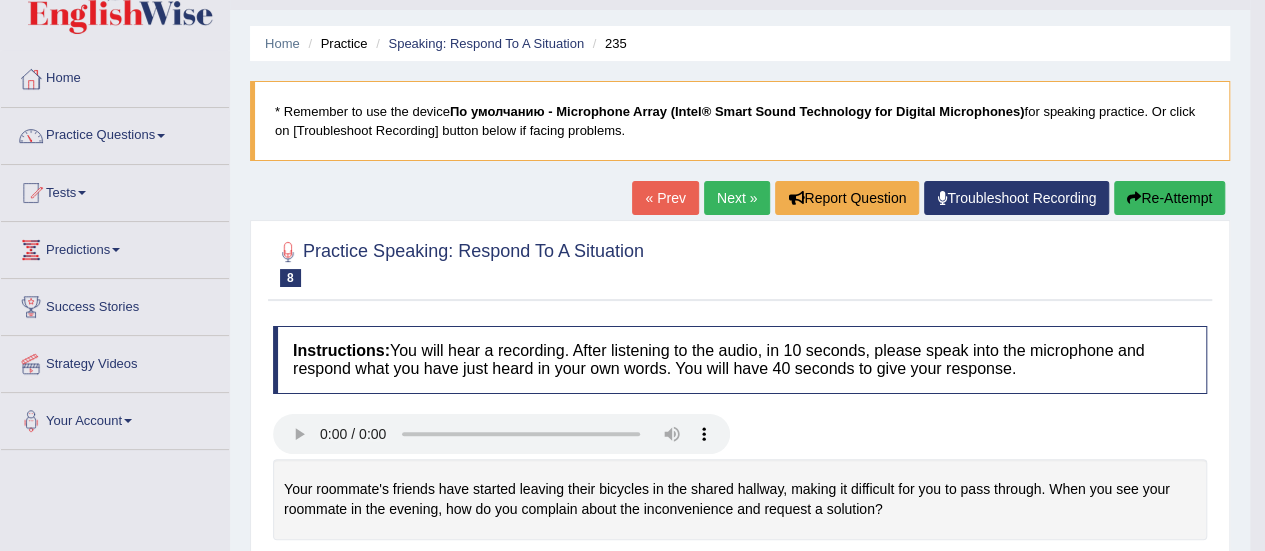 scroll, scrollTop: 0, scrollLeft: 0, axis: both 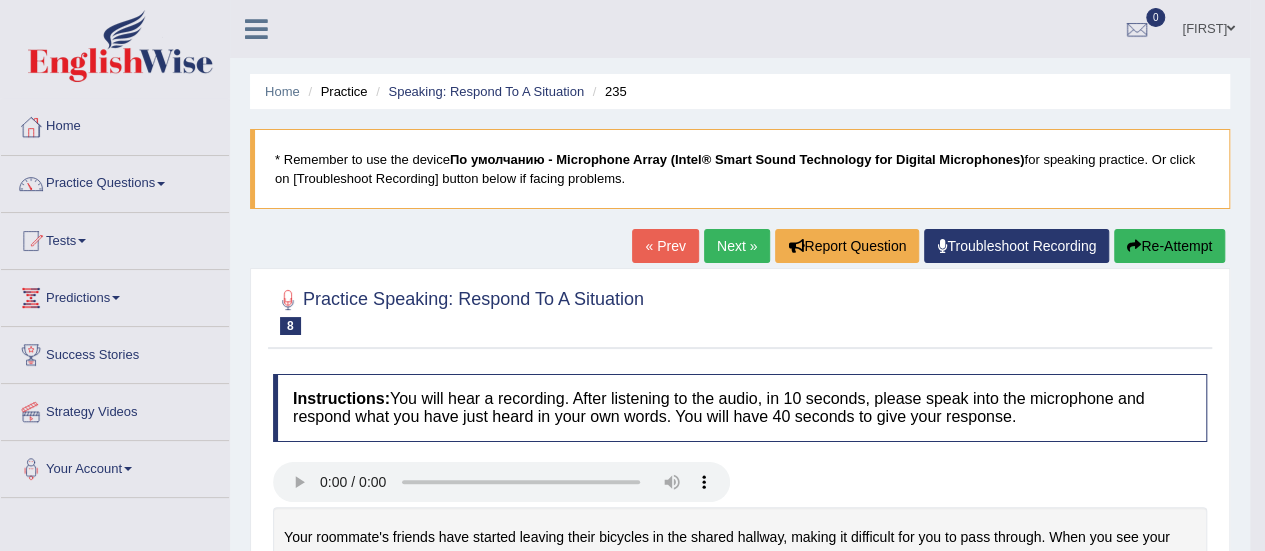 click on "Next »" at bounding box center (737, 246) 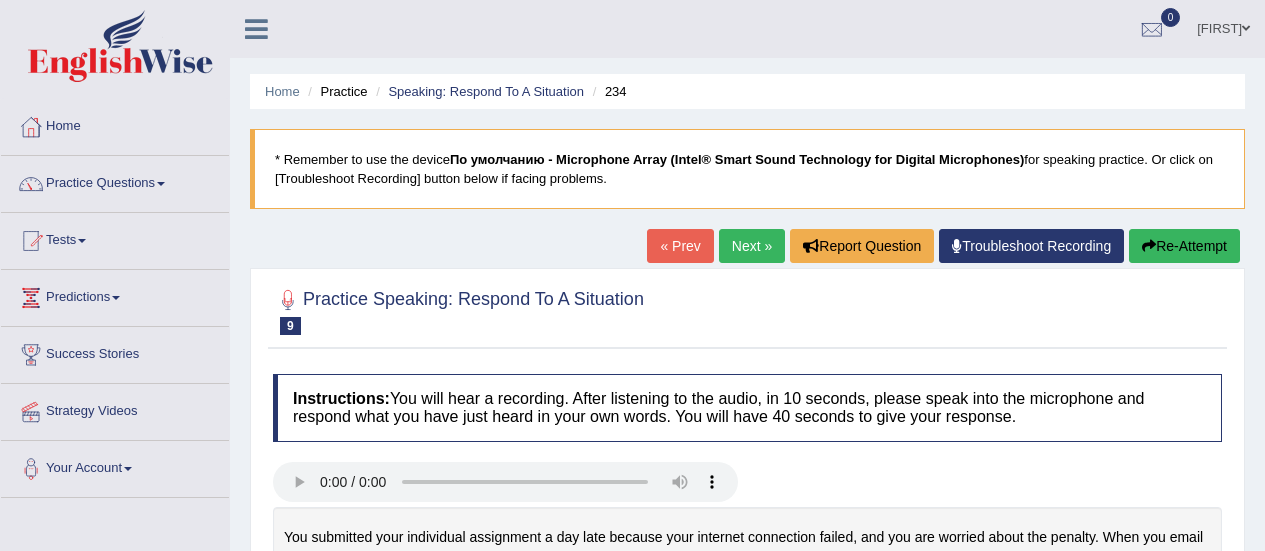 scroll, scrollTop: 0, scrollLeft: 0, axis: both 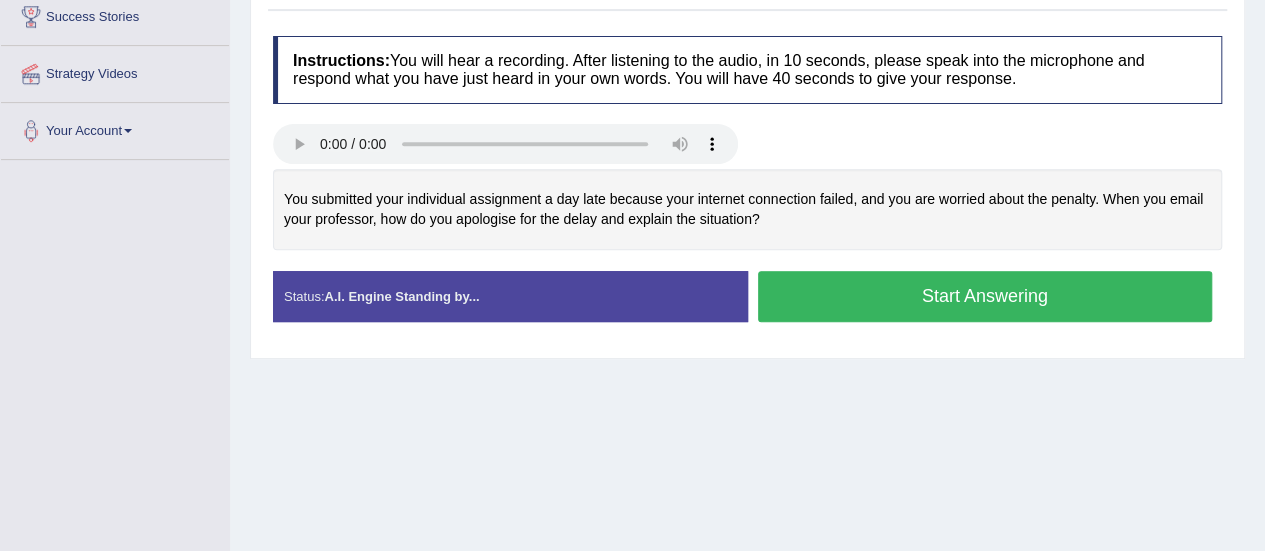 click on "Start Answering" at bounding box center [985, 296] 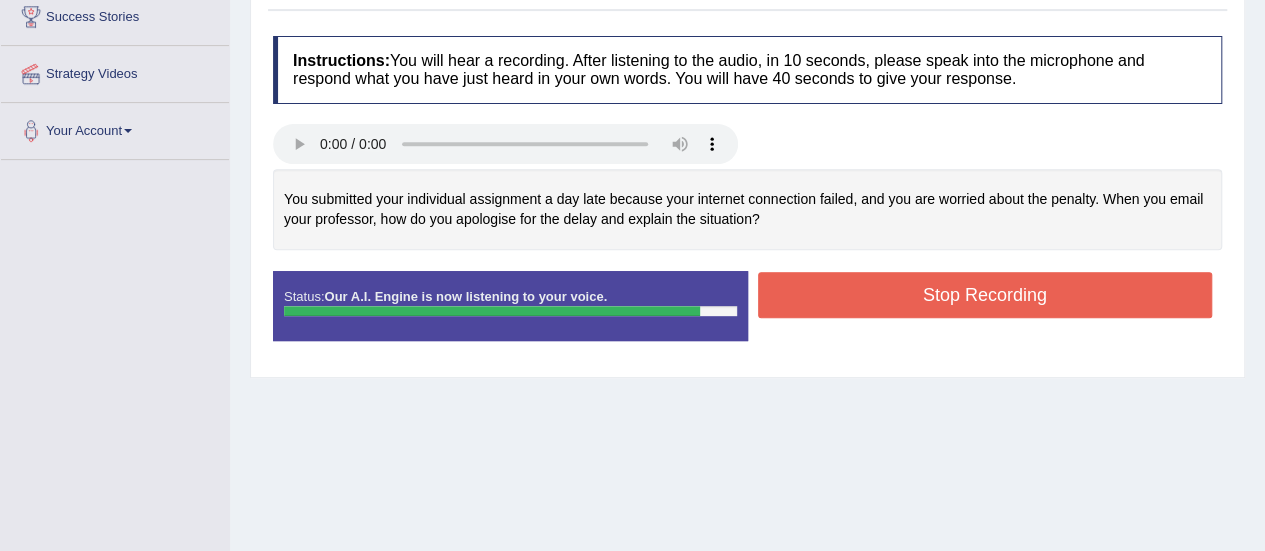 click on "Stop Recording" at bounding box center [985, 295] 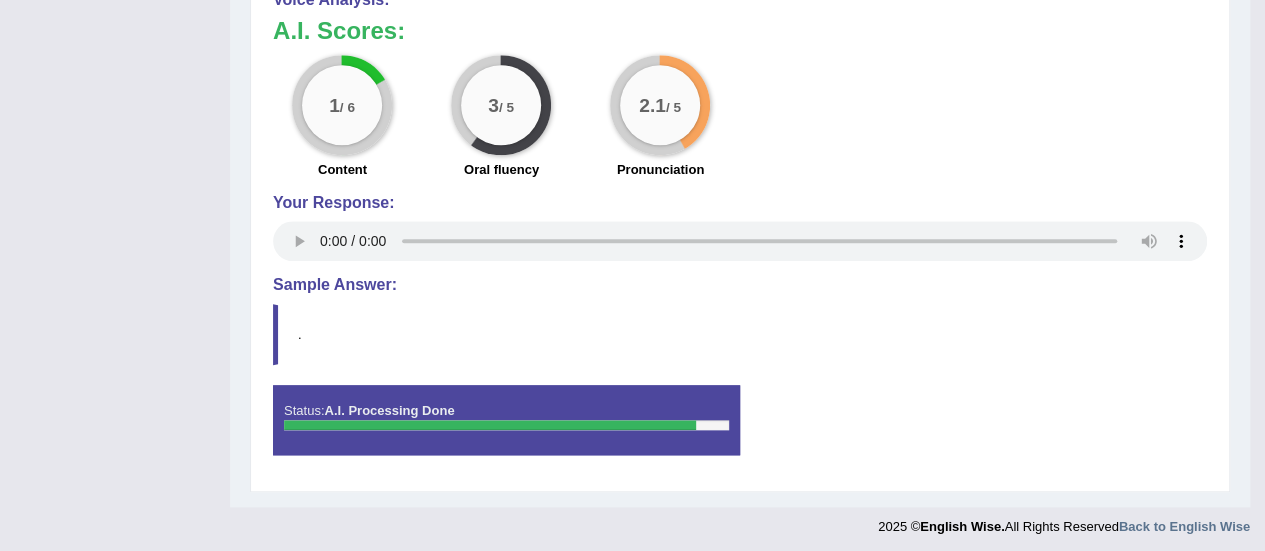 scroll, scrollTop: 0, scrollLeft: 0, axis: both 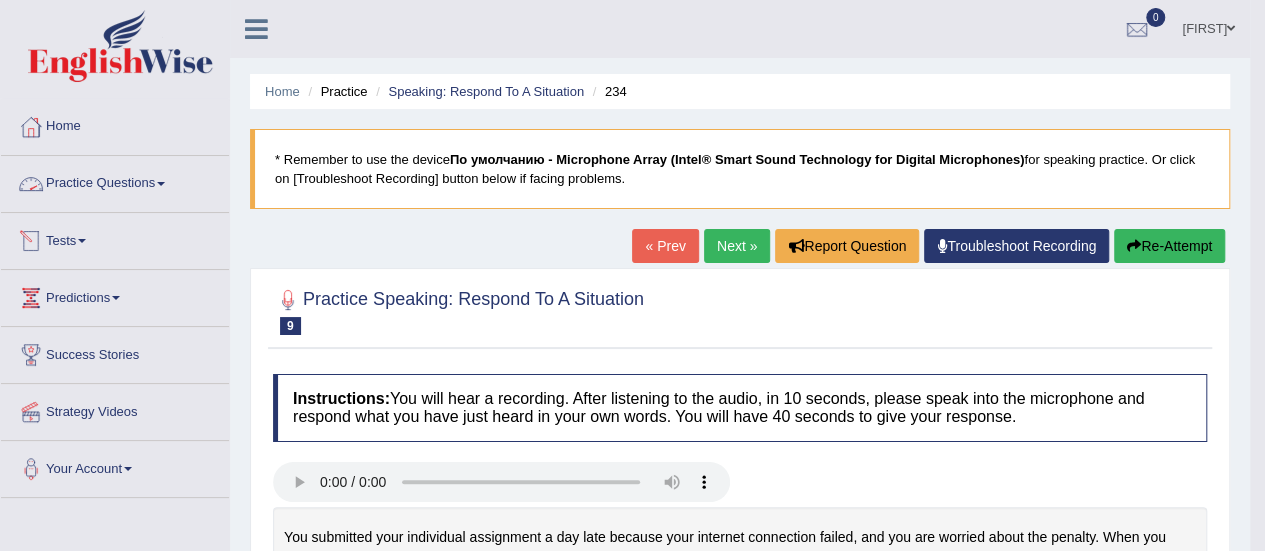 click on "Practice Questions" at bounding box center [115, 181] 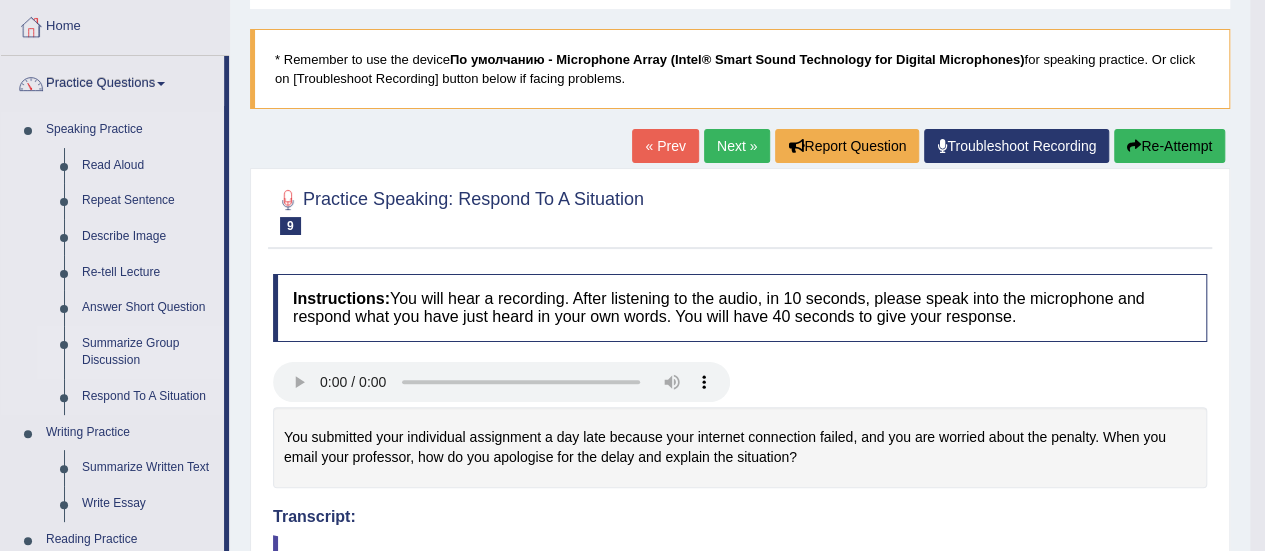 scroll, scrollTop: 97, scrollLeft: 0, axis: vertical 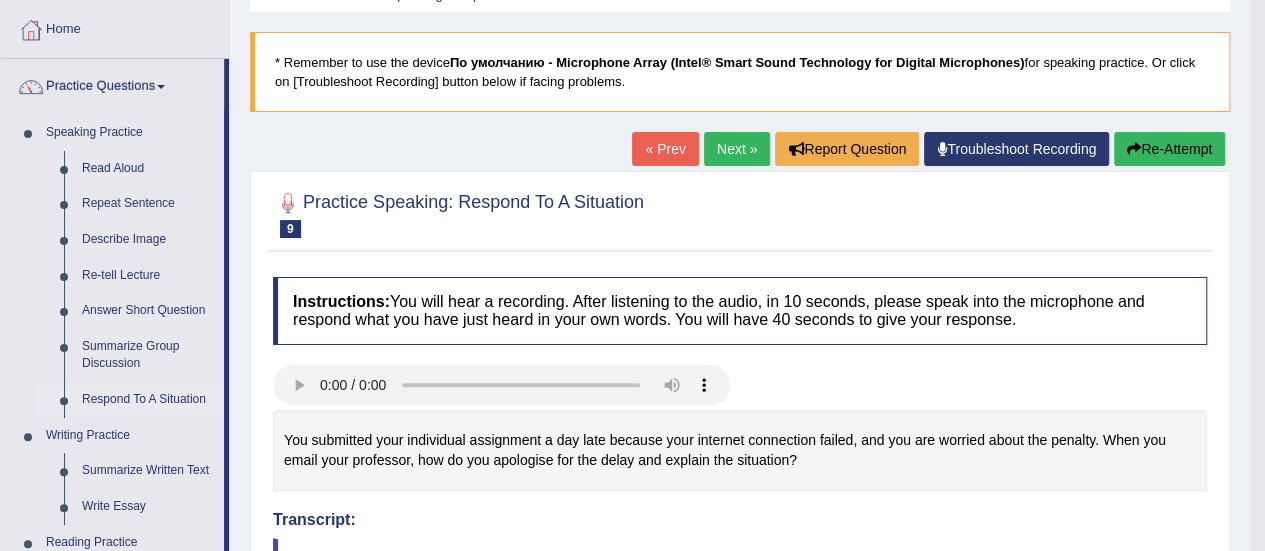 click on "Respond To A Situation" at bounding box center [148, 400] 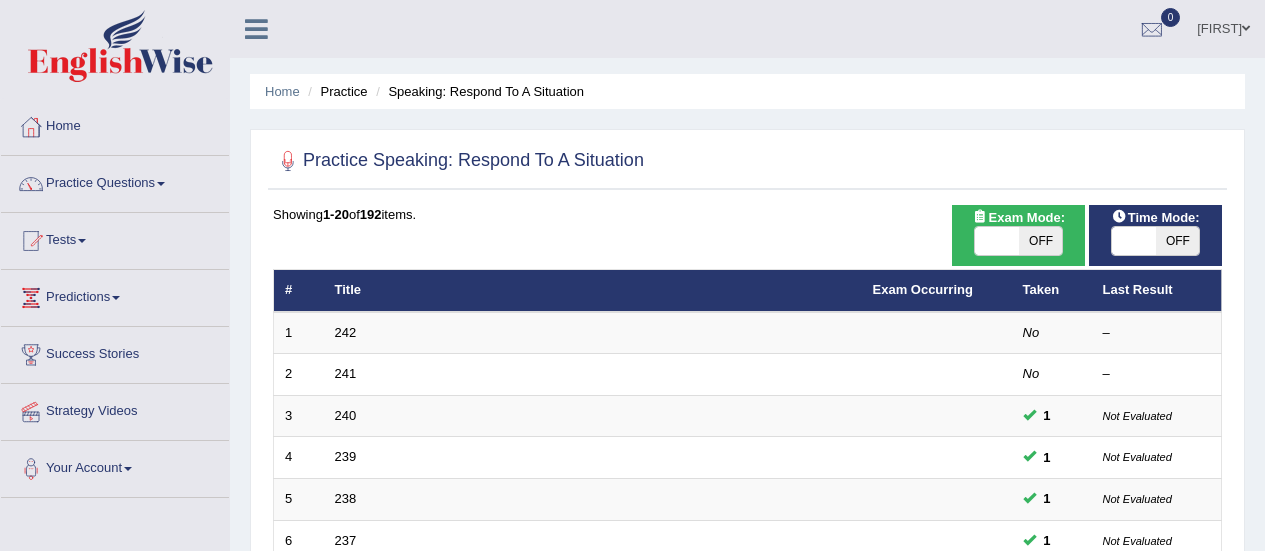 scroll, scrollTop: 0, scrollLeft: 0, axis: both 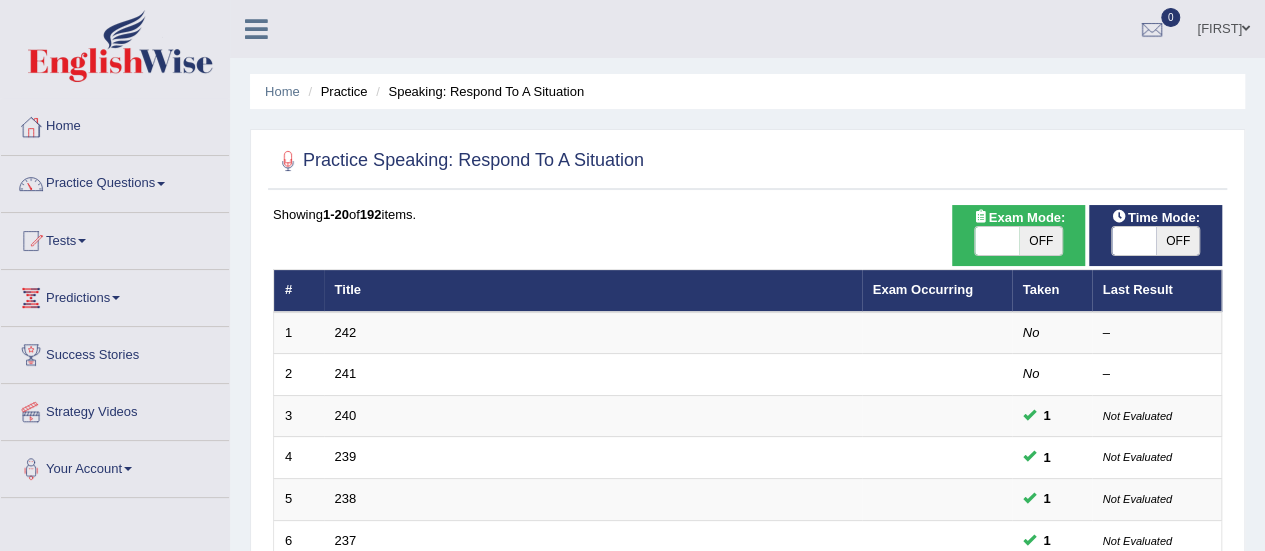 click at bounding box center (1134, 241) 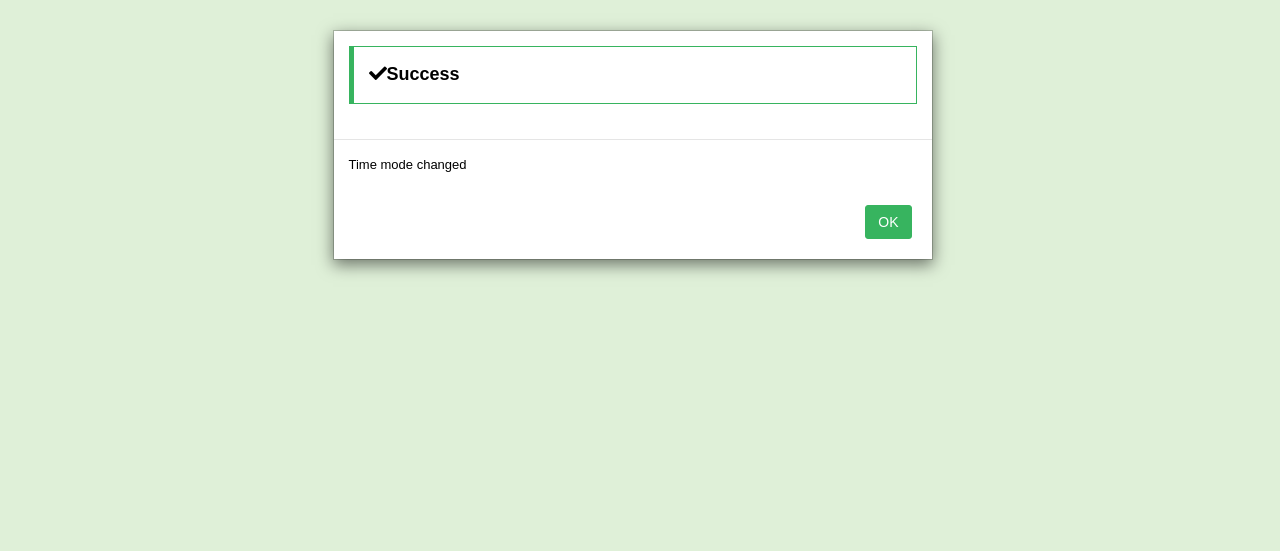 click on "OK" at bounding box center (888, 222) 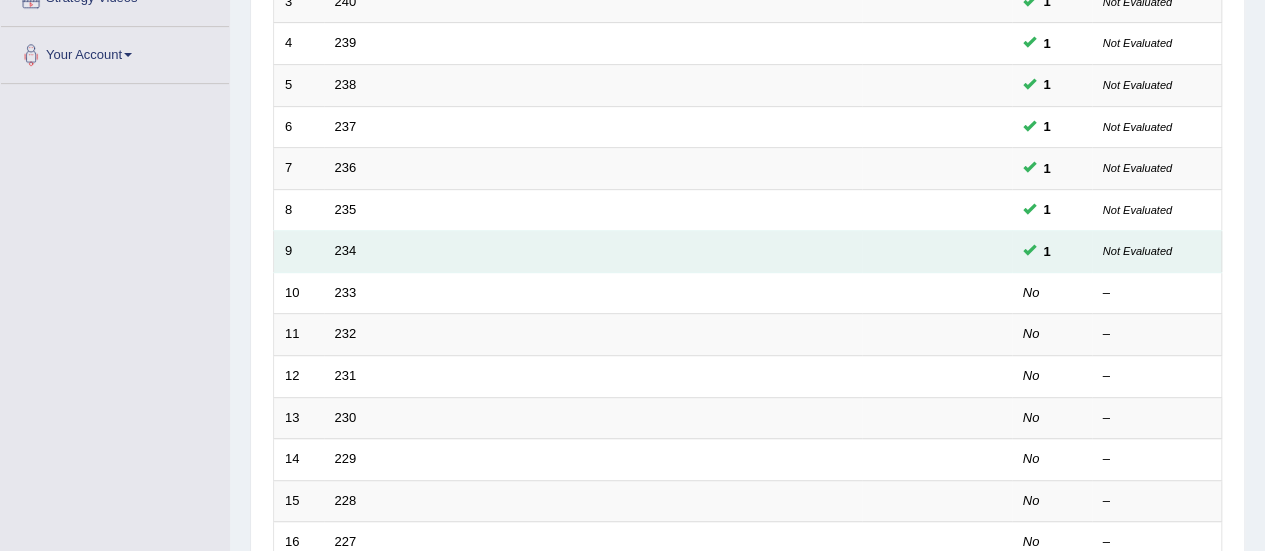 scroll, scrollTop: 480, scrollLeft: 0, axis: vertical 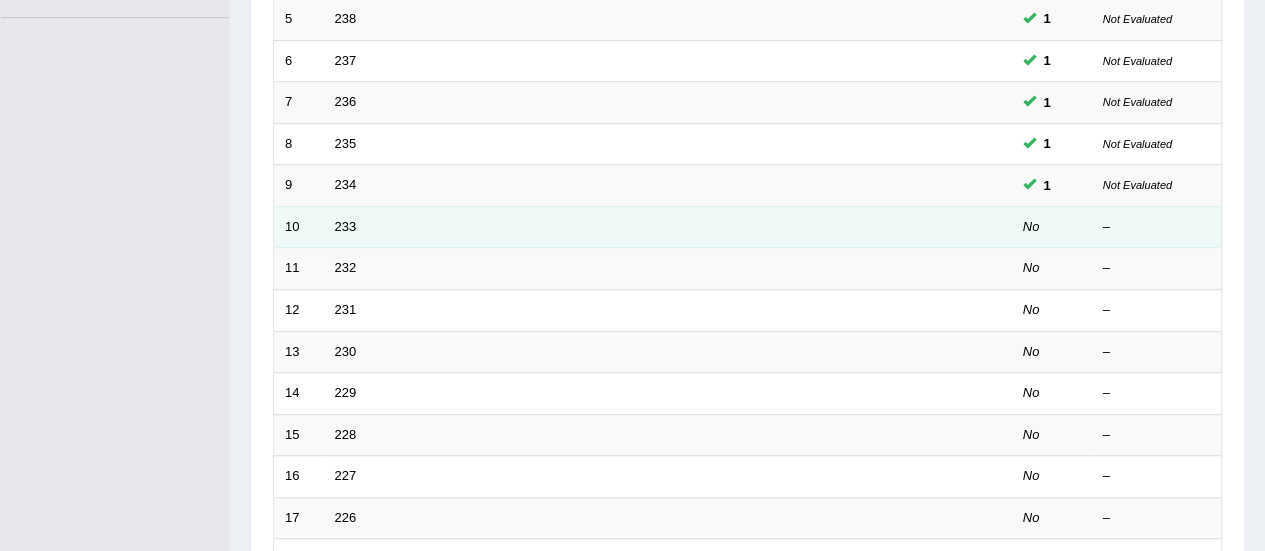 click on "233" at bounding box center (593, 227) 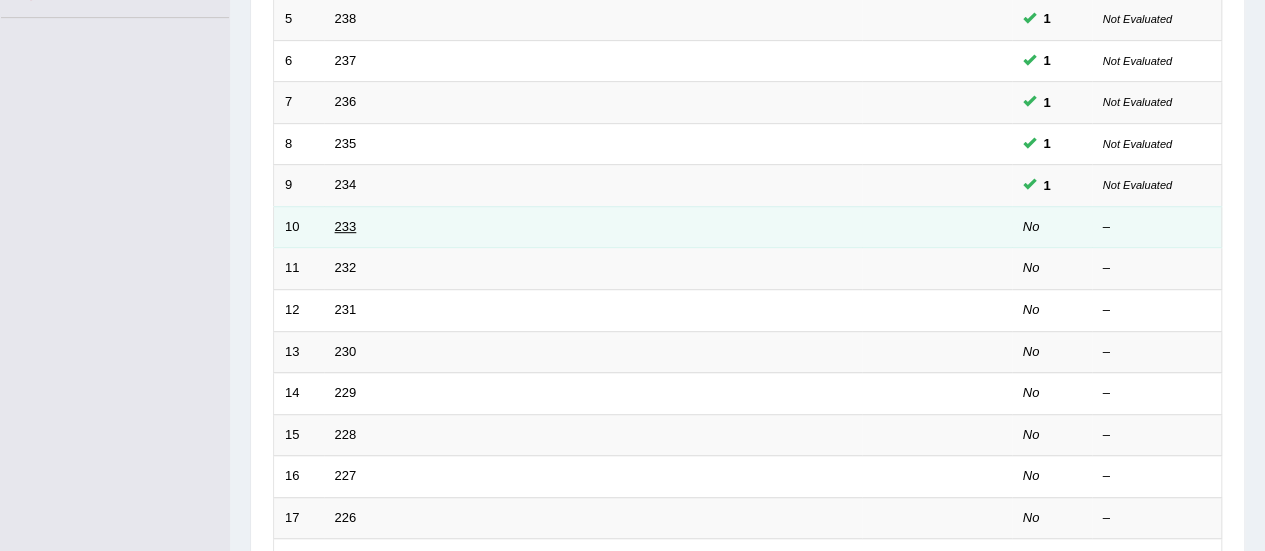 click on "233" at bounding box center [346, 226] 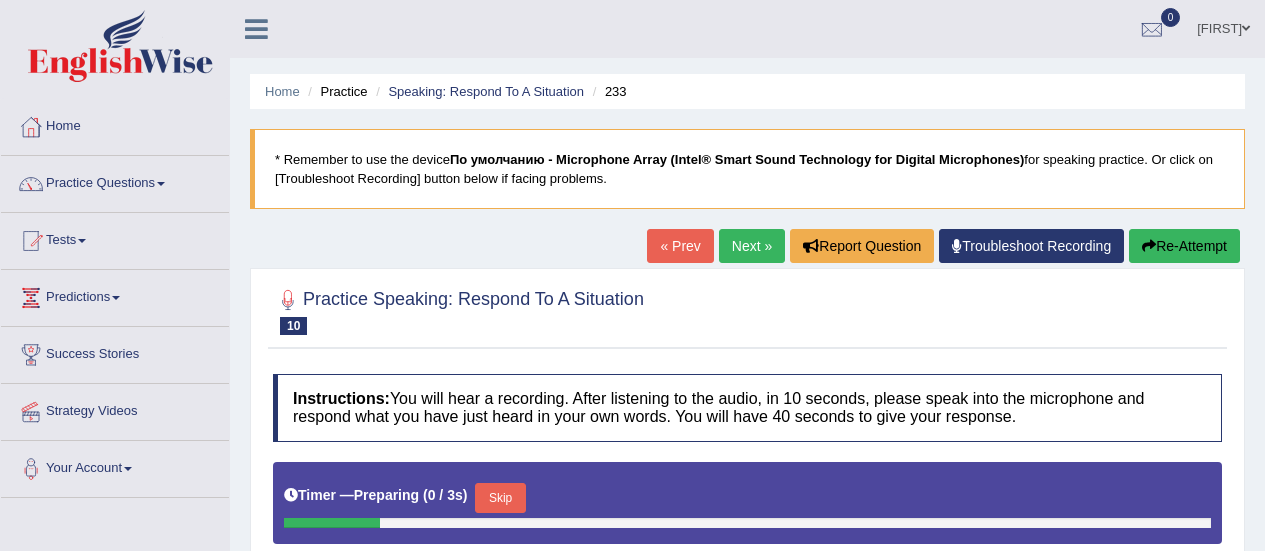 scroll, scrollTop: 0, scrollLeft: 0, axis: both 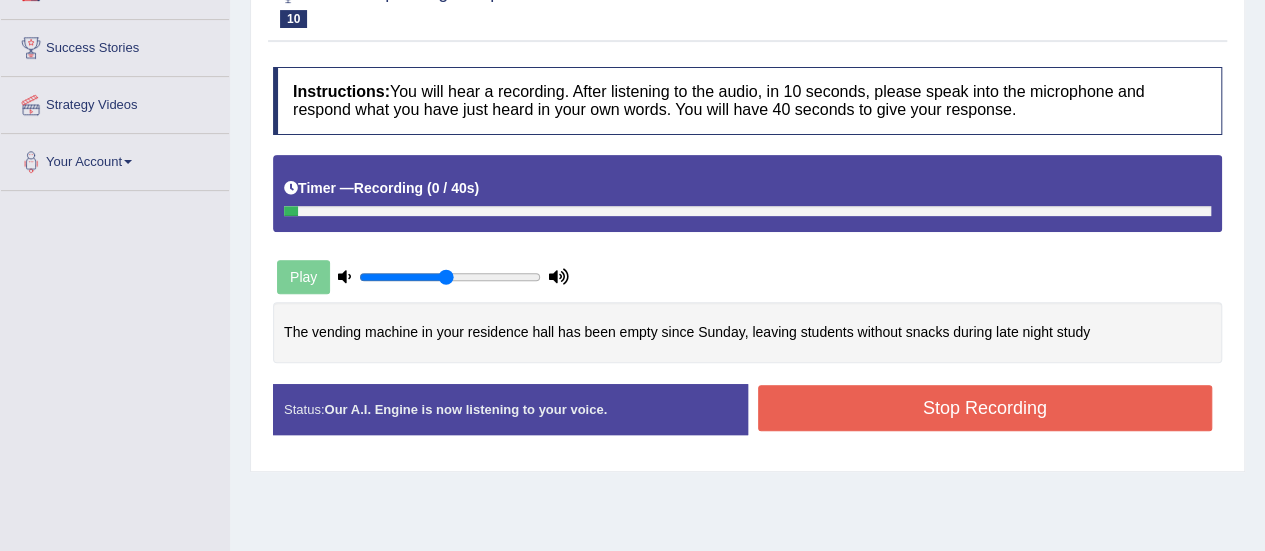 click on "Stop Recording" at bounding box center [985, 408] 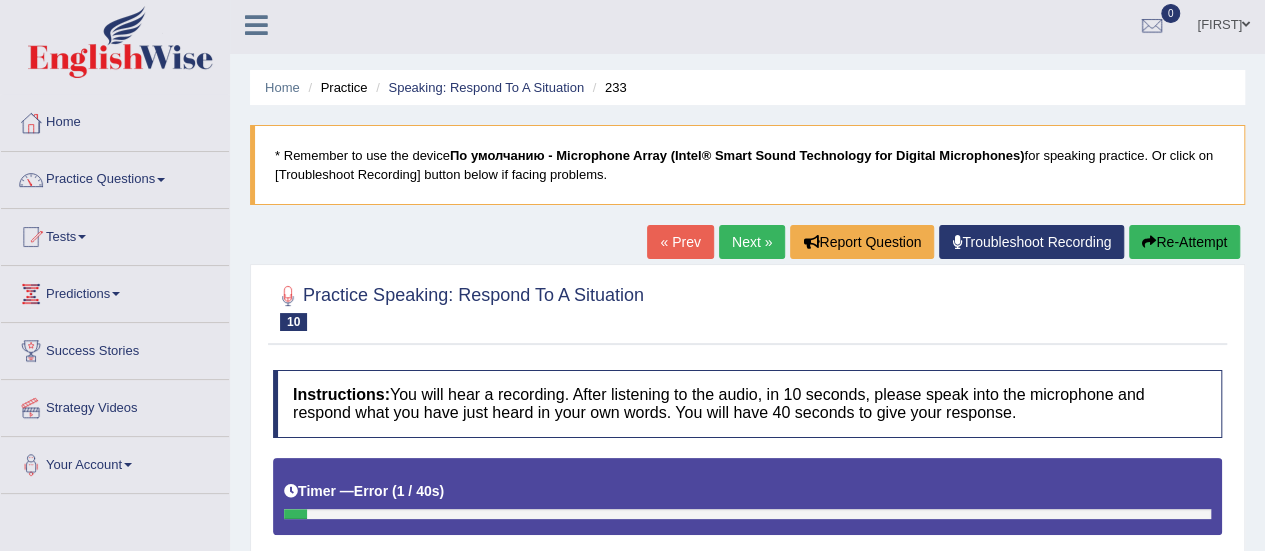 scroll, scrollTop: 0, scrollLeft: 0, axis: both 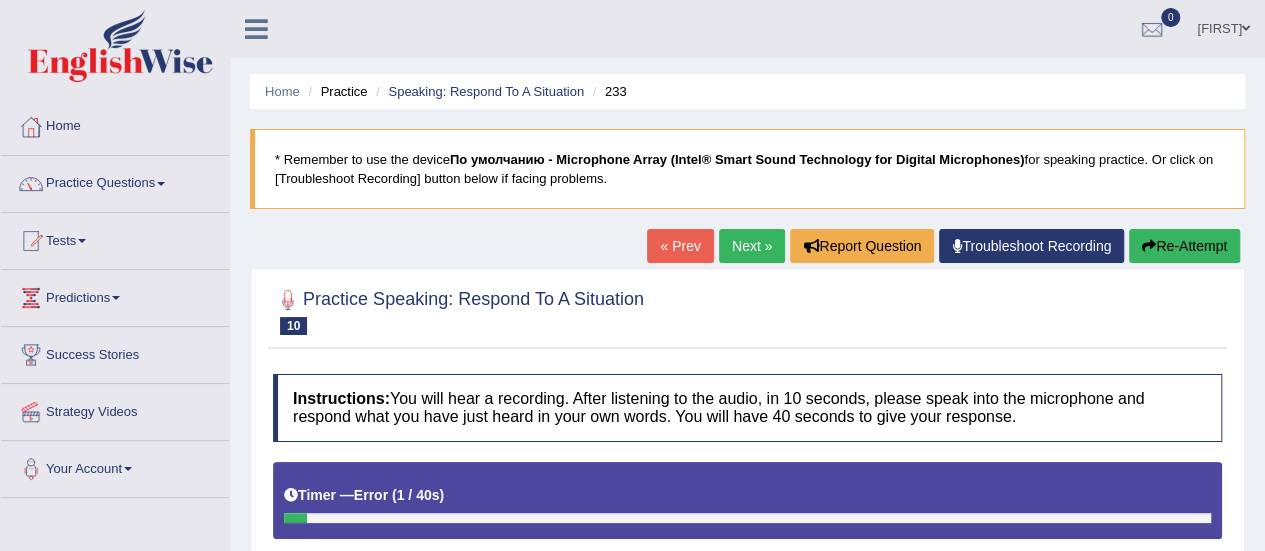 click on "Re-Attempt" at bounding box center [1184, 246] 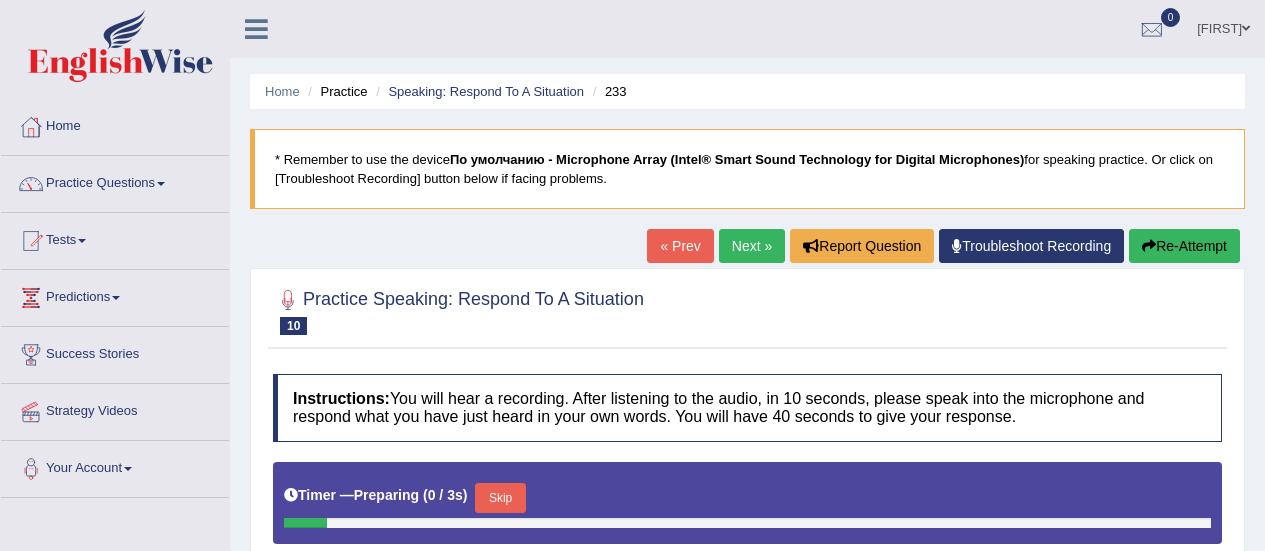 scroll, scrollTop: 0, scrollLeft: 0, axis: both 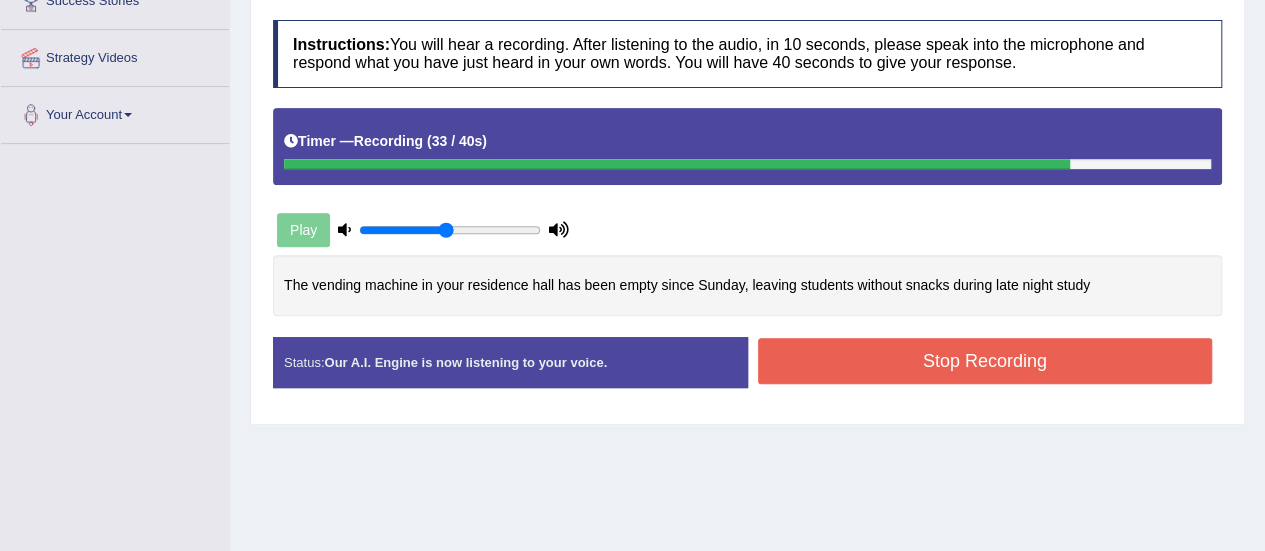click on "Stop Recording" at bounding box center (985, 361) 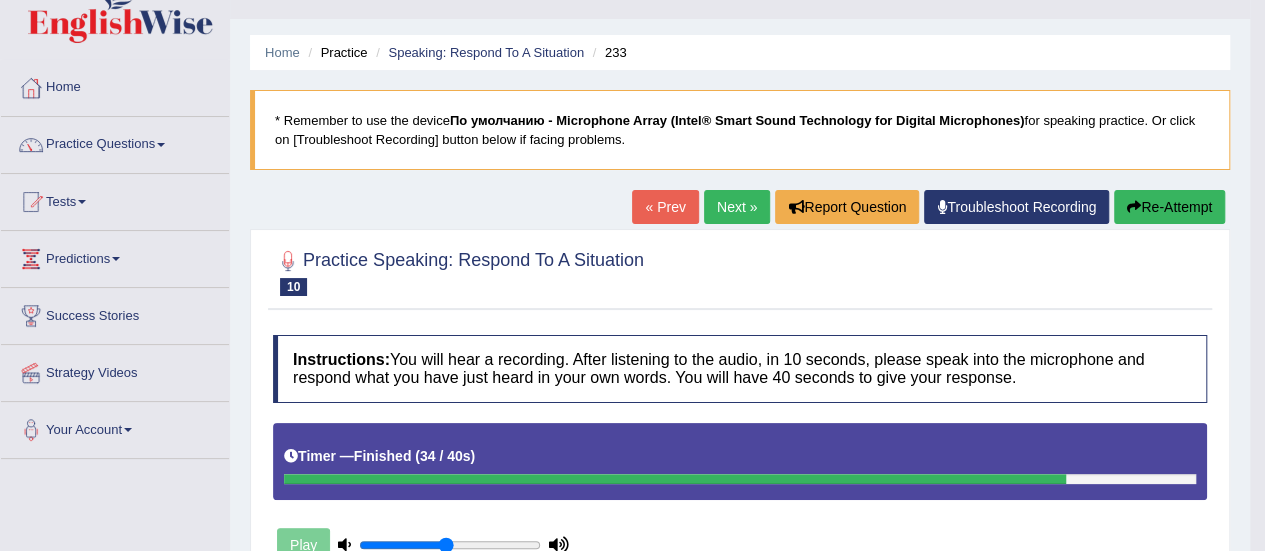 scroll, scrollTop: 0, scrollLeft: 0, axis: both 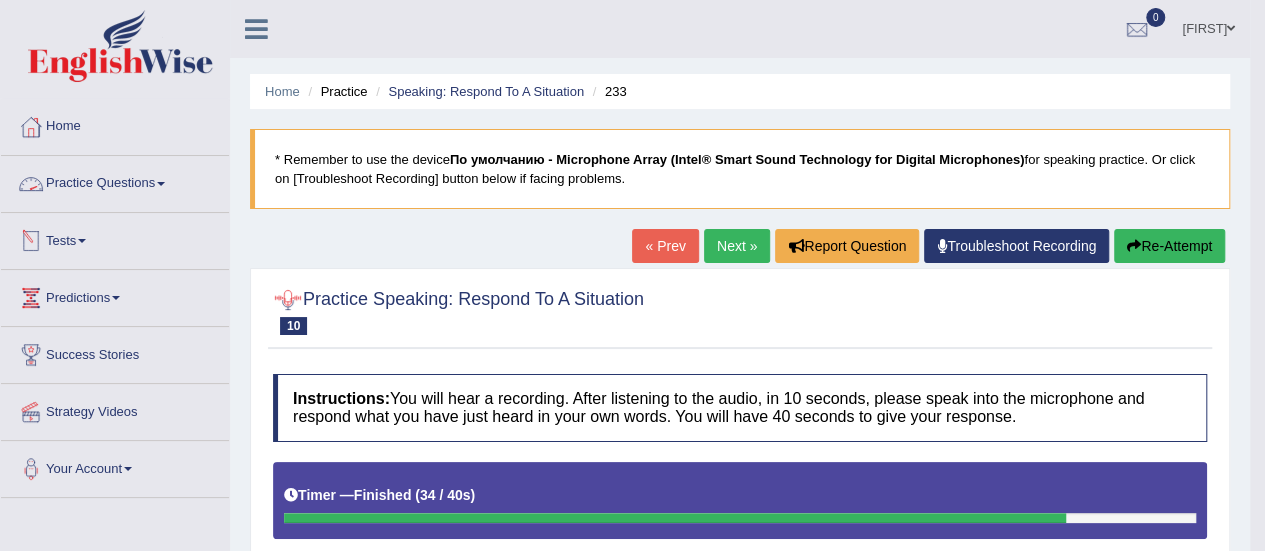 click on "Practice Questions" at bounding box center (115, 181) 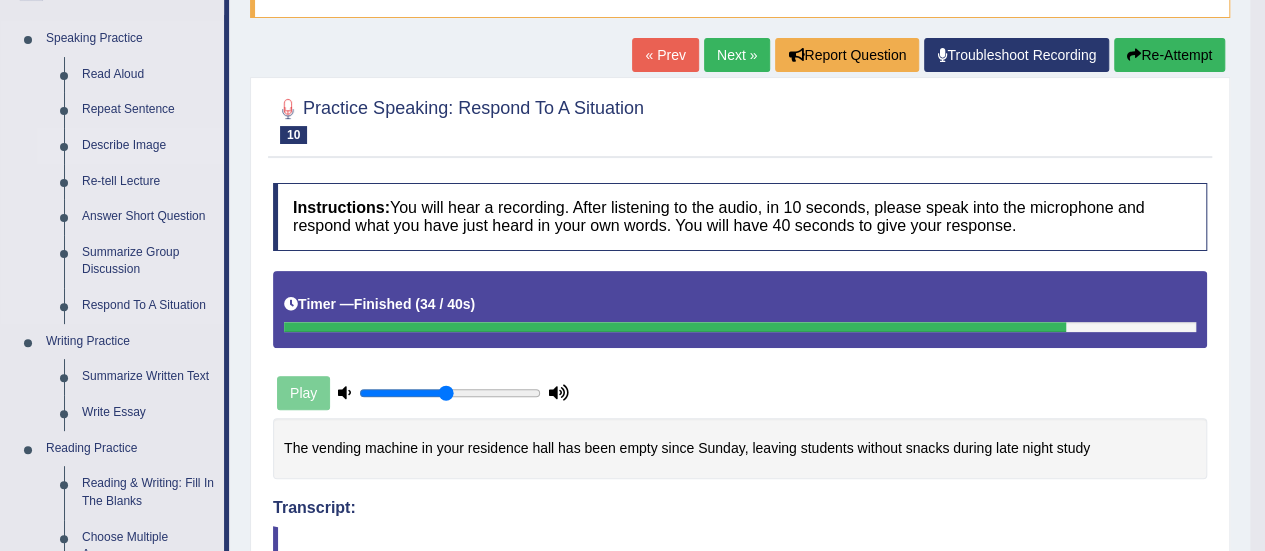 scroll, scrollTop: 197, scrollLeft: 0, axis: vertical 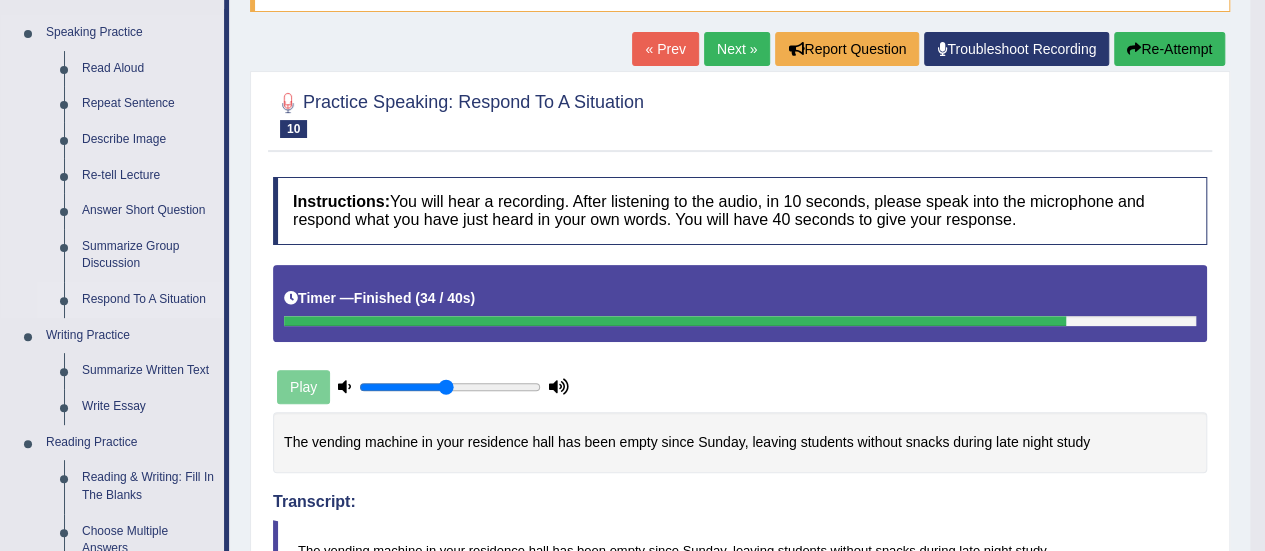 click on "Respond To A Situation" at bounding box center (148, 300) 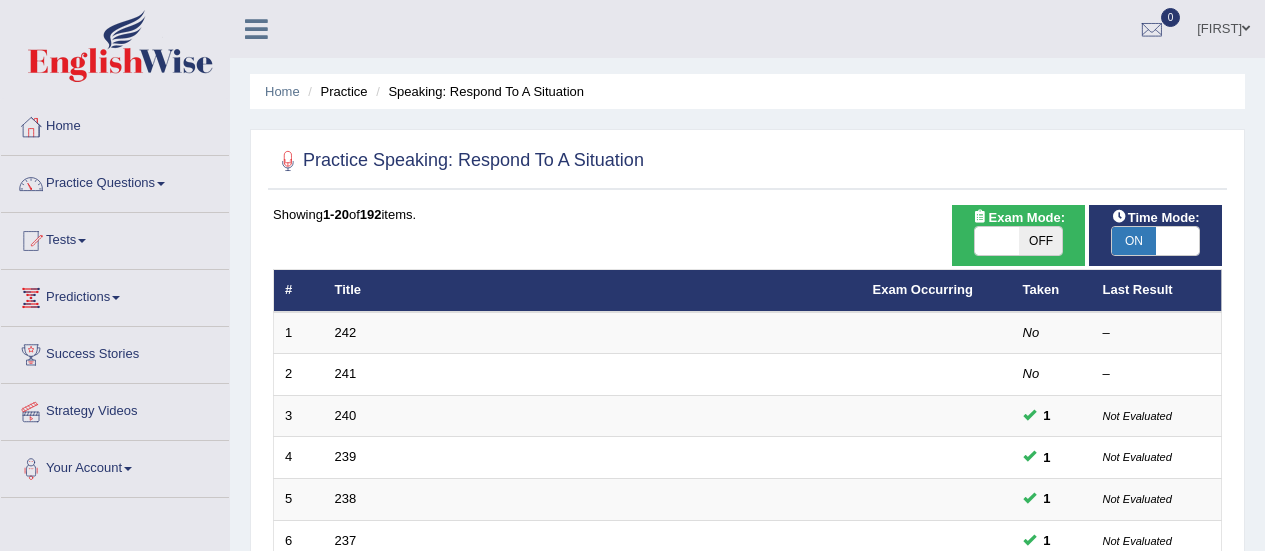 scroll, scrollTop: 309, scrollLeft: 0, axis: vertical 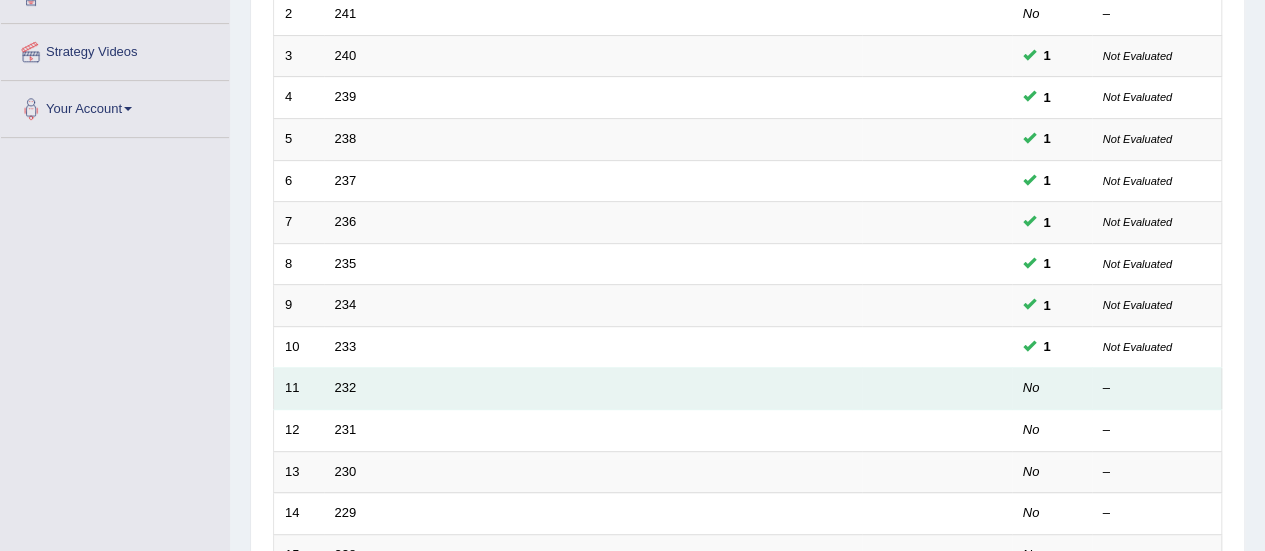 click on "232" at bounding box center [593, 389] 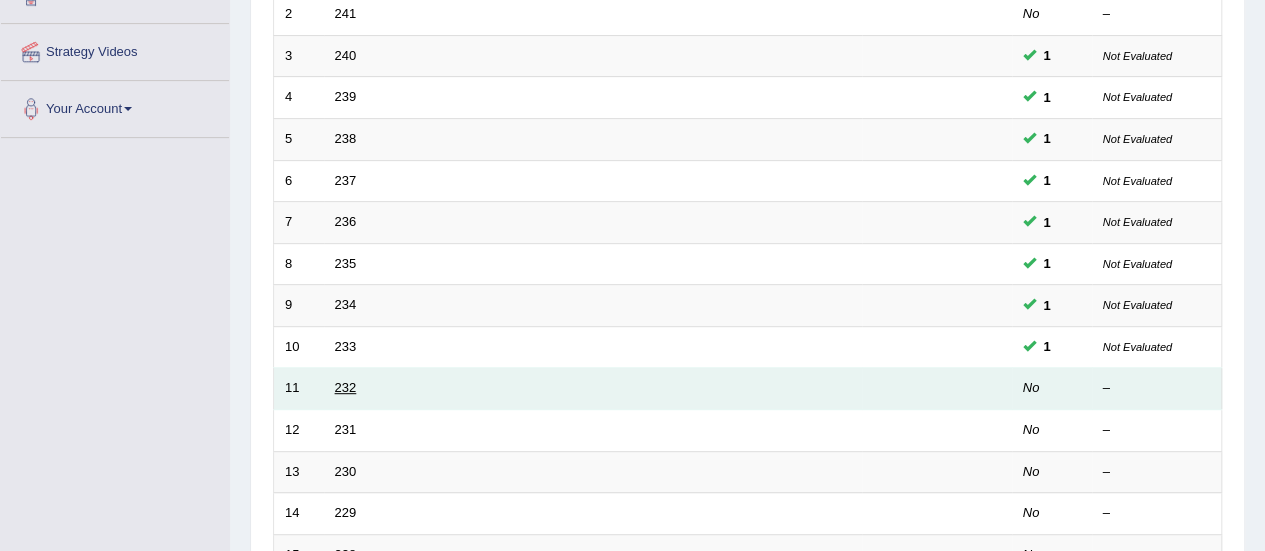 click on "232" at bounding box center [346, 387] 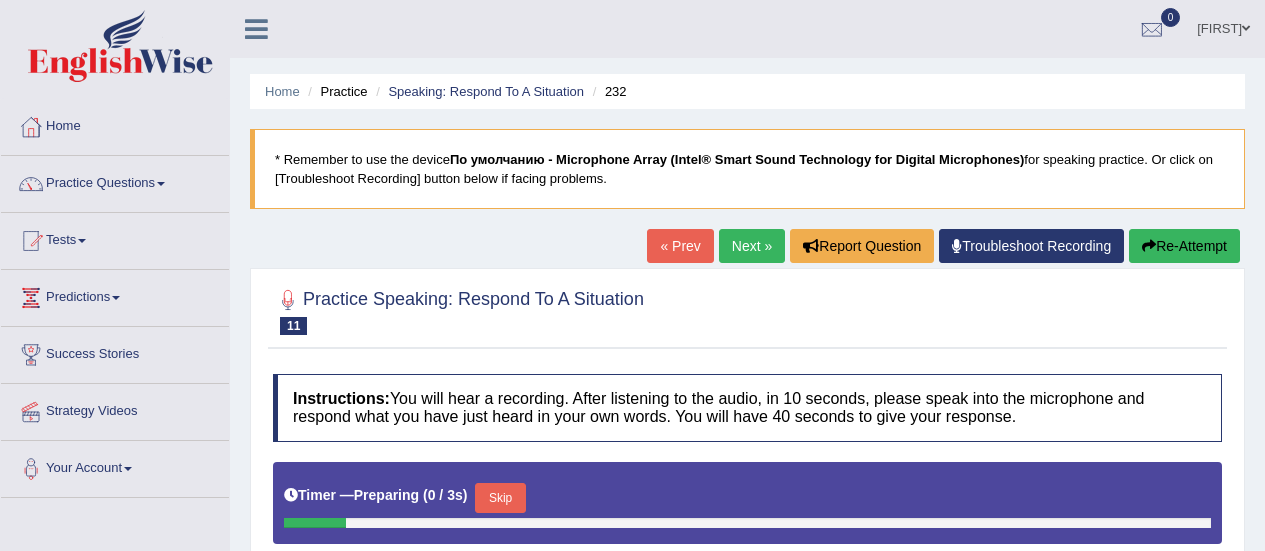 scroll, scrollTop: 0, scrollLeft: 0, axis: both 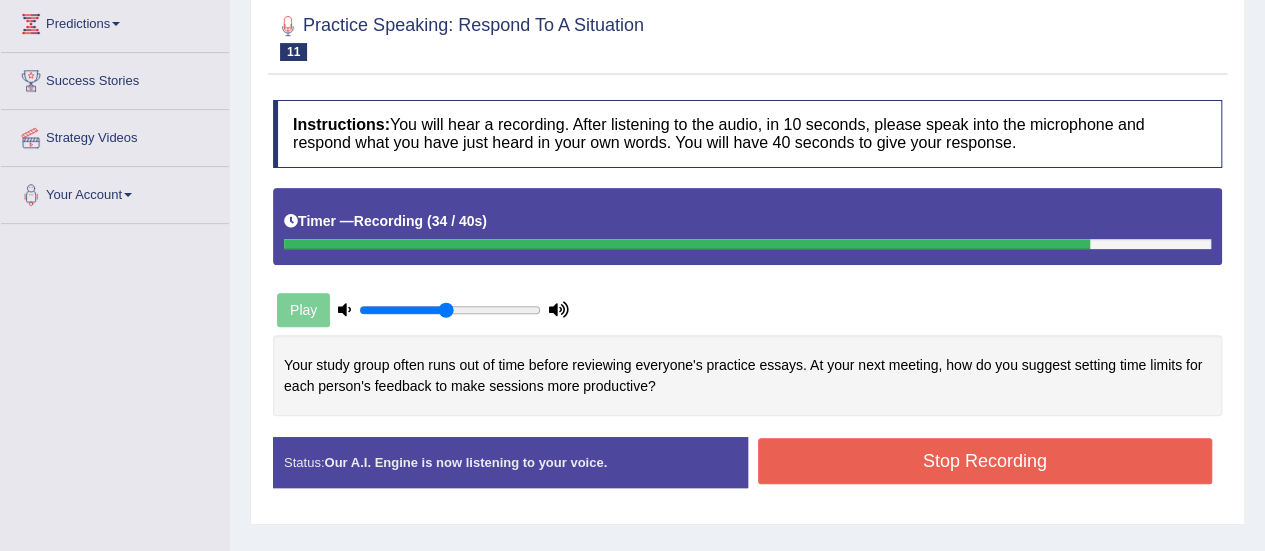 click on "Stop Recording" at bounding box center [985, 461] 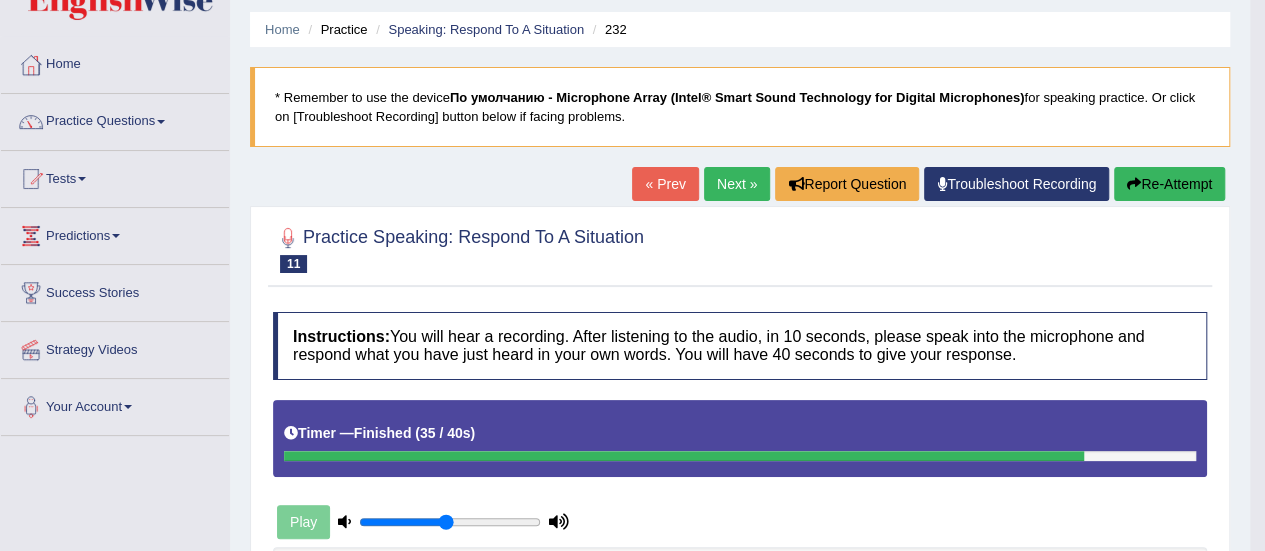 scroll, scrollTop: 58, scrollLeft: 0, axis: vertical 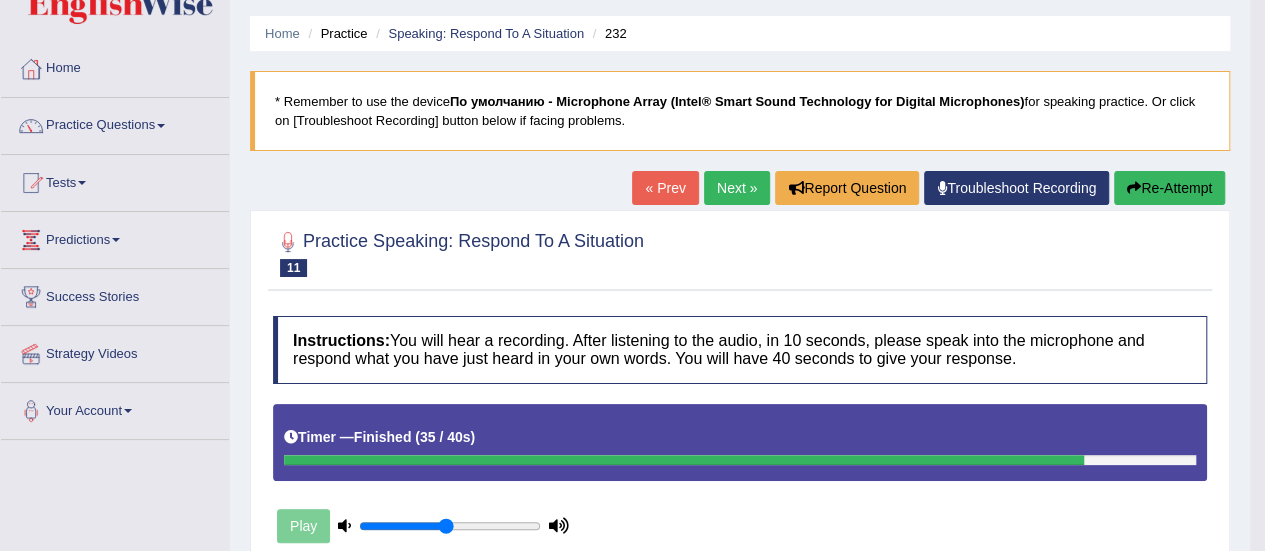 click on "Next »" at bounding box center [737, 188] 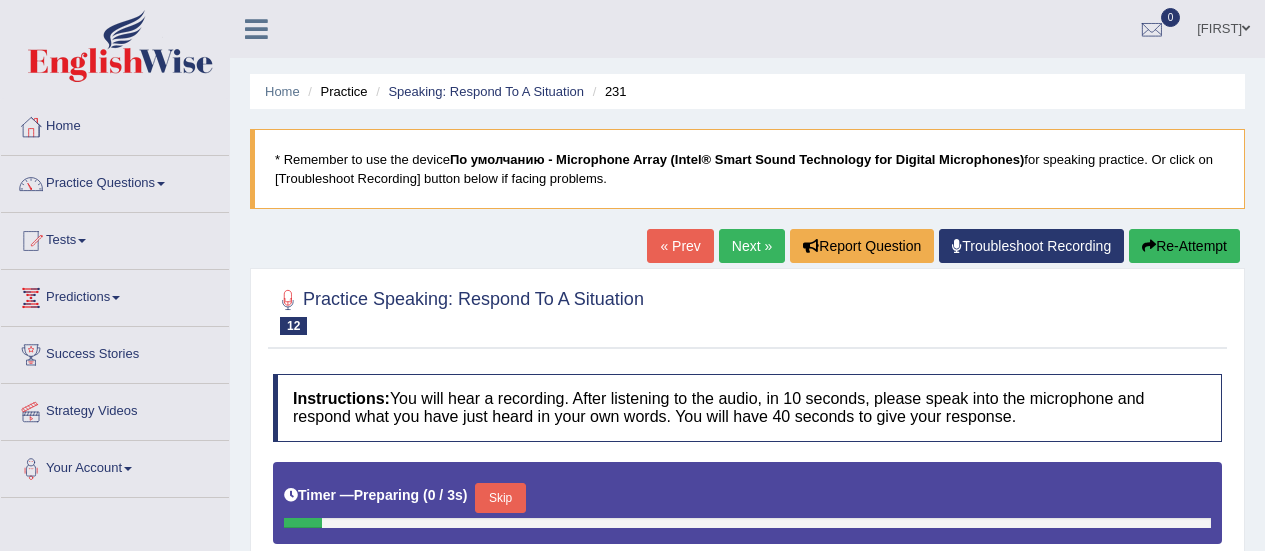 scroll, scrollTop: 0, scrollLeft: 0, axis: both 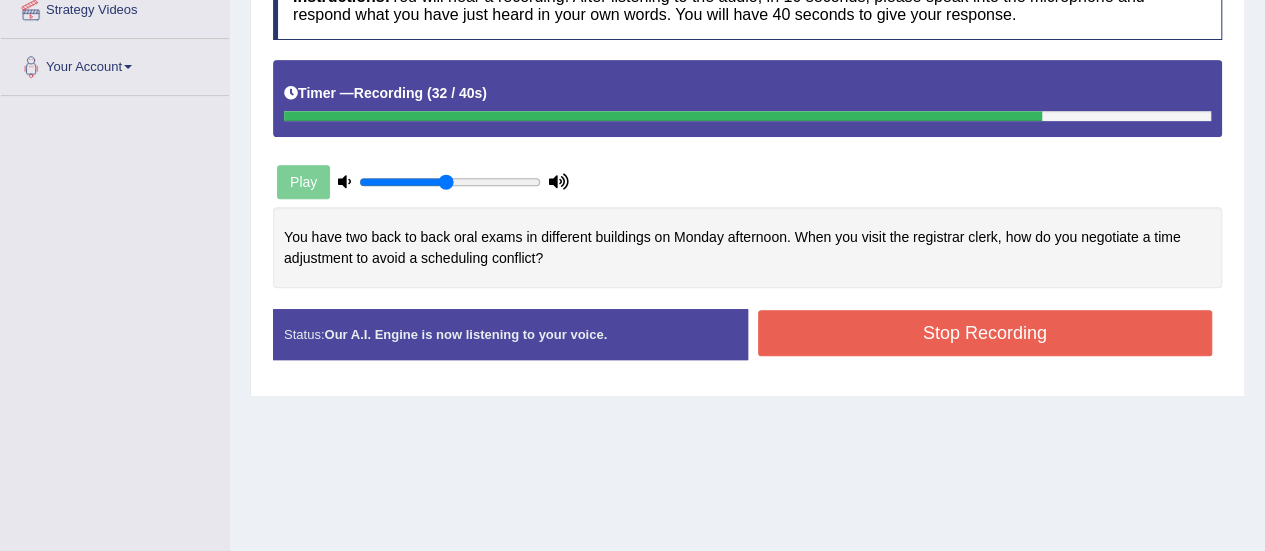 click on "Stop Recording" at bounding box center [985, 333] 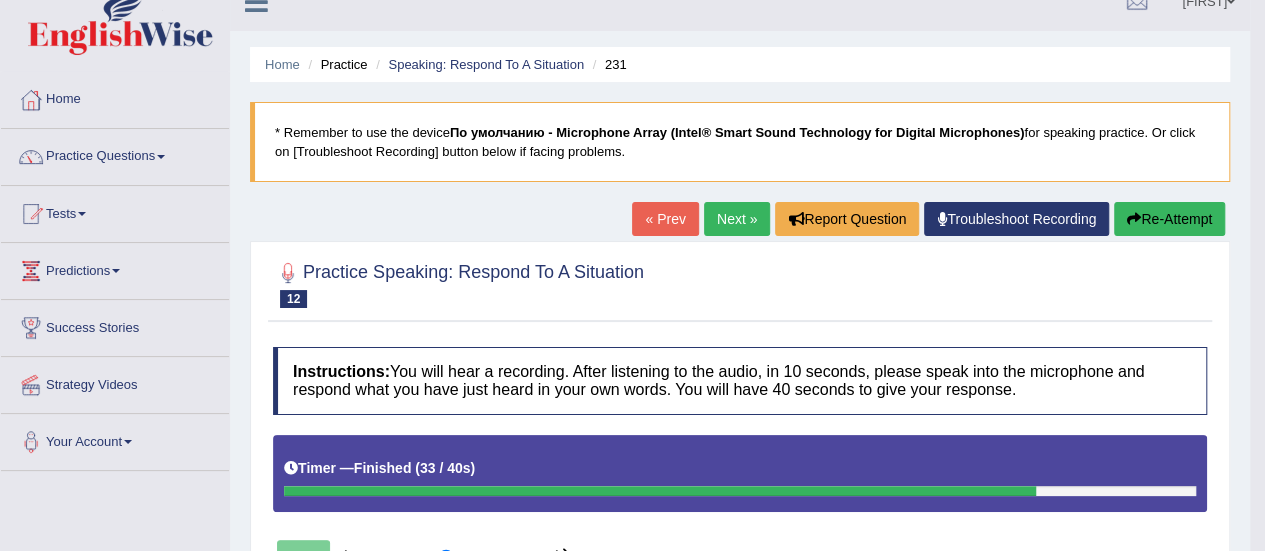 scroll, scrollTop: 23, scrollLeft: 0, axis: vertical 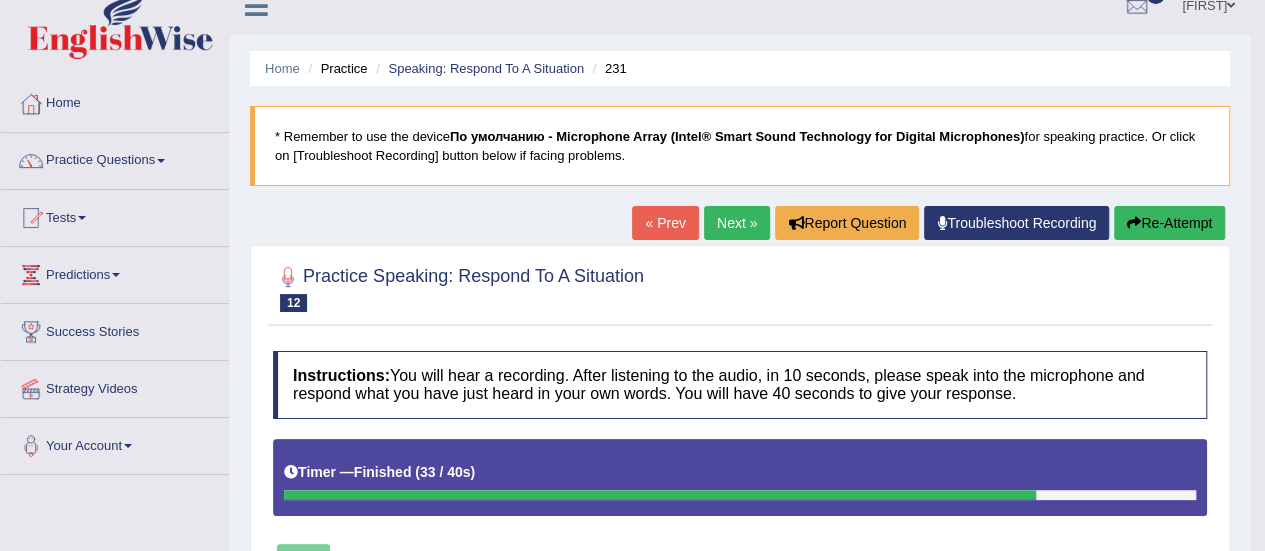 click on "Practice Questions" at bounding box center [115, 158] 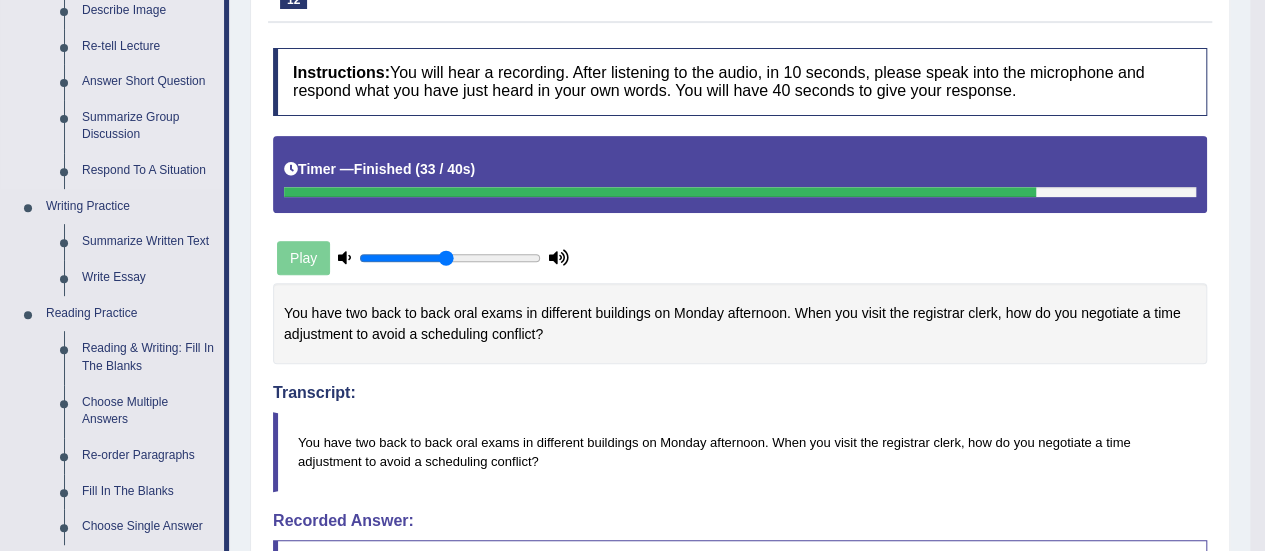 scroll, scrollTop: 327, scrollLeft: 0, axis: vertical 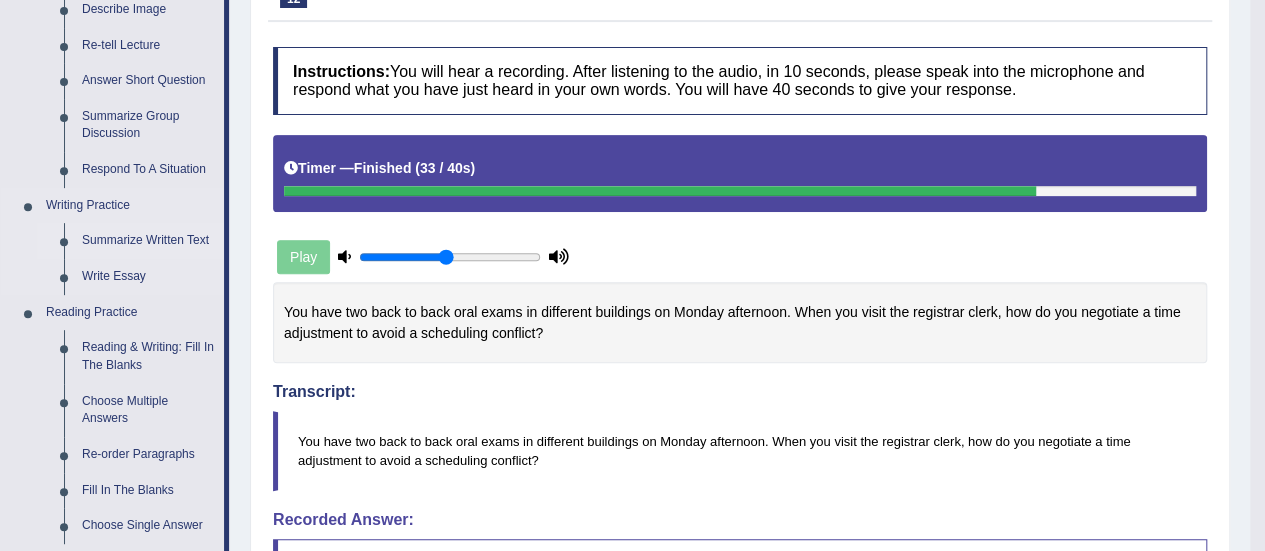 click on "Summarize Written Text" at bounding box center [148, 241] 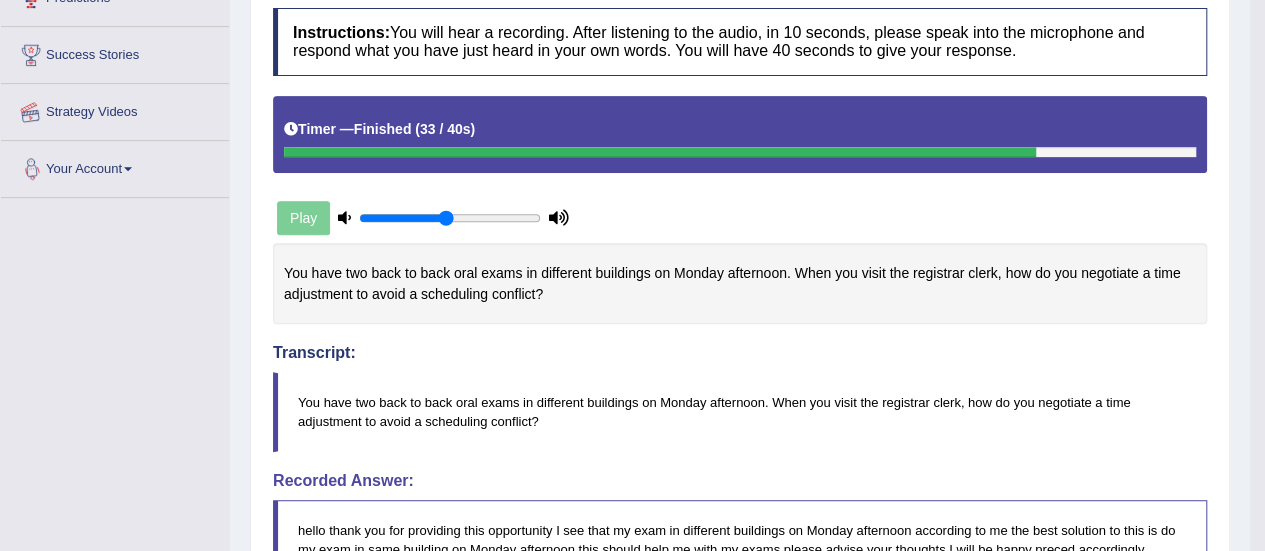 scroll, scrollTop: 431, scrollLeft: 0, axis: vertical 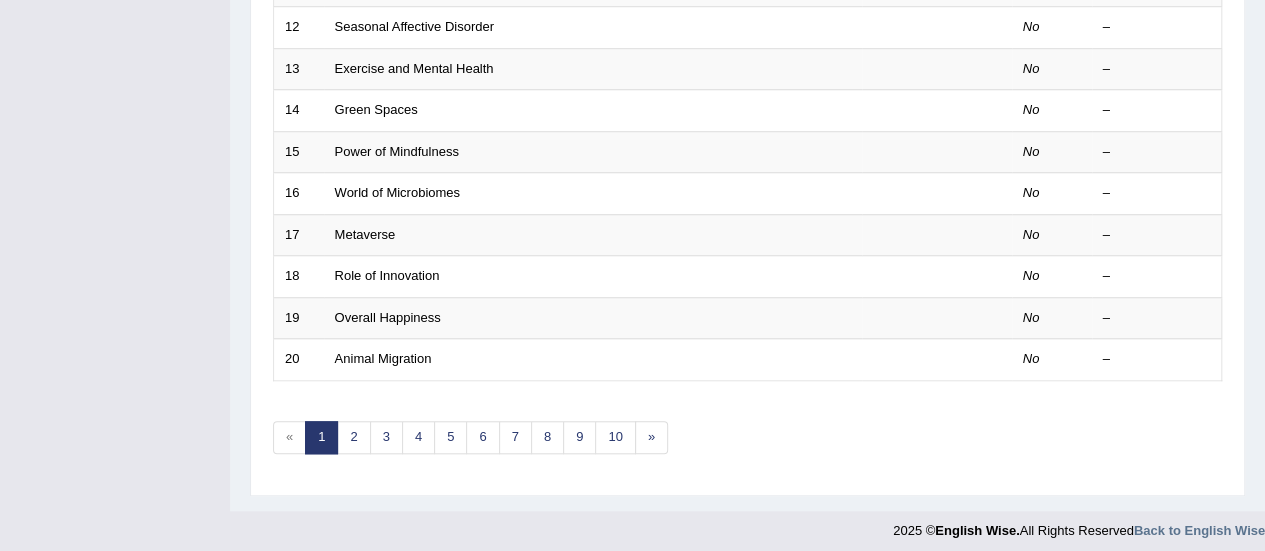 click on "Metaverse" at bounding box center (593, 235) 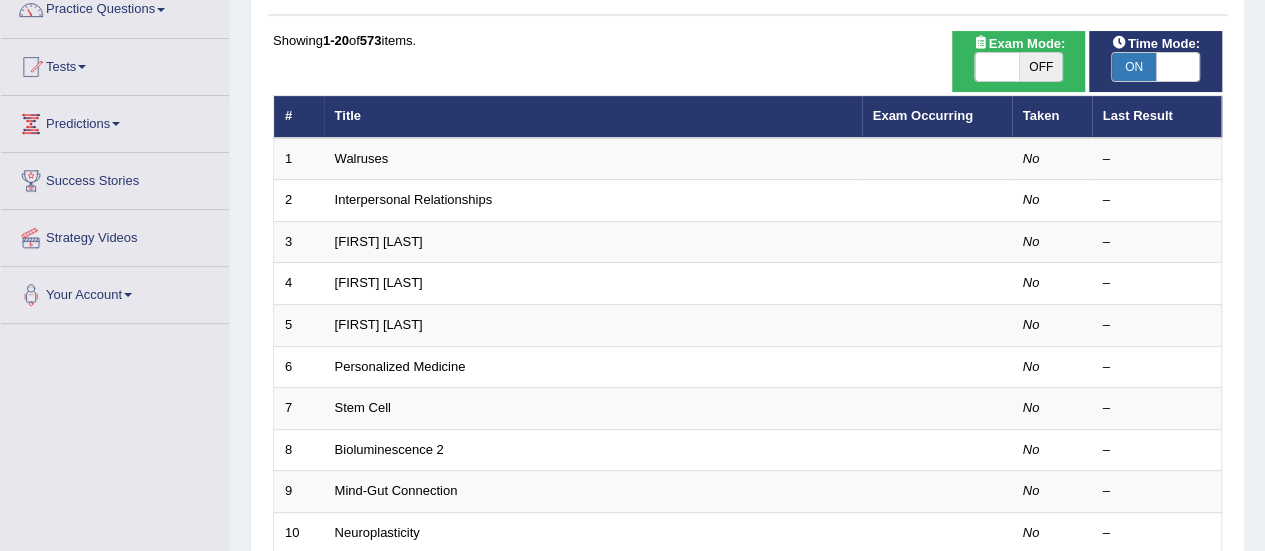 scroll, scrollTop: 173, scrollLeft: 0, axis: vertical 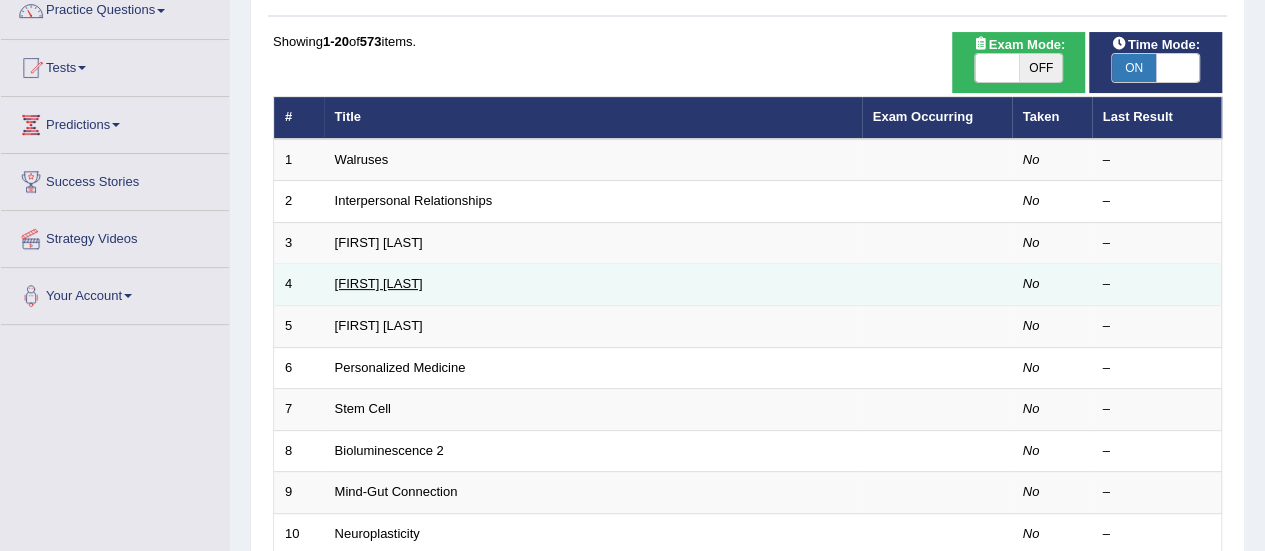 click on "[FIRST] [LAST]" at bounding box center [379, 283] 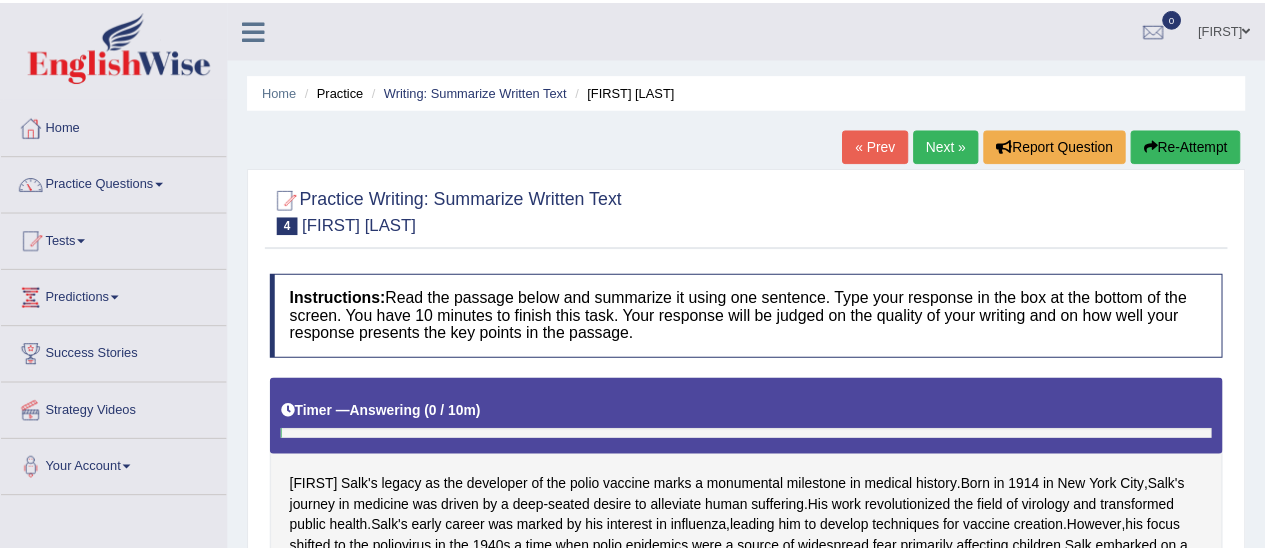 scroll, scrollTop: 0, scrollLeft: 0, axis: both 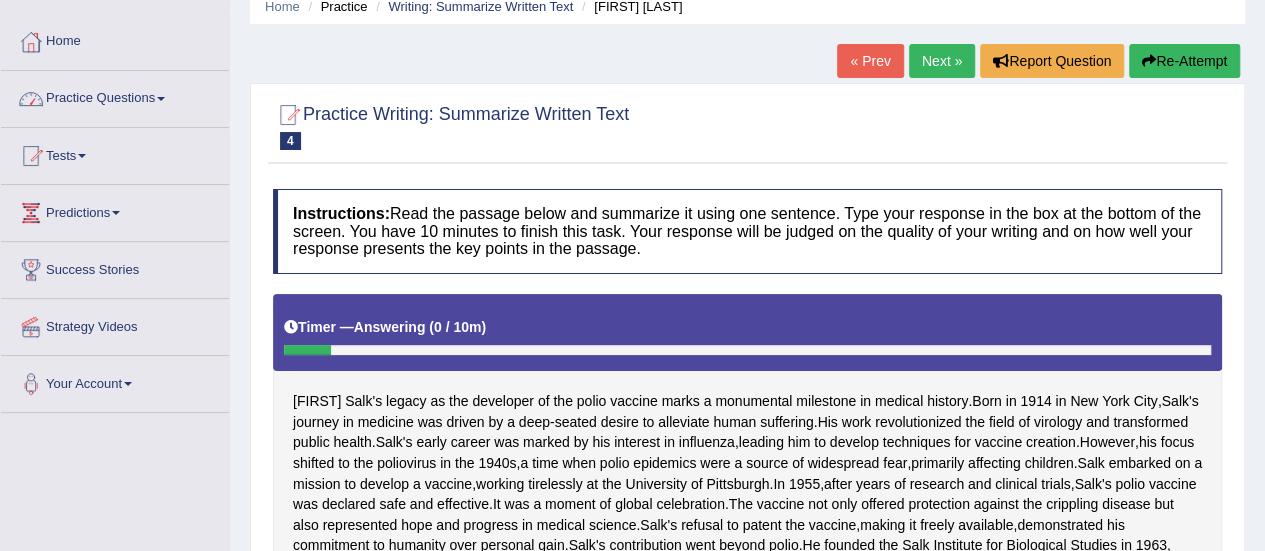click on "Practice Questions" at bounding box center [115, 96] 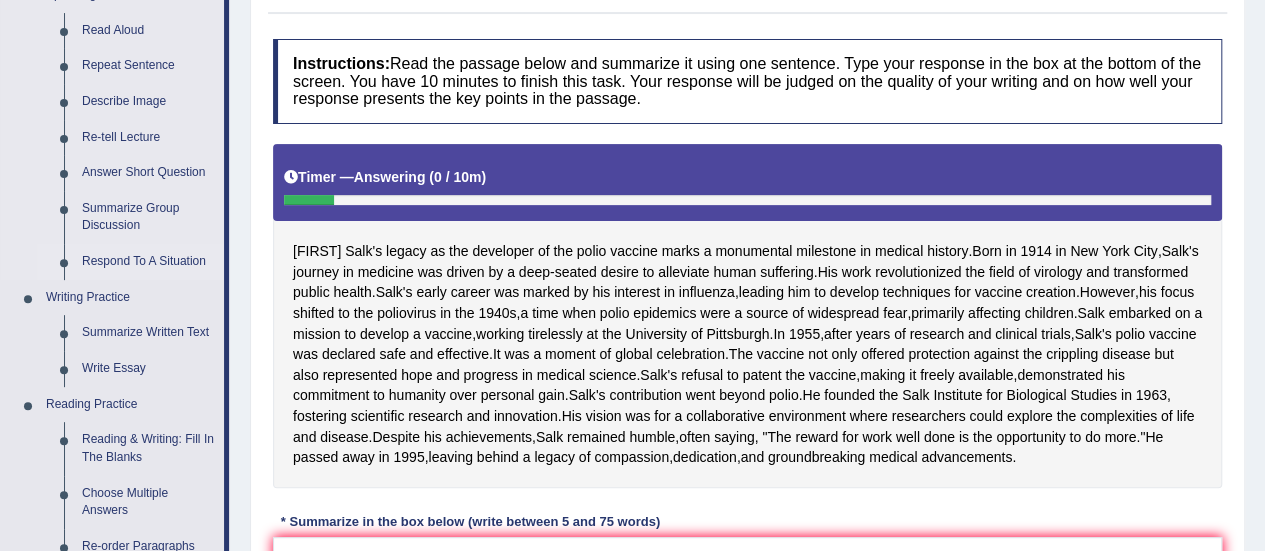 scroll, scrollTop: 228, scrollLeft: 0, axis: vertical 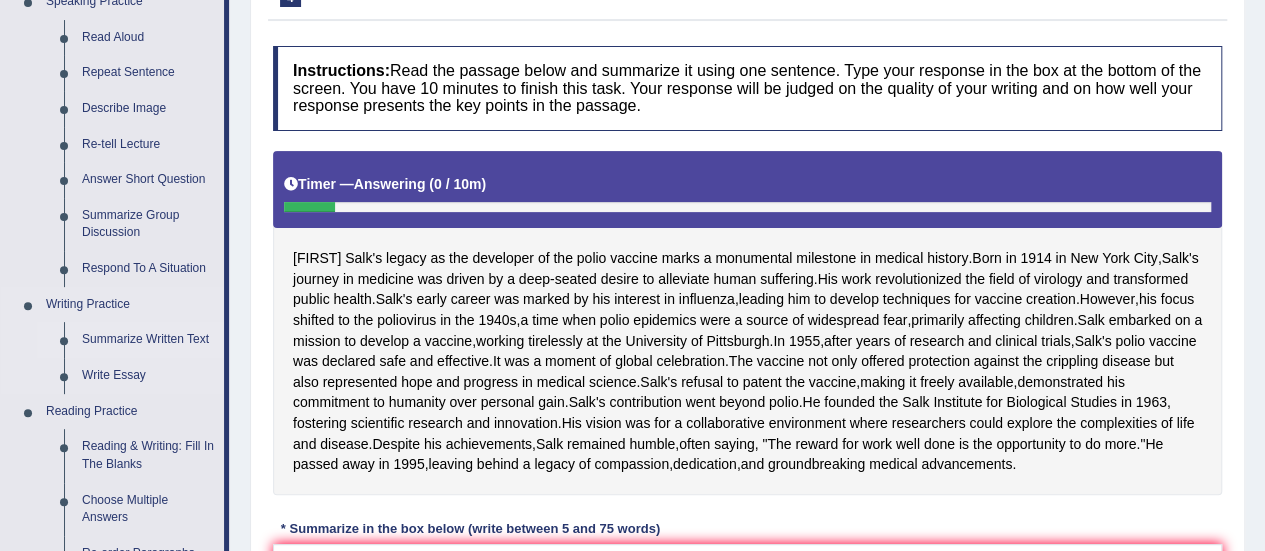 click on "Summarize Written Text" at bounding box center (148, 340) 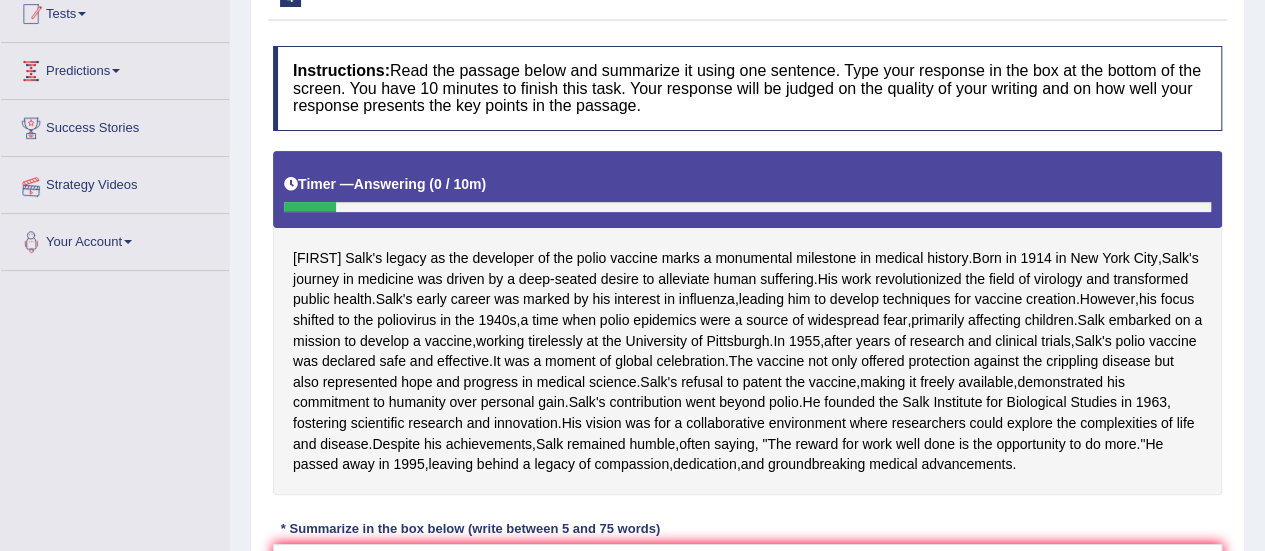scroll, scrollTop: 269, scrollLeft: 0, axis: vertical 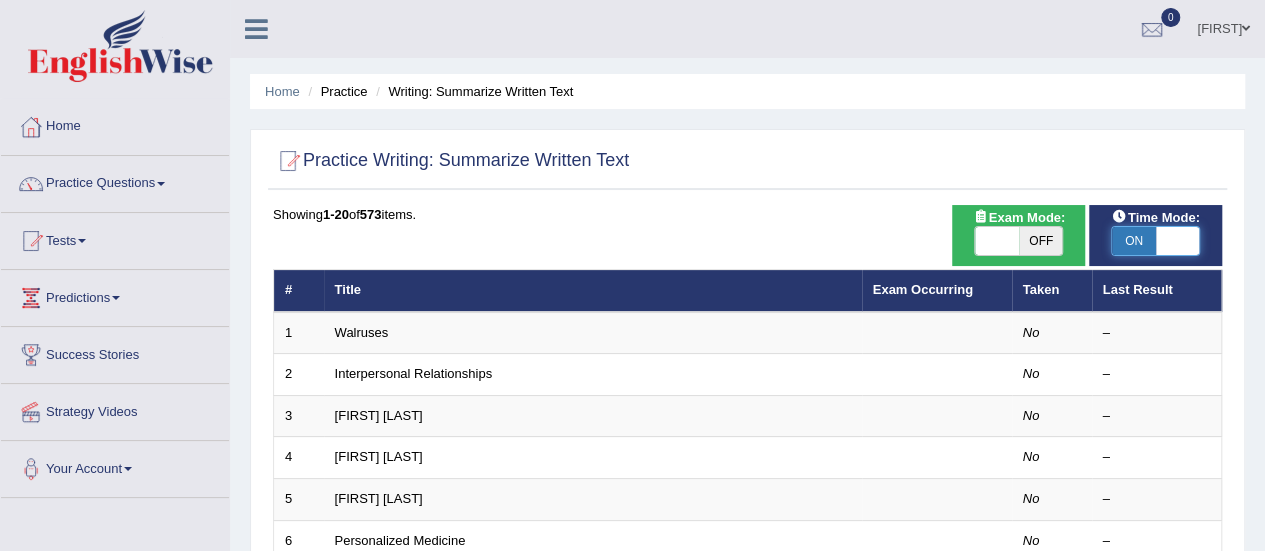 click at bounding box center [1178, 241] 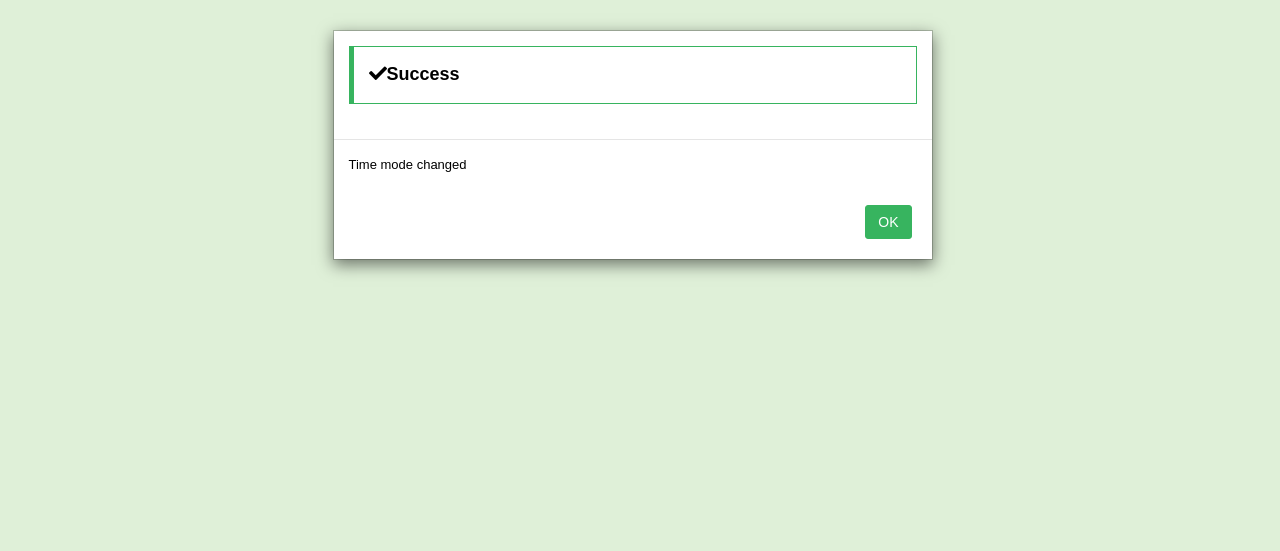 click on "OK" at bounding box center [888, 222] 